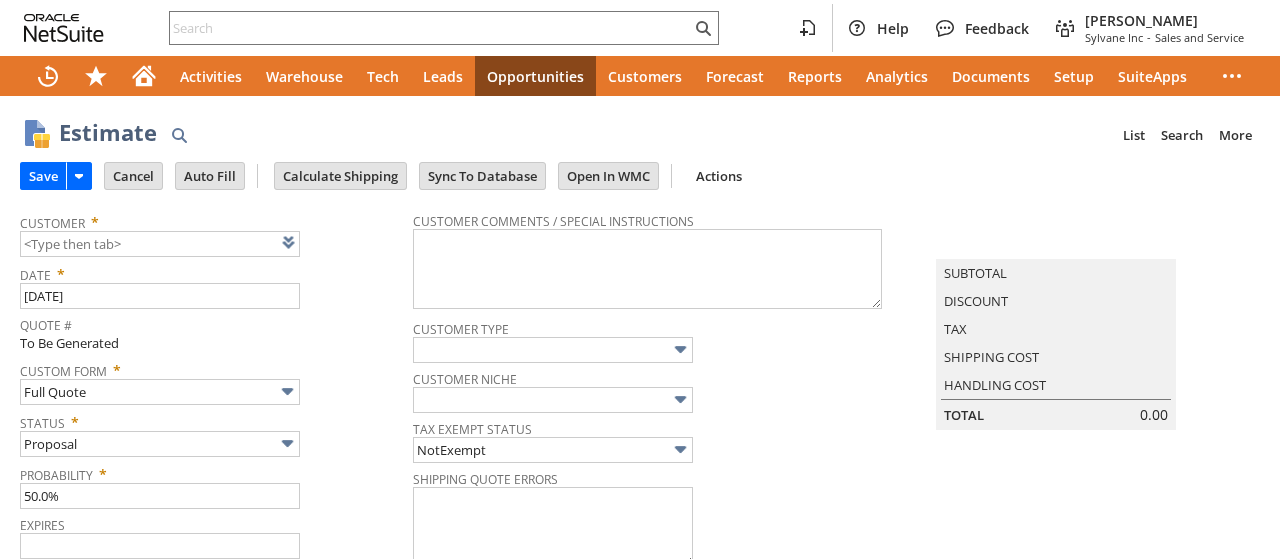 scroll, scrollTop: 0, scrollLeft: 0, axis: both 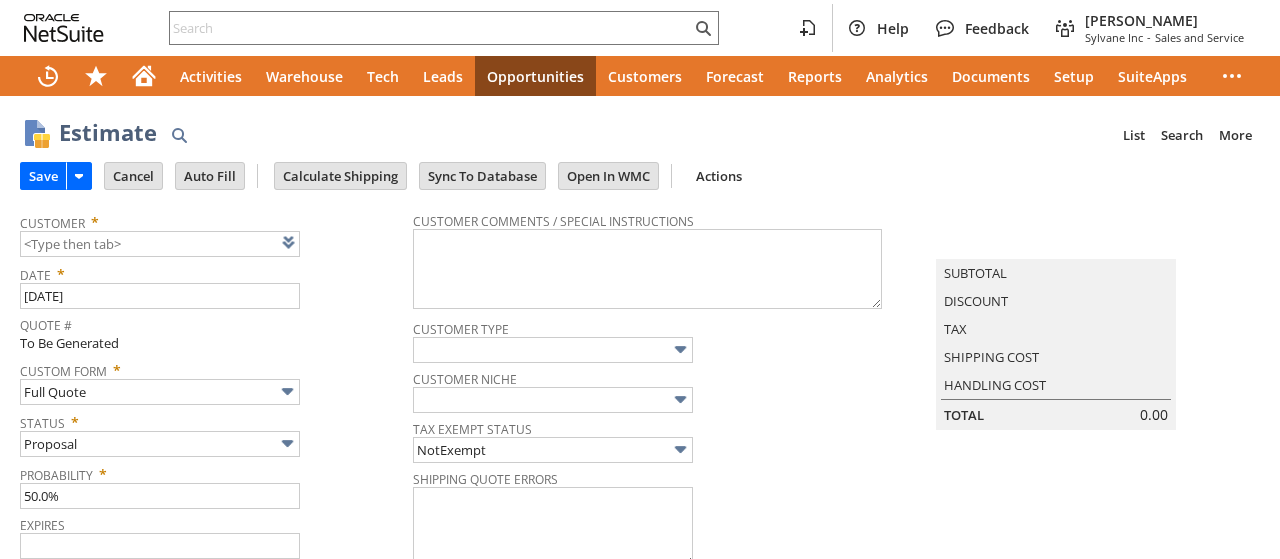 type on "8/17/2025" 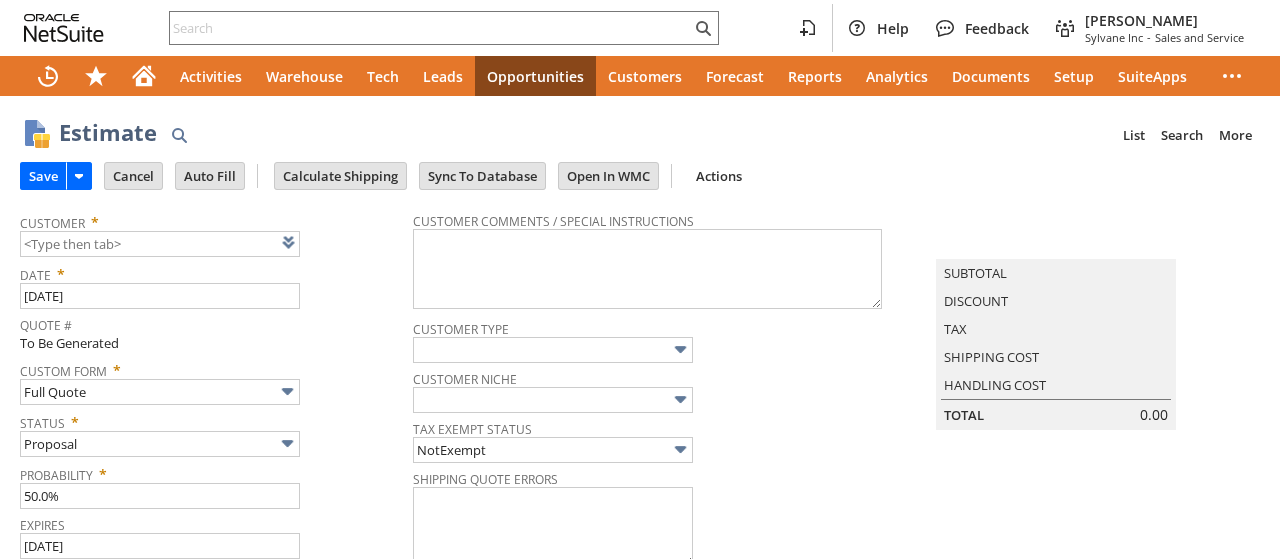 type on "7/18/2025" 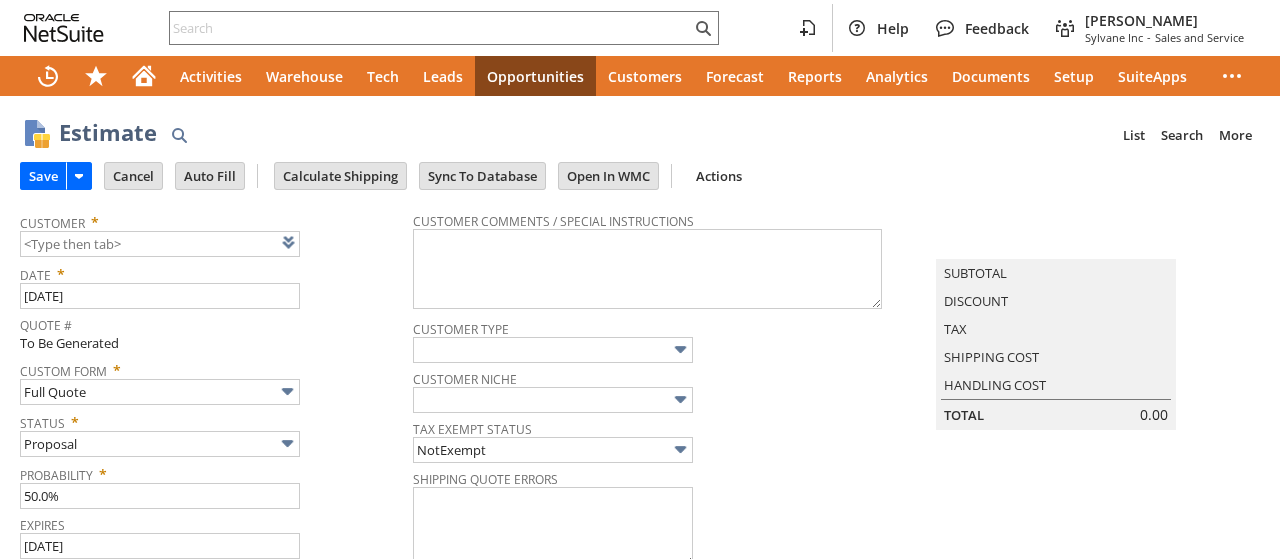 type on "Intelligent Recommendations ⁰" 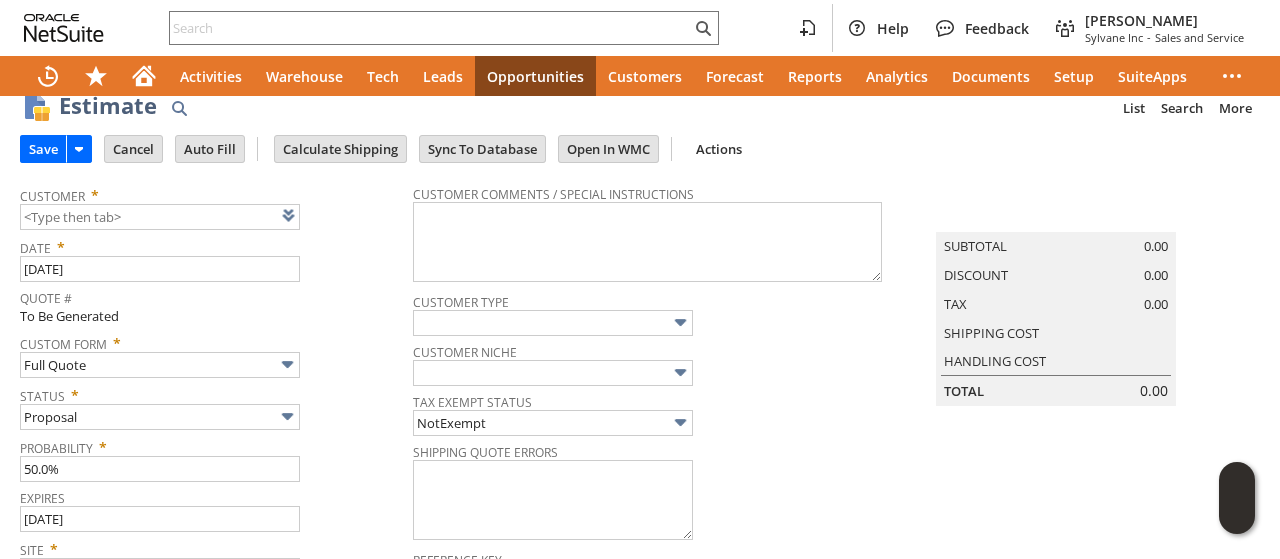 scroll, scrollTop: 0, scrollLeft: 0, axis: both 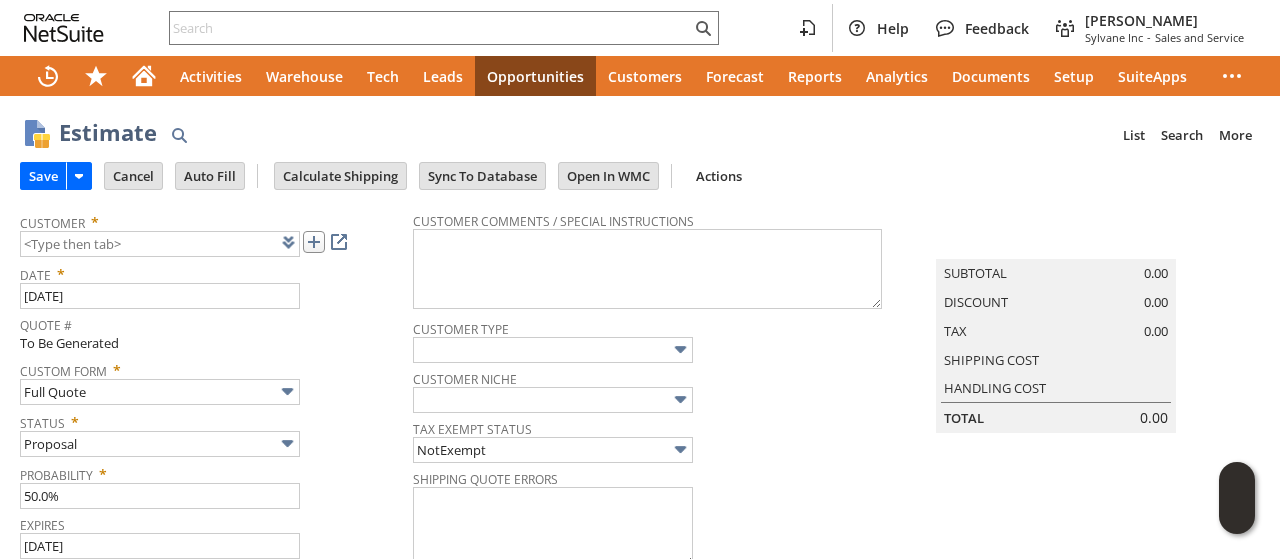 click at bounding box center (314, 242) 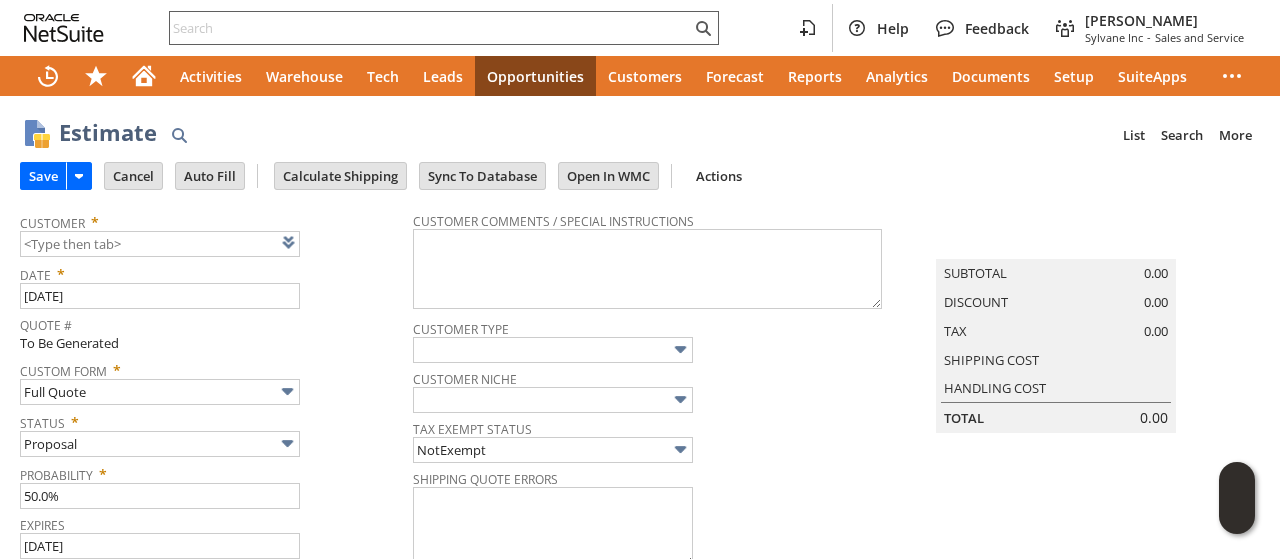 type on "CU1227413 GEMCO Constructors" 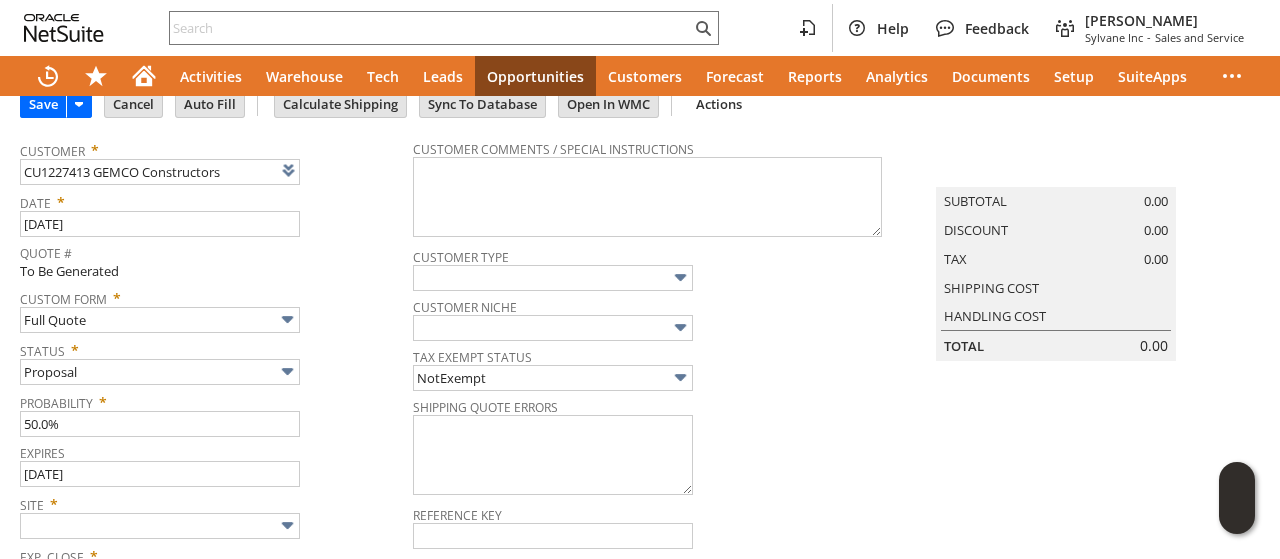 scroll, scrollTop: 100, scrollLeft: 0, axis: vertical 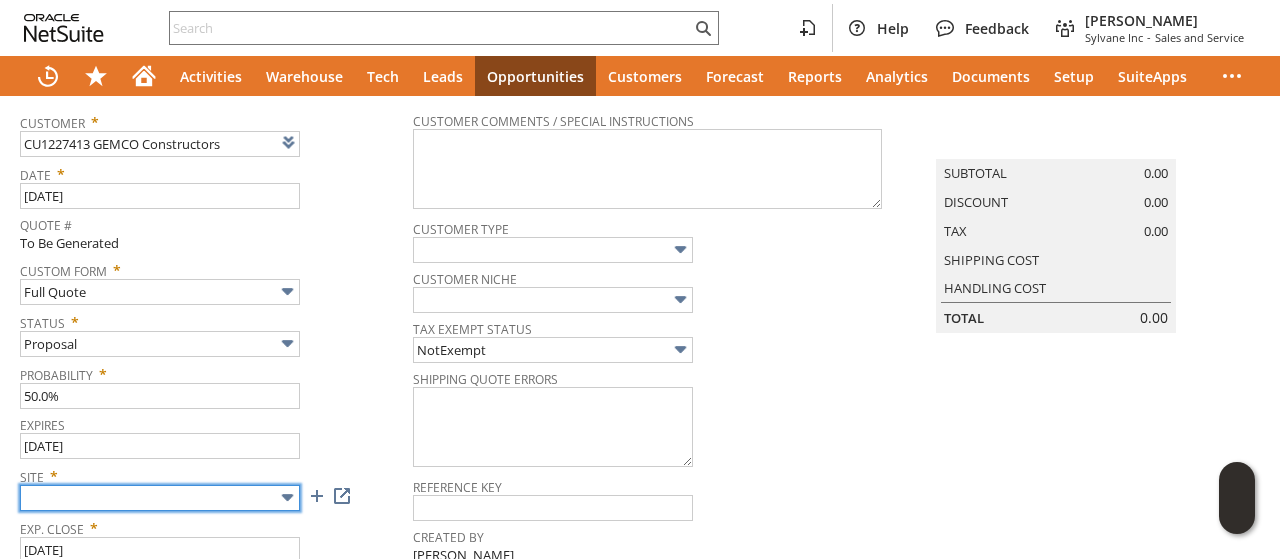 click on "Help Feedback Tucker Moss Sylvane Inc  -  Sales and Service
Activities Warehouse Tech Leads Opportunities Customers Forecast Reports Analytics Documents Setup SuiteApps
Estimate
List
Search
More
Add To Shortcuts
Go
Save
Save
Save & New
Save & Print" at bounding box center (640, 279) 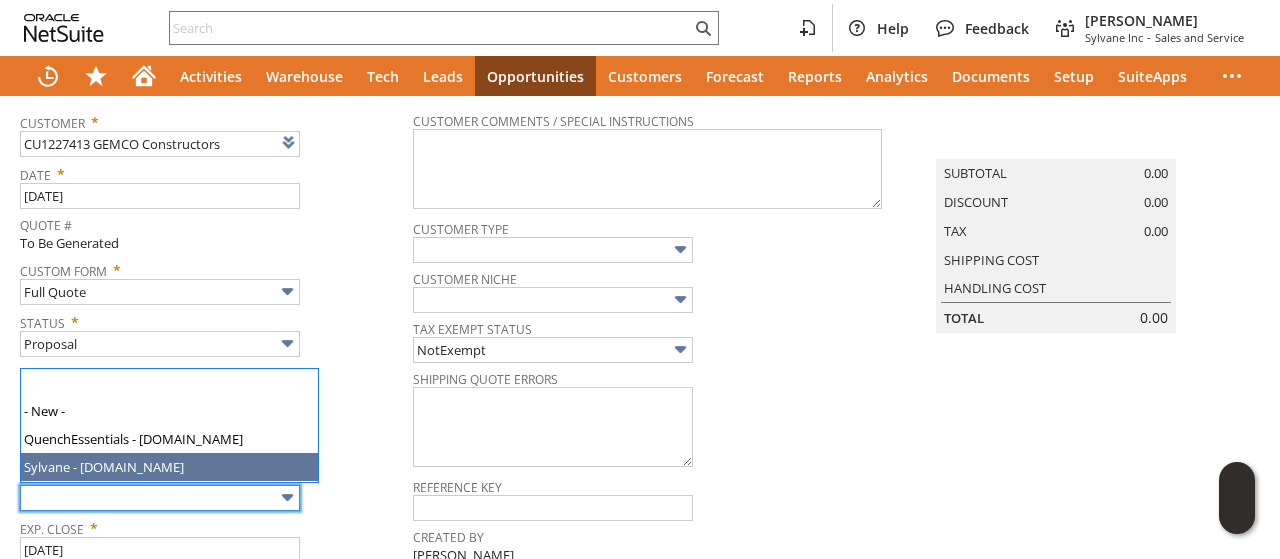 type on "Sylvane - [DOMAIN_NAME]" 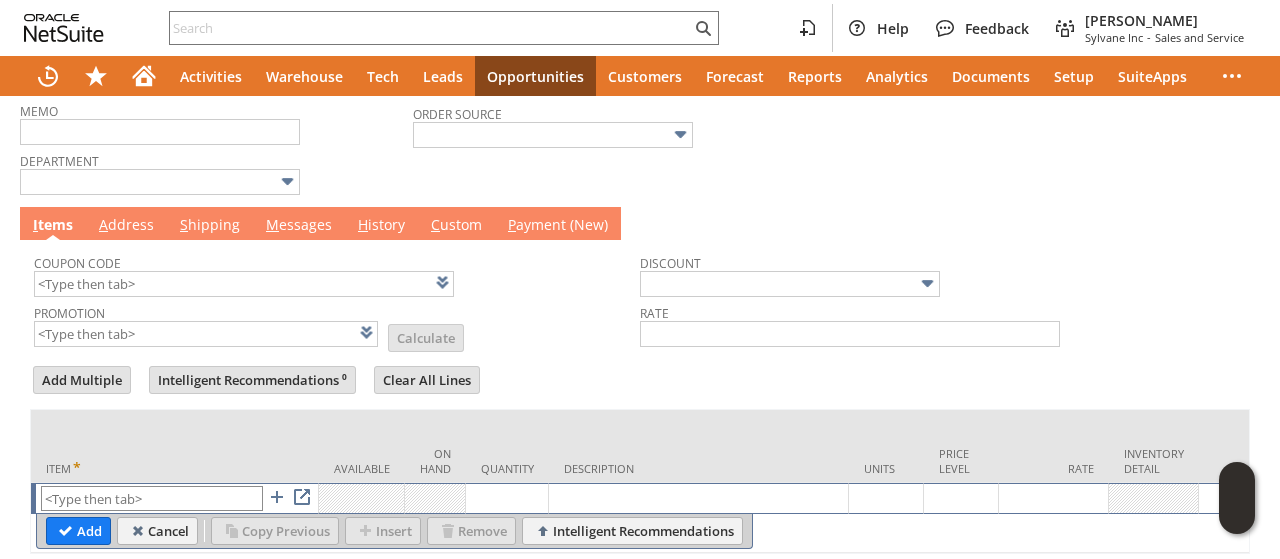 scroll, scrollTop: 641, scrollLeft: 0, axis: vertical 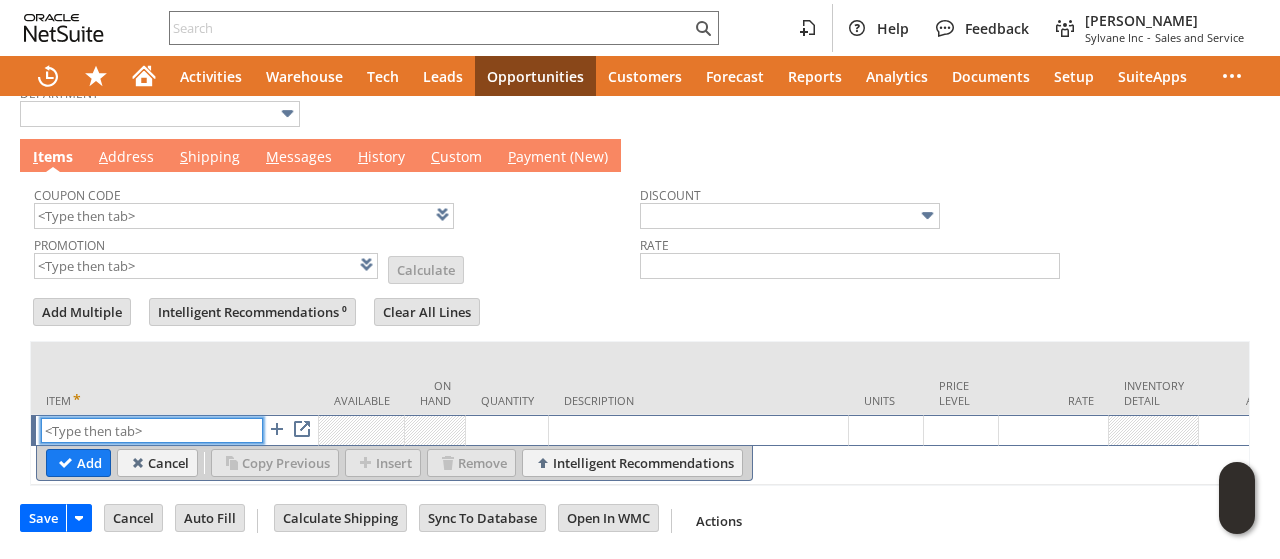 paste on "qu13367" 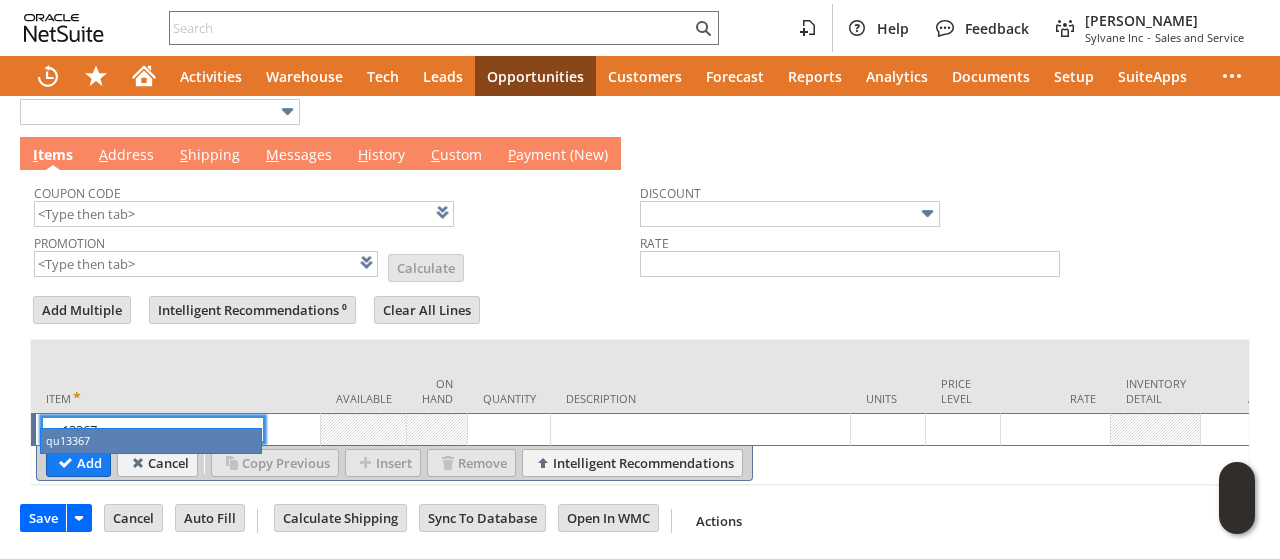 type on "qu13367" 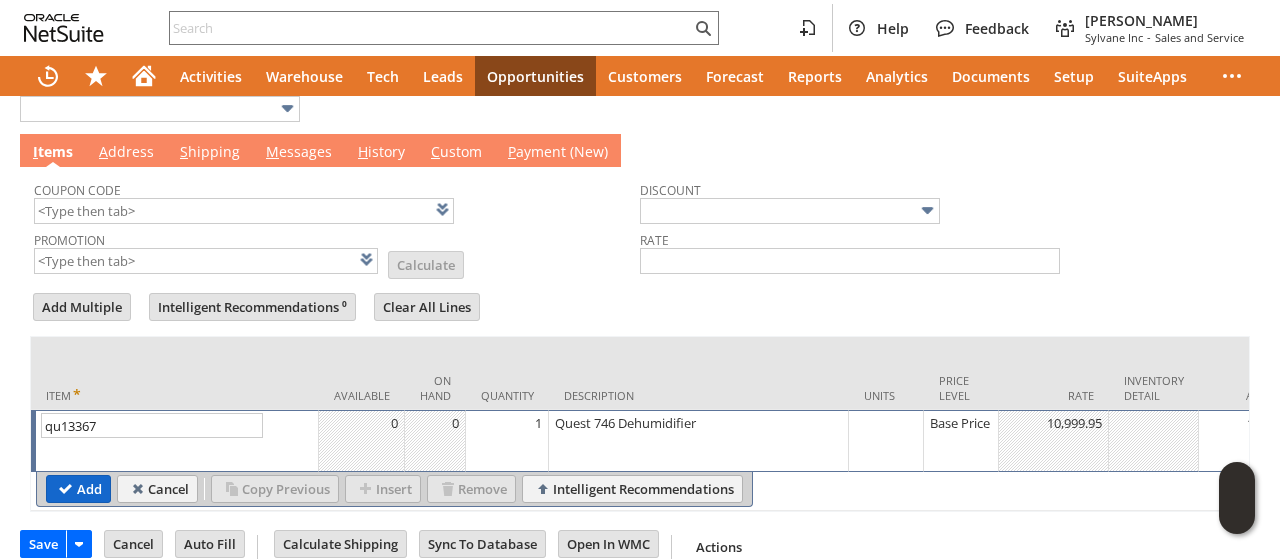 click on "Add" at bounding box center [78, 489] 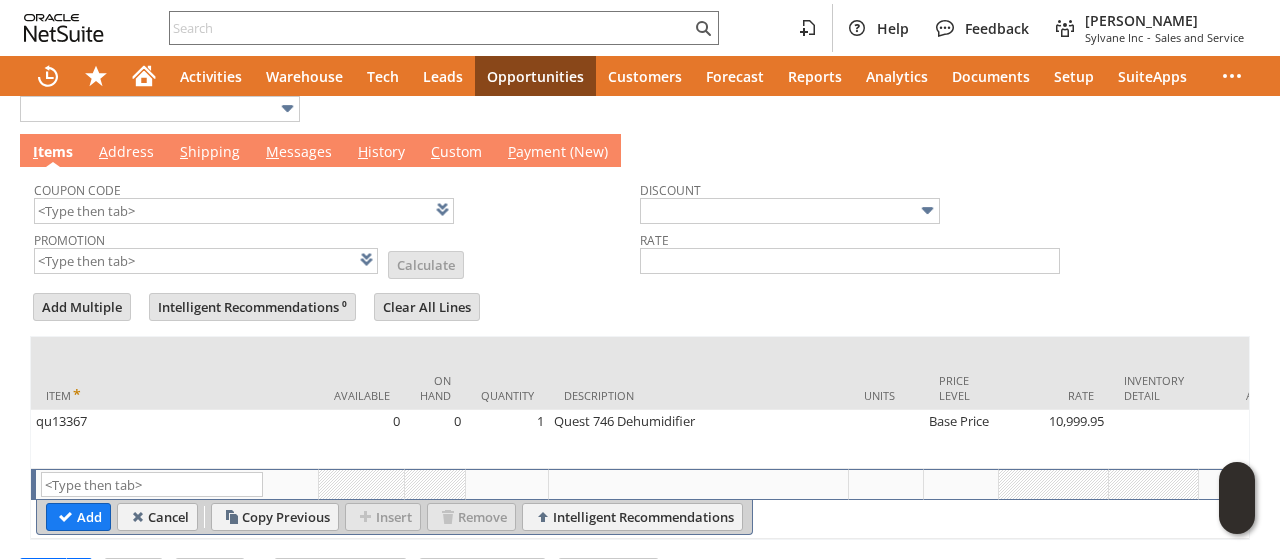 type on "Intelligent Recommendations¹⁰" 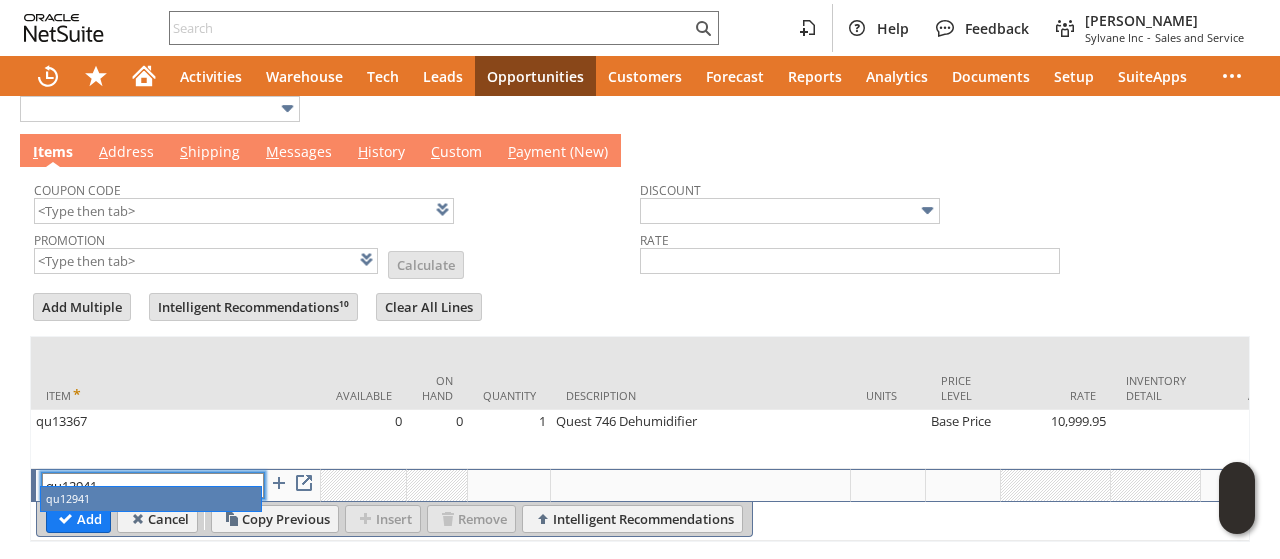 type on "qu12941" 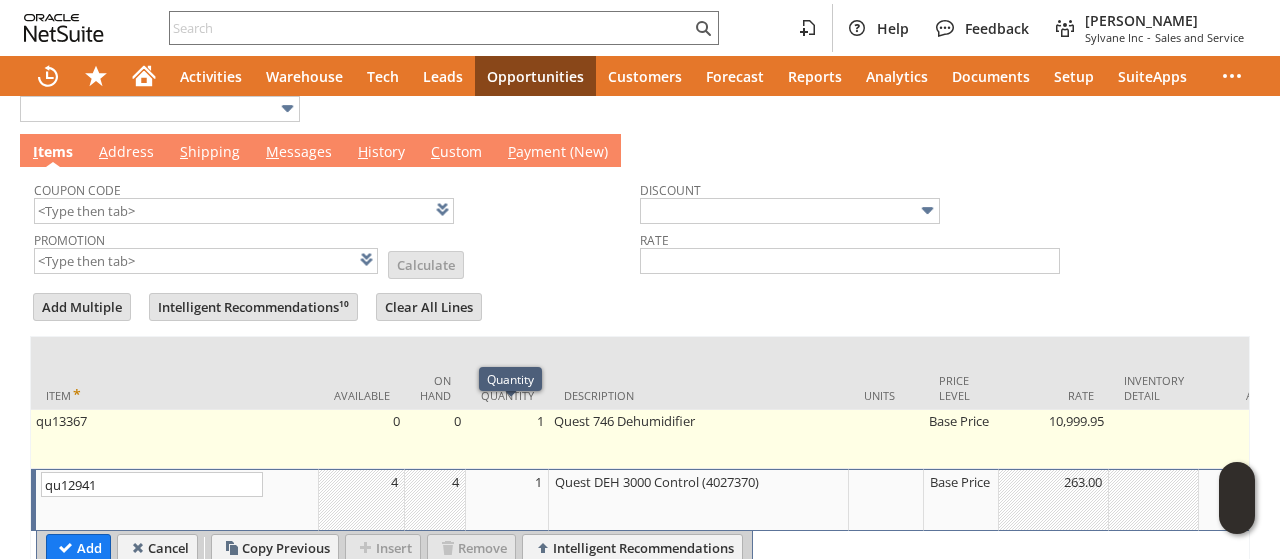 click on "1" at bounding box center (507, 439) 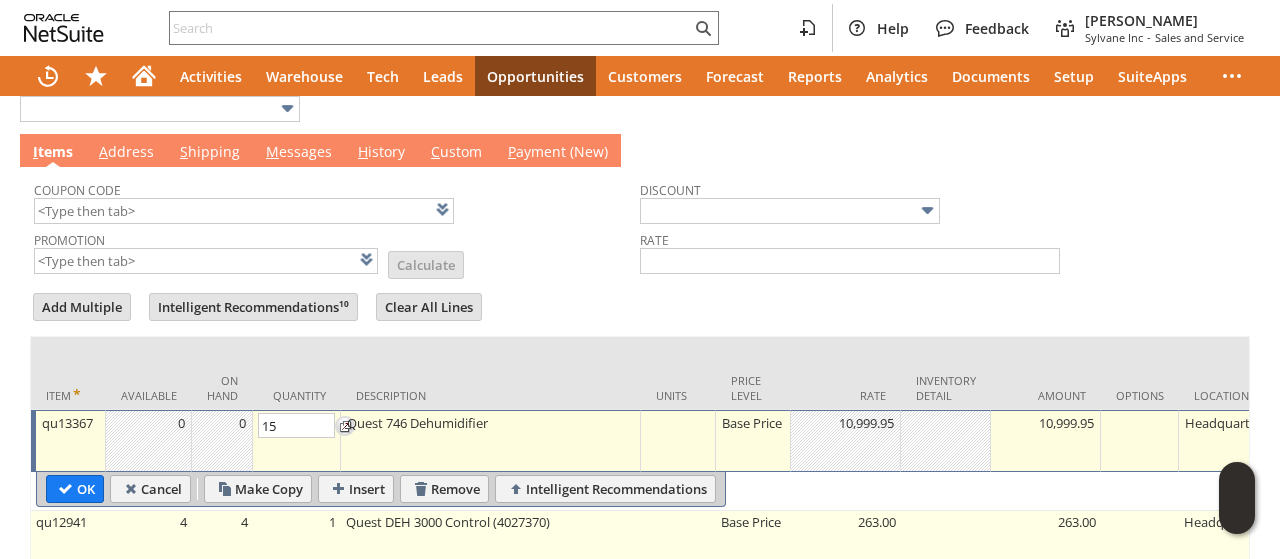 click on "1" at bounding box center (297, 540) 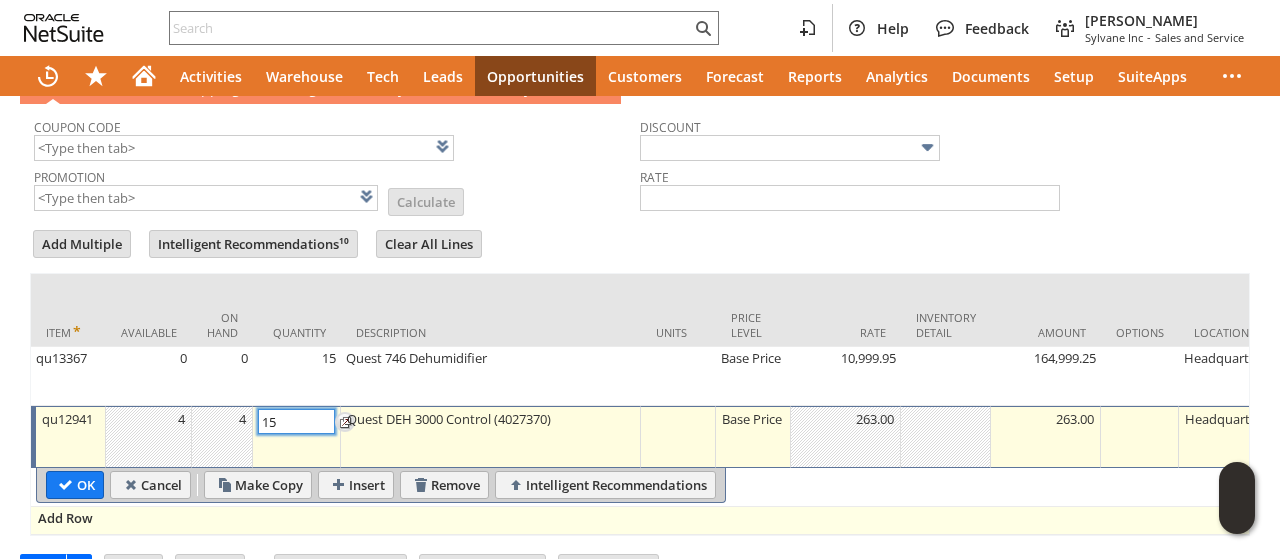 scroll, scrollTop: 741, scrollLeft: 0, axis: vertical 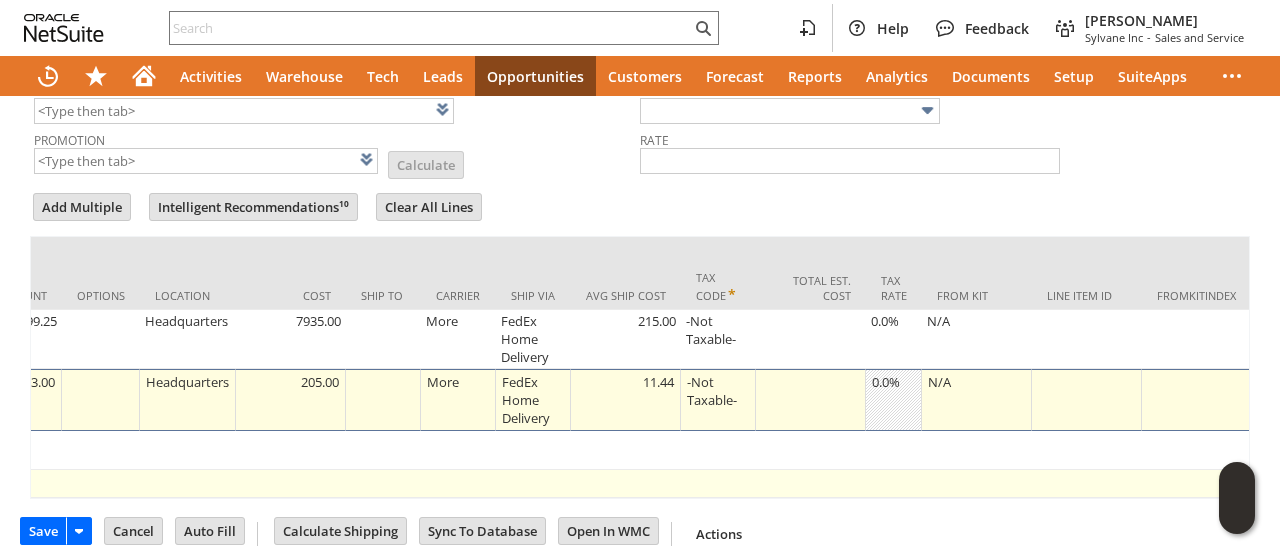 type on "15" 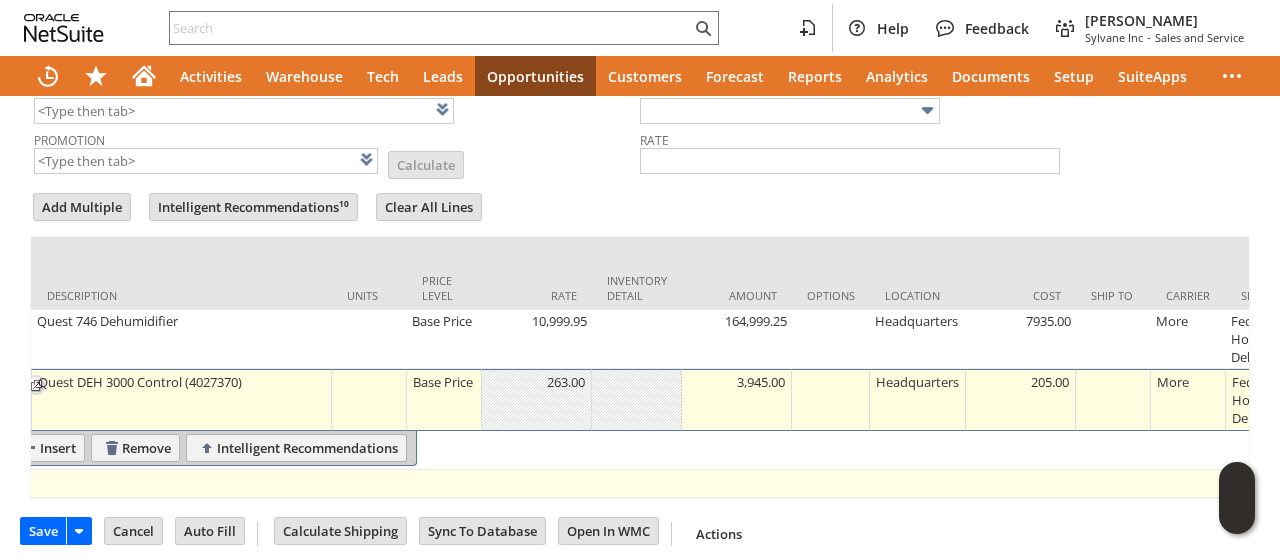 scroll, scrollTop: 0, scrollLeft: 362, axis: horizontal 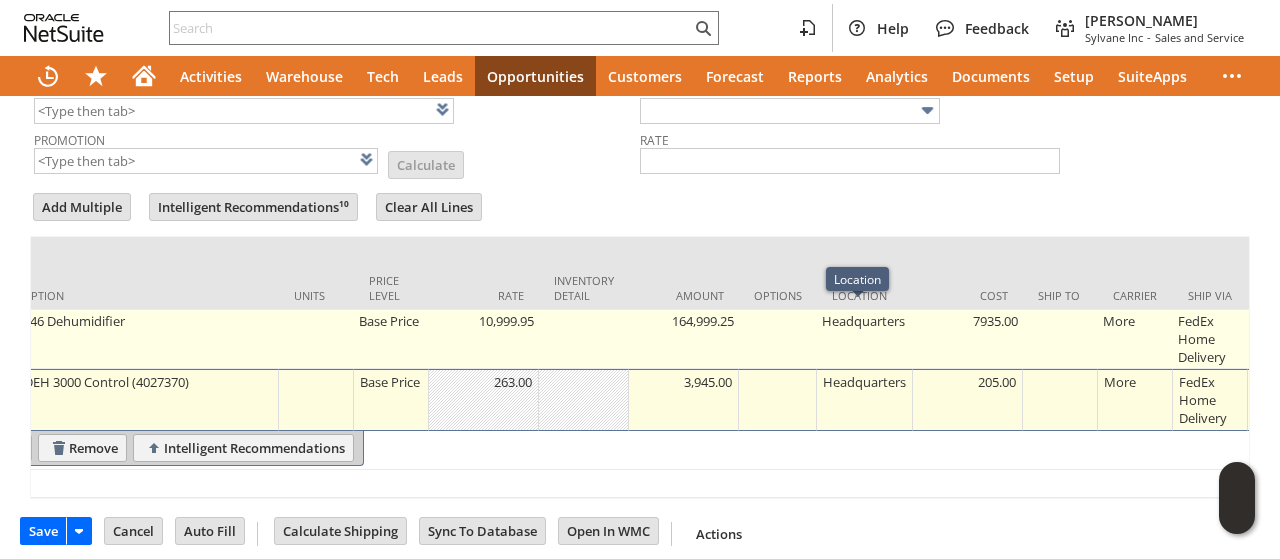 click on "Headquarters" at bounding box center [865, 339] 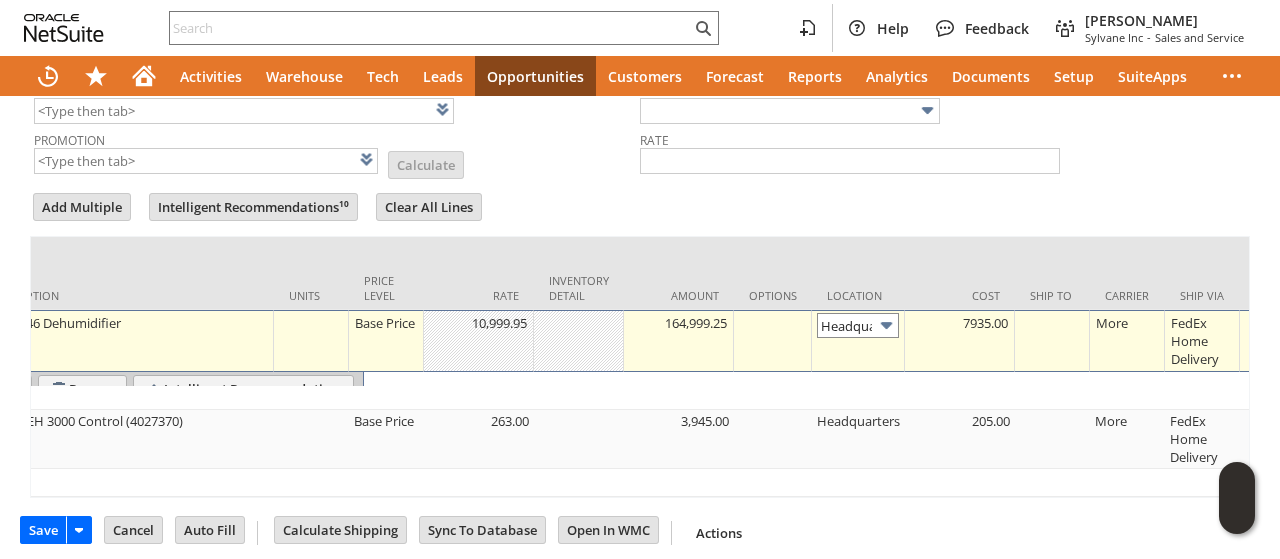 scroll, scrollTop: 0, scrollLeft: 31, axis: horizontal 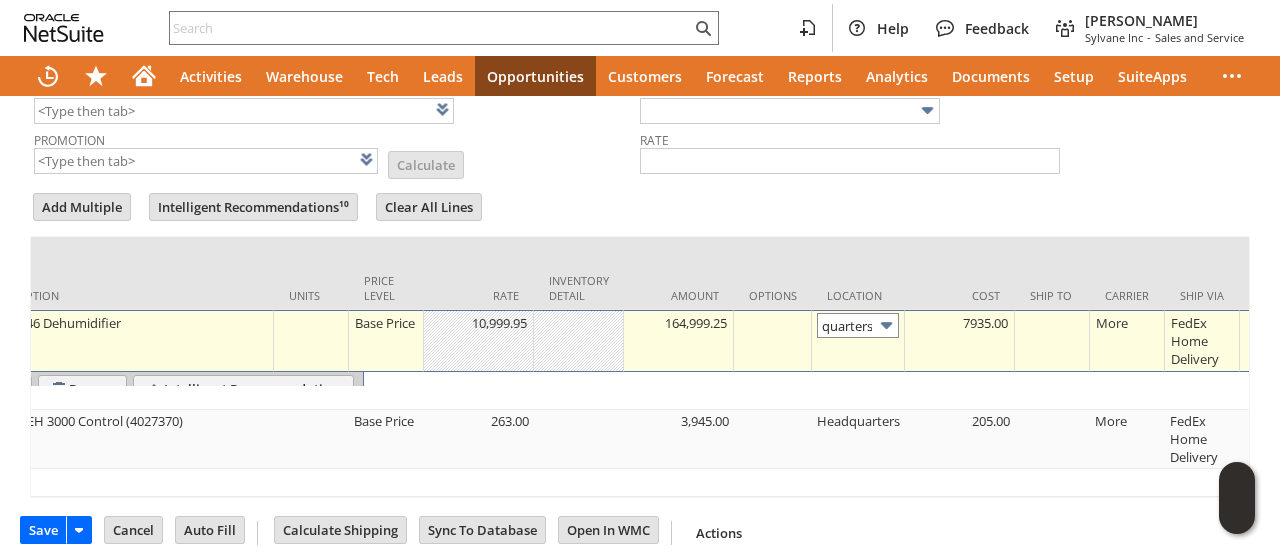 click on "Headquarters" at bounding box center [858, 325] 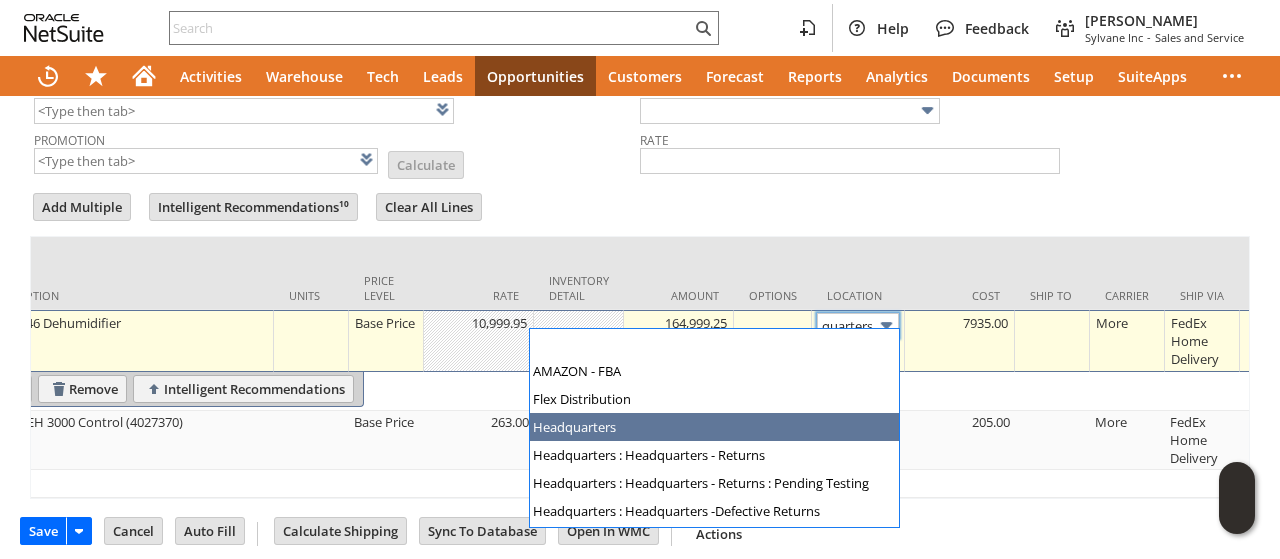 scroll, scrollTop: 84, scrollLeft: 0, axis: vertical 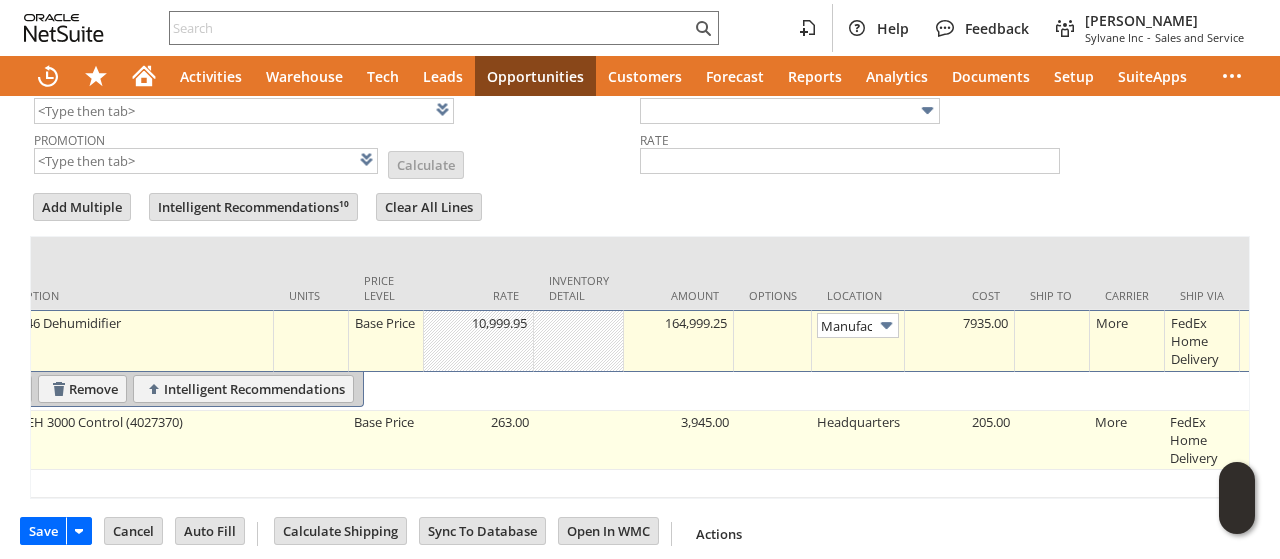 click on "Headquarters" at bounding box center (858, 440) 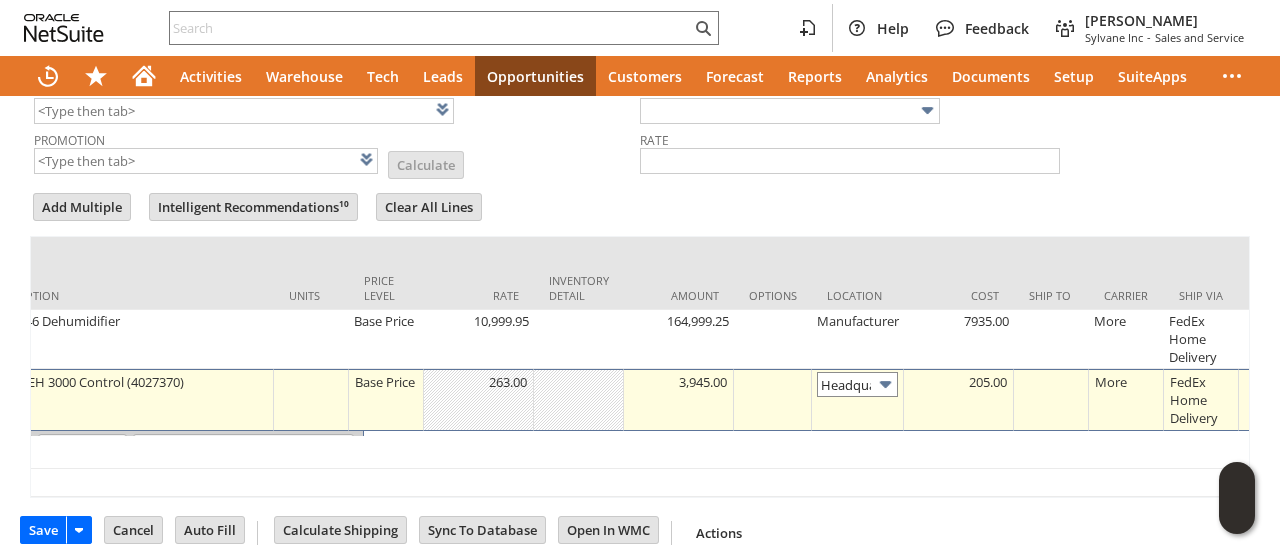 scroll, scrollTop: 0, scrollLeft: 32, axis: horizontal 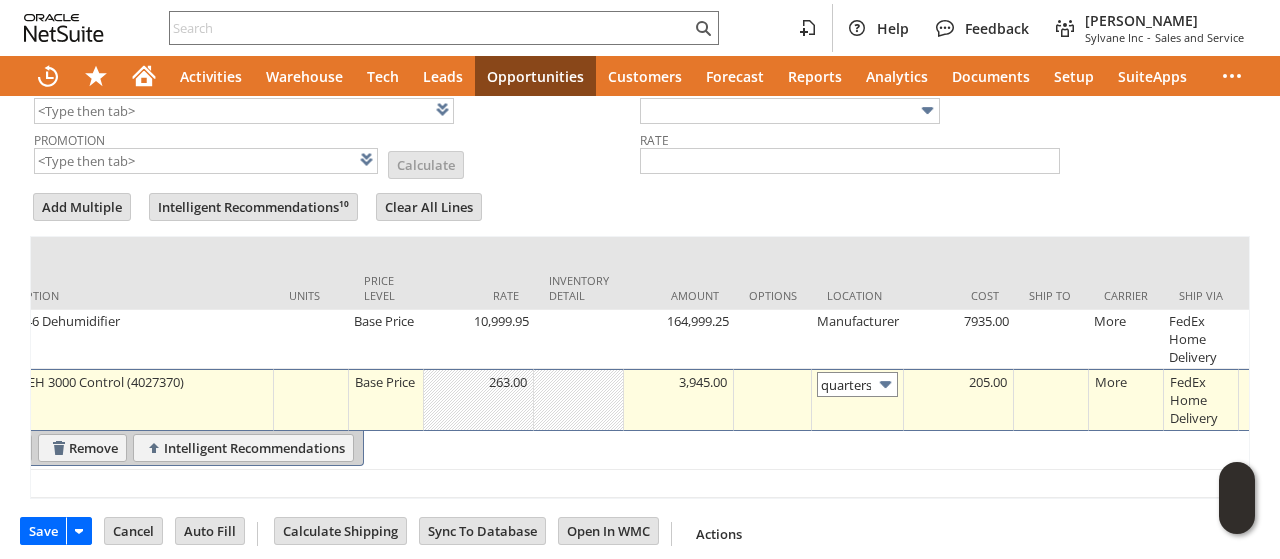 click on "Headquarters" at bounding box center (857, 384) 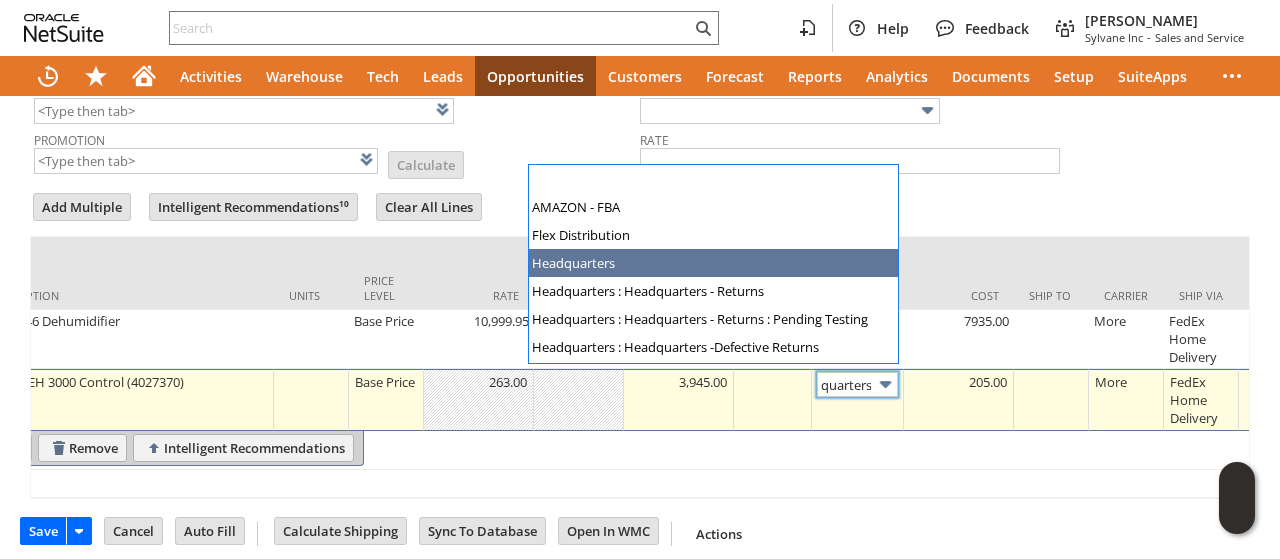 scroll, scrollTop: 84, scrollLeft: 0, axis: vertical 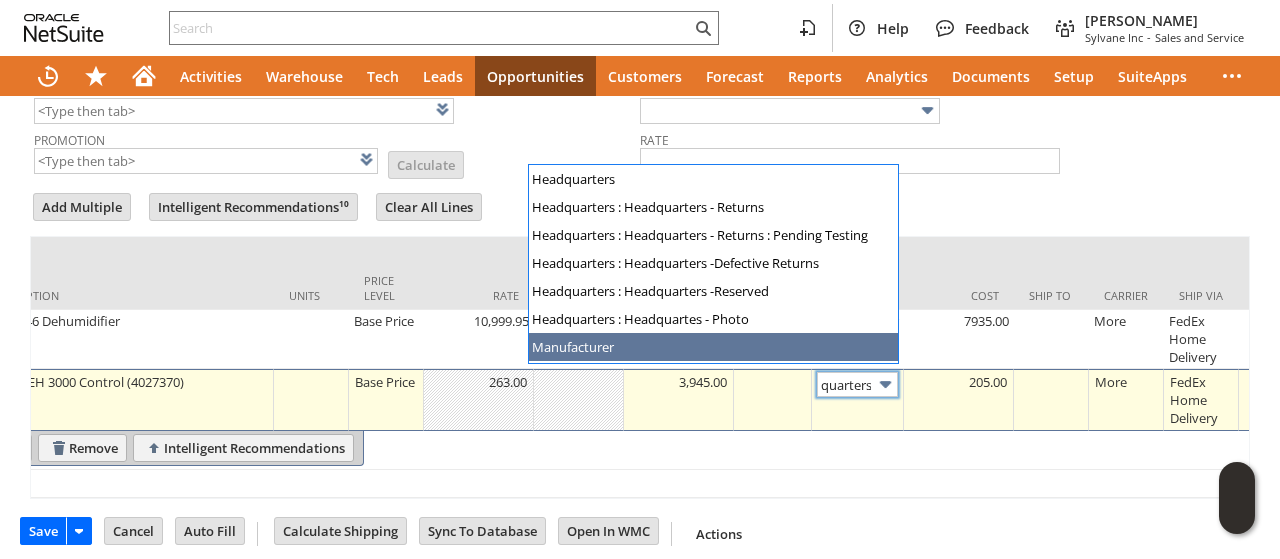 type on "Manufacturer" 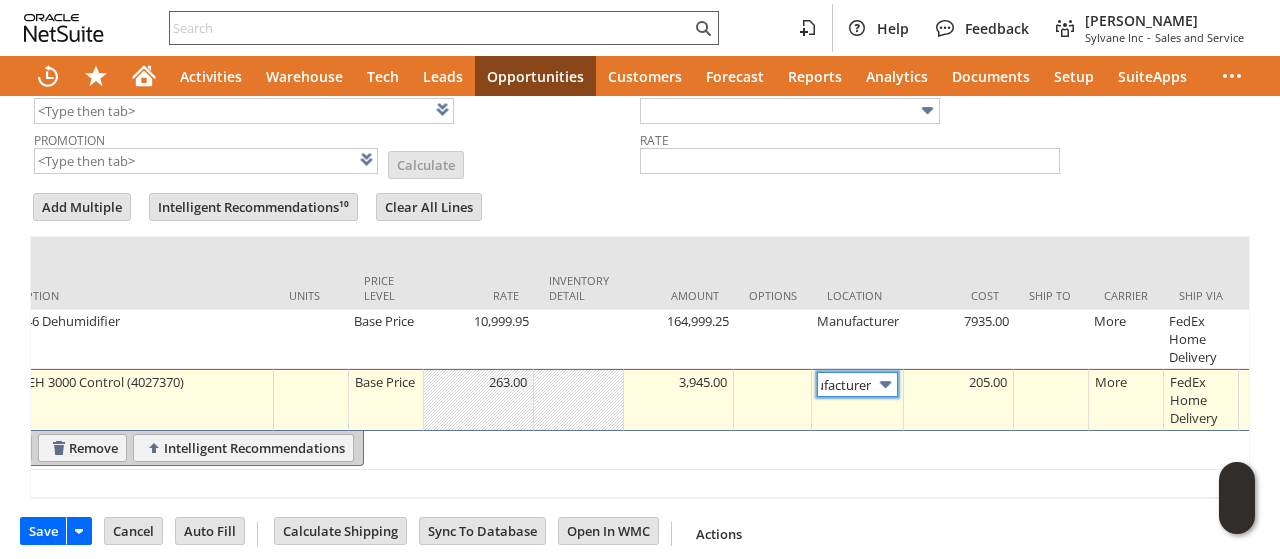 scroll, scrollTop: 0, scrollLeft: 0, axis: both 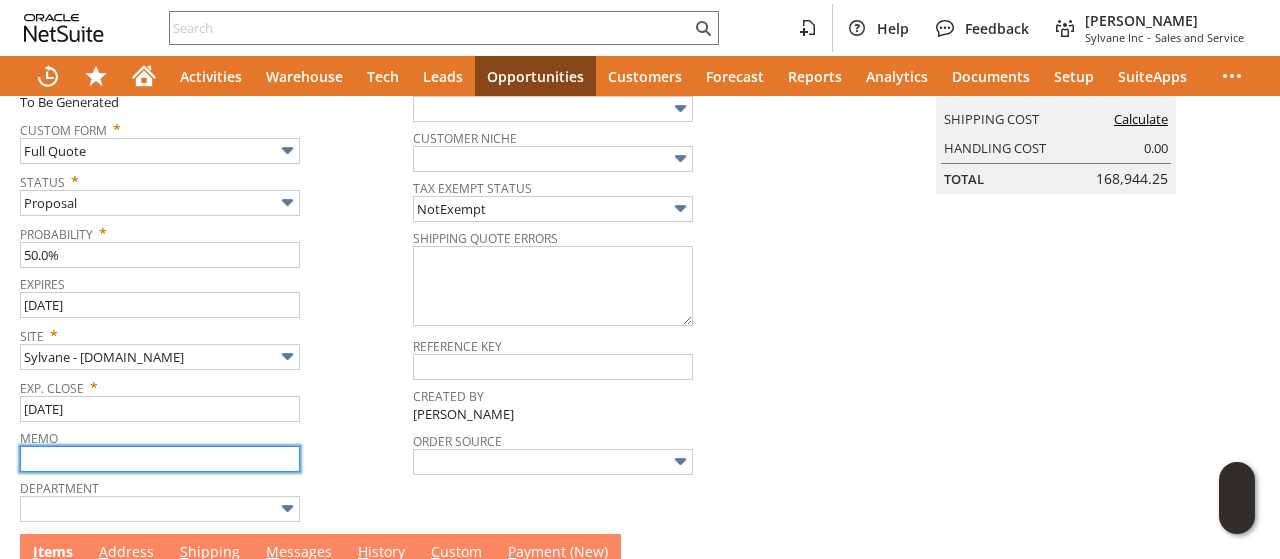click at bounding box center (160, 459) 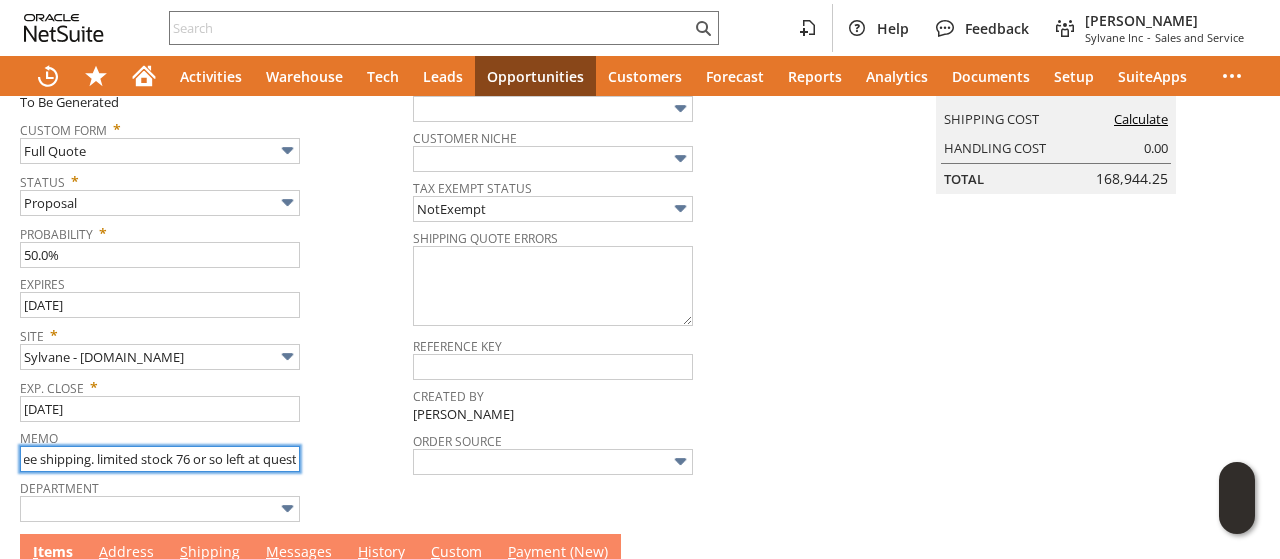 scroll, scrollTop: 0, scrollLeft: 106, axis: horizontal 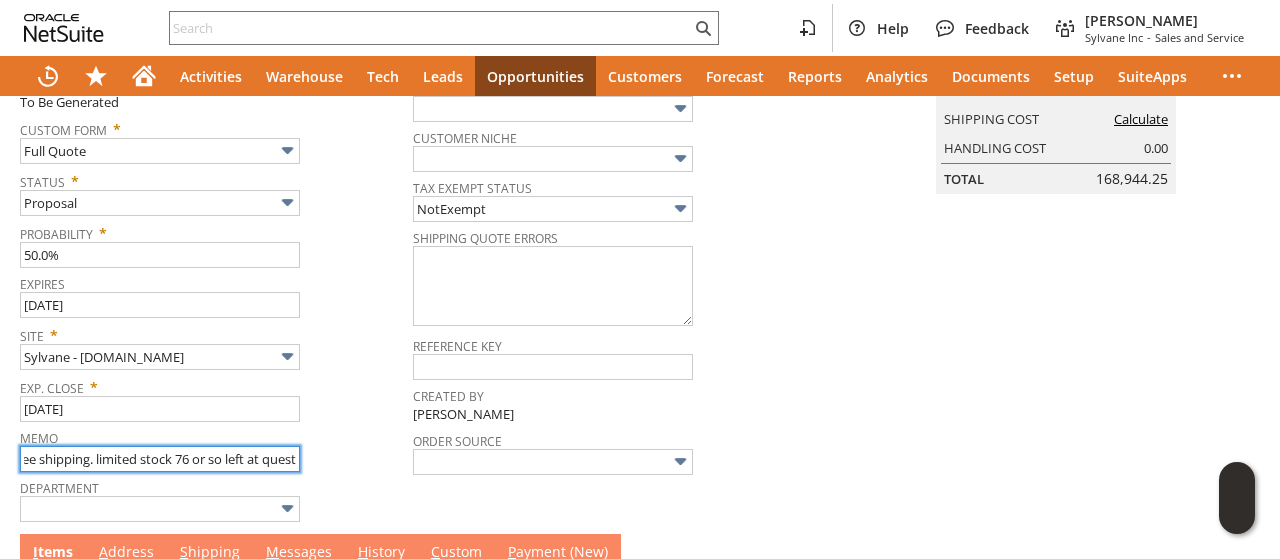 type on "7575 per unit, free shipping. limited stock 76 or so left at quest" 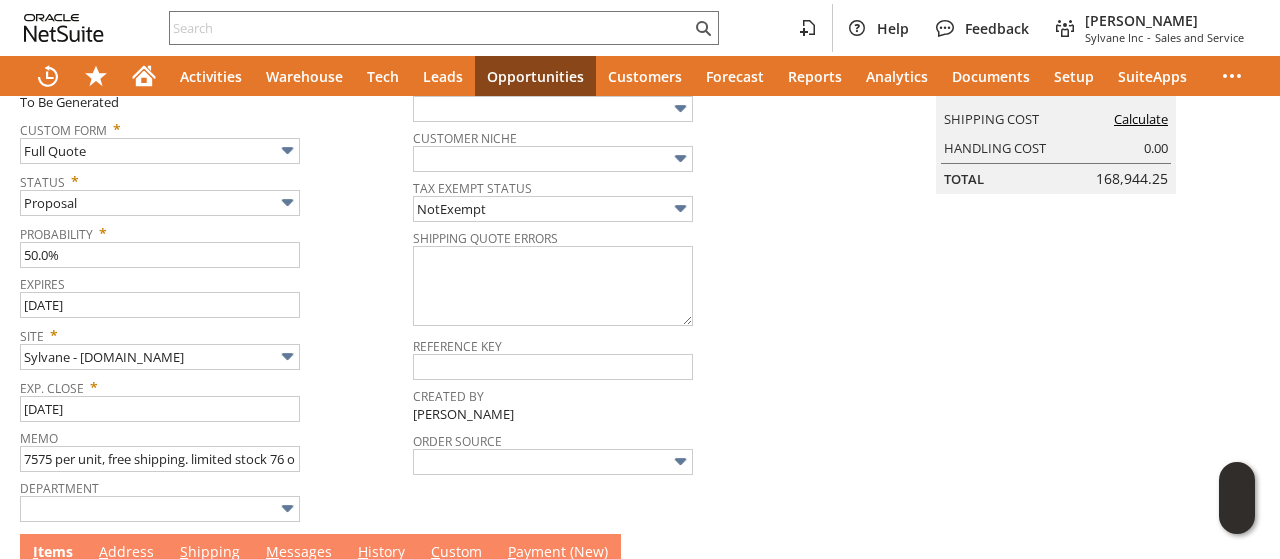 click on "Created By" at bounding box center (647, 393) 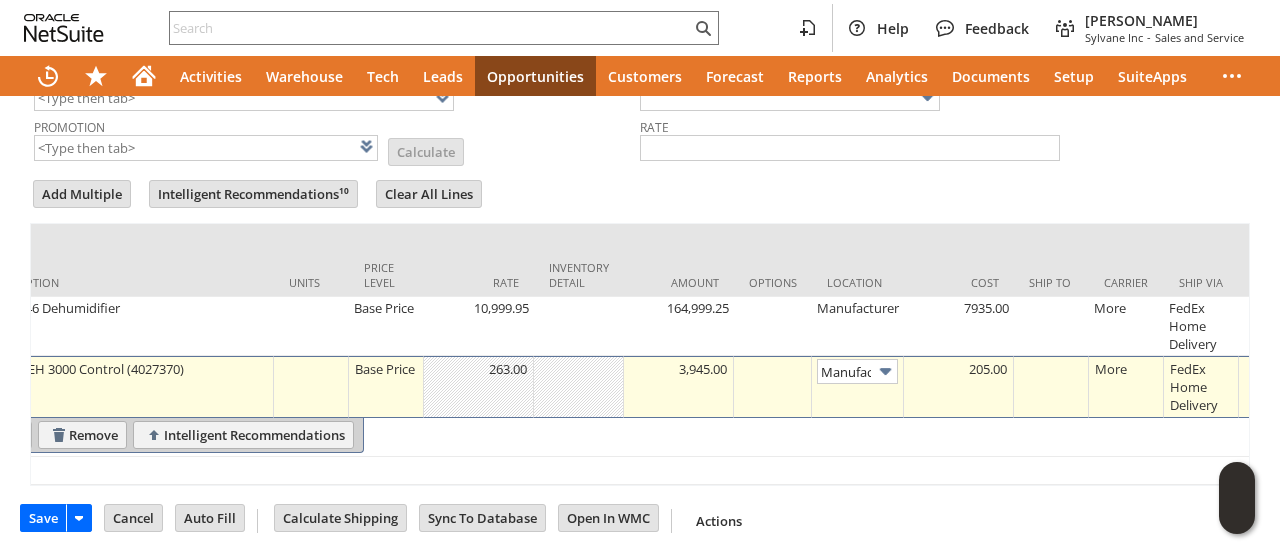 scroll, scrollTop: 0, scrollLeft: 0, axis: both 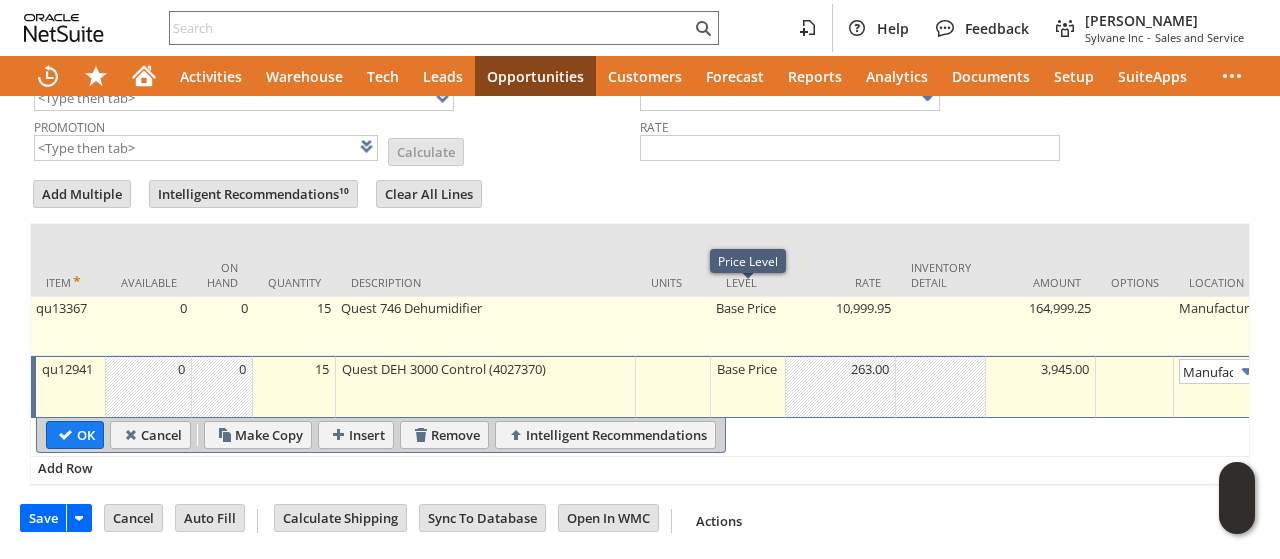 click on "Base Price" at bounding box center (748, 326) 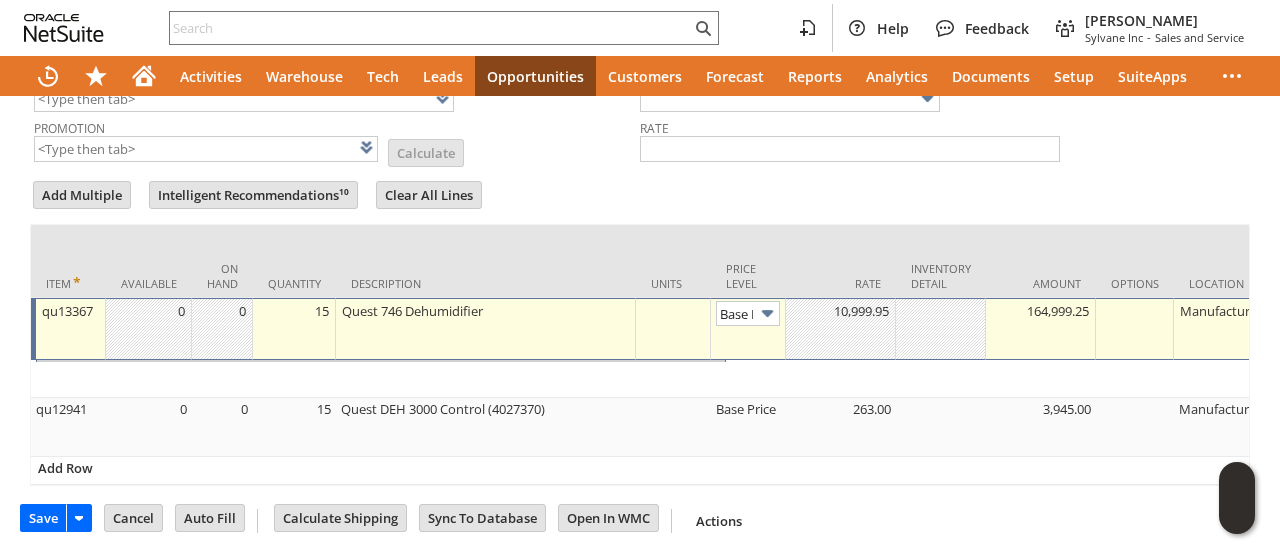 type on "Base Price" 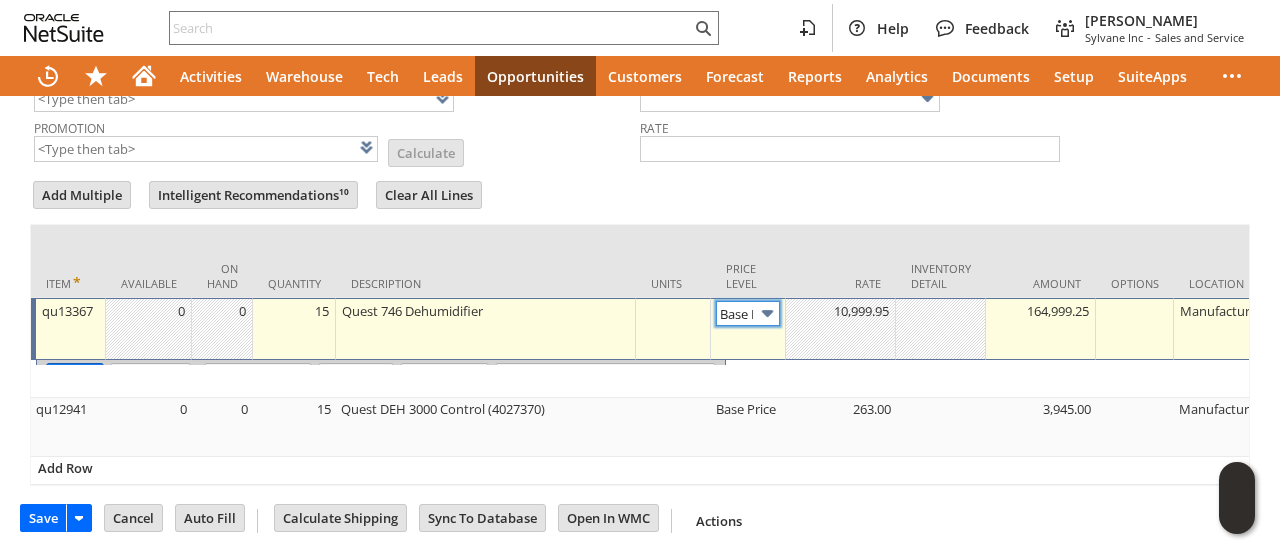 scroll, scrollTop: 758, scrollLeft: 0, axis: vertical 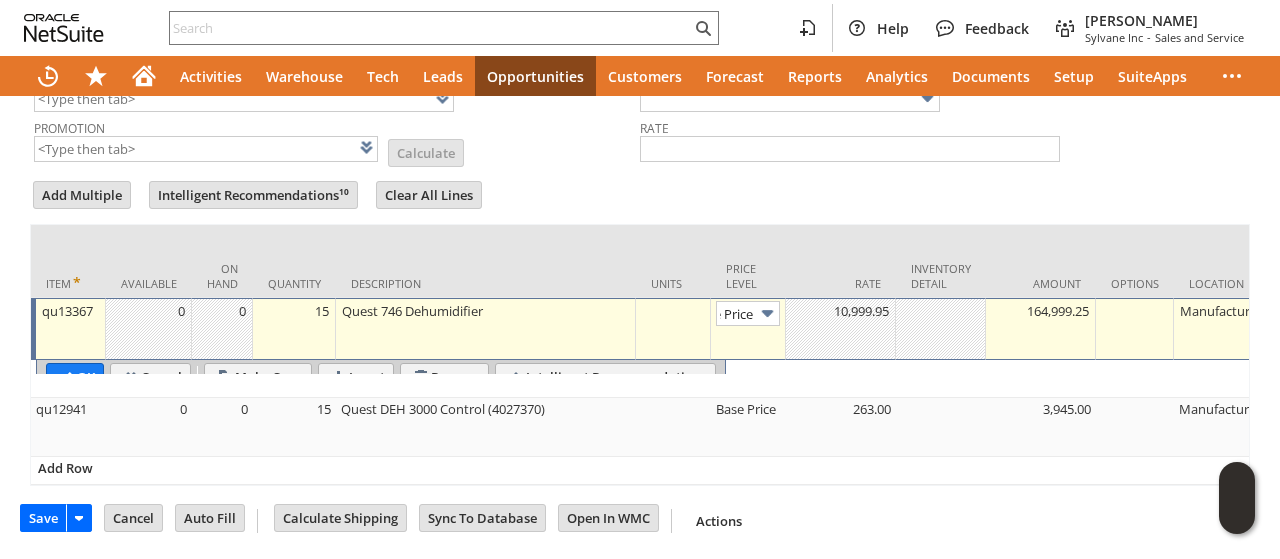 click at bounding box center (767, 313) 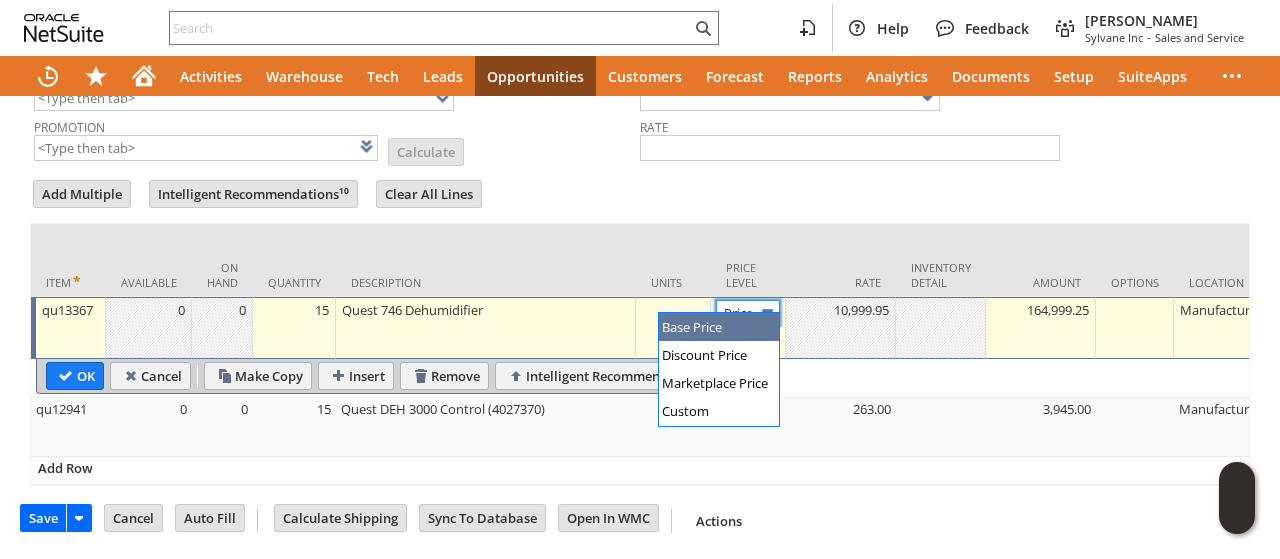 scroll, scrollTop: 0, scrollLeft: 0, axis: both 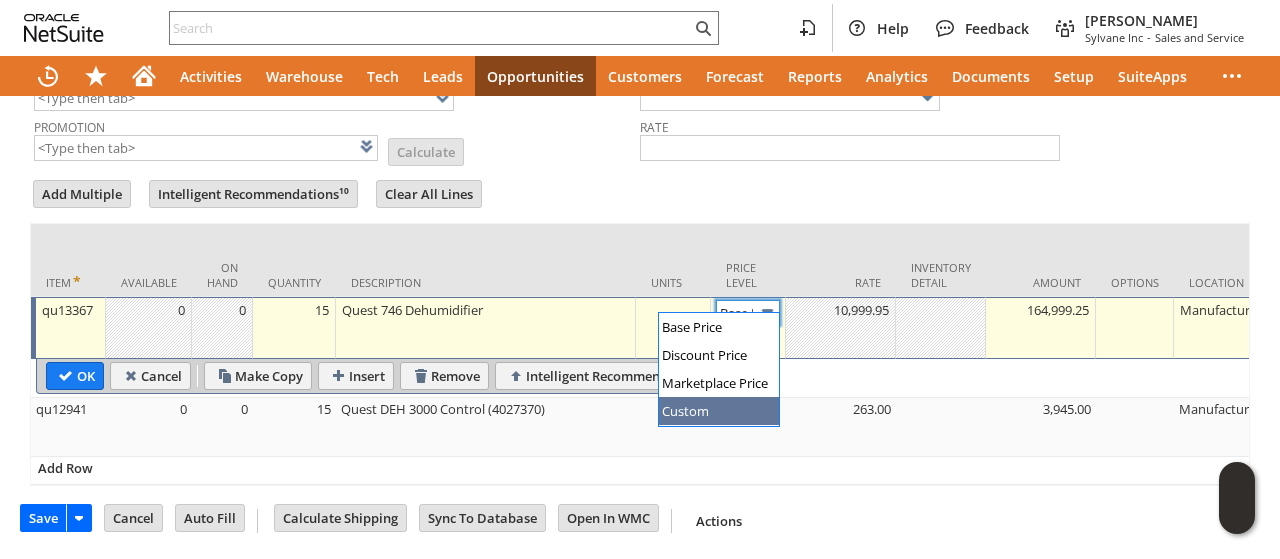 type 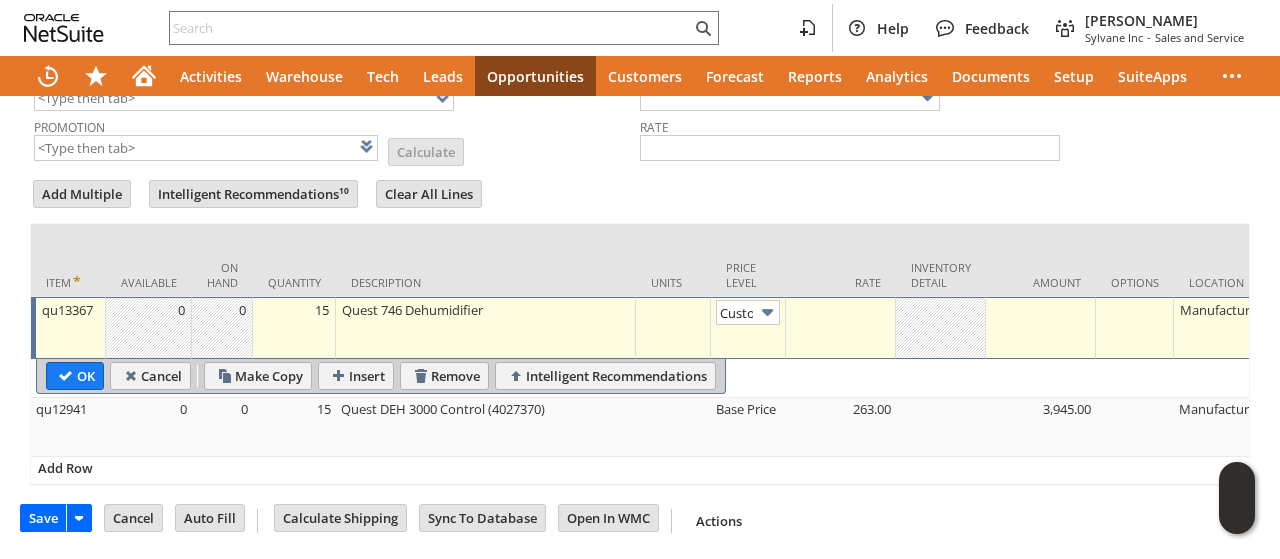 click at bounding box center [841, 328] 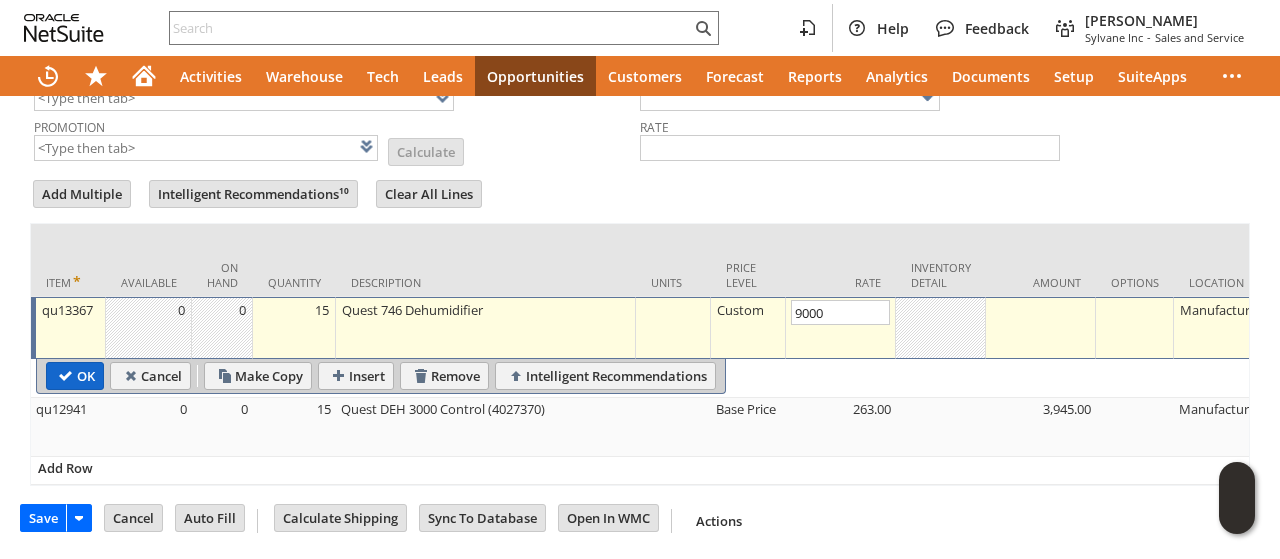 type on "9,000.00" 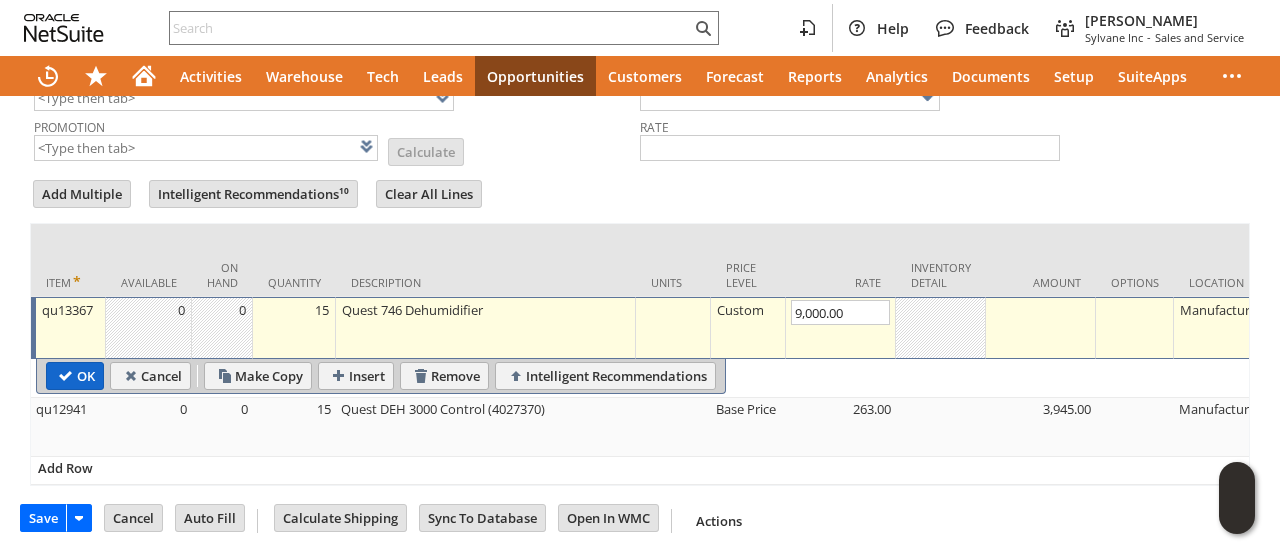 click on "OK" at bounding box center [75, 376] 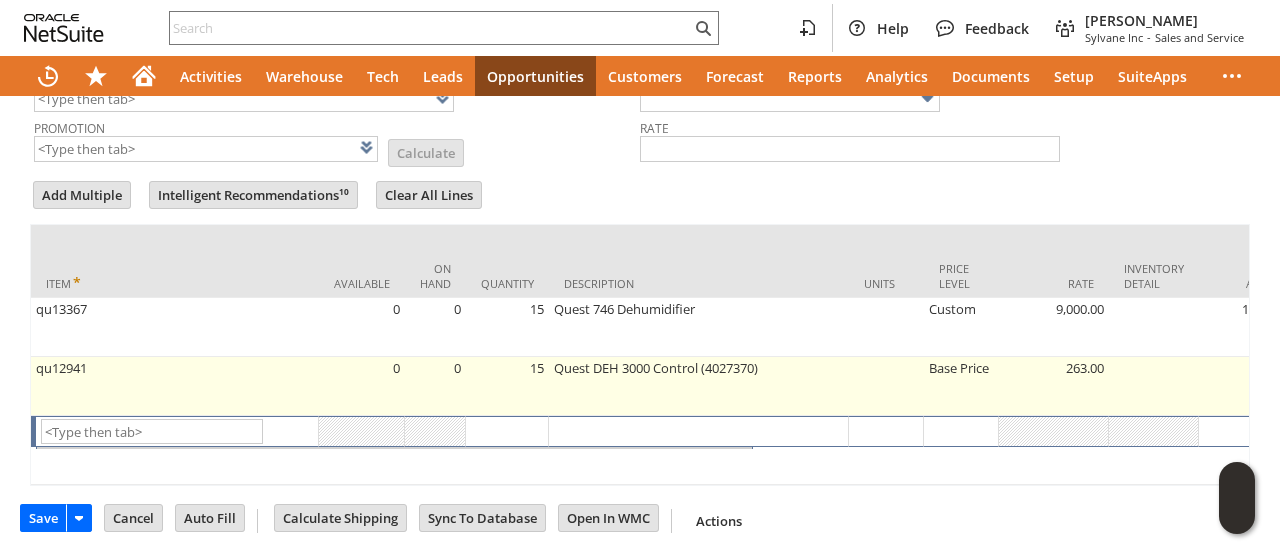 scroll, scrollTop: 758, scrollLeft: 0, axis: vertical 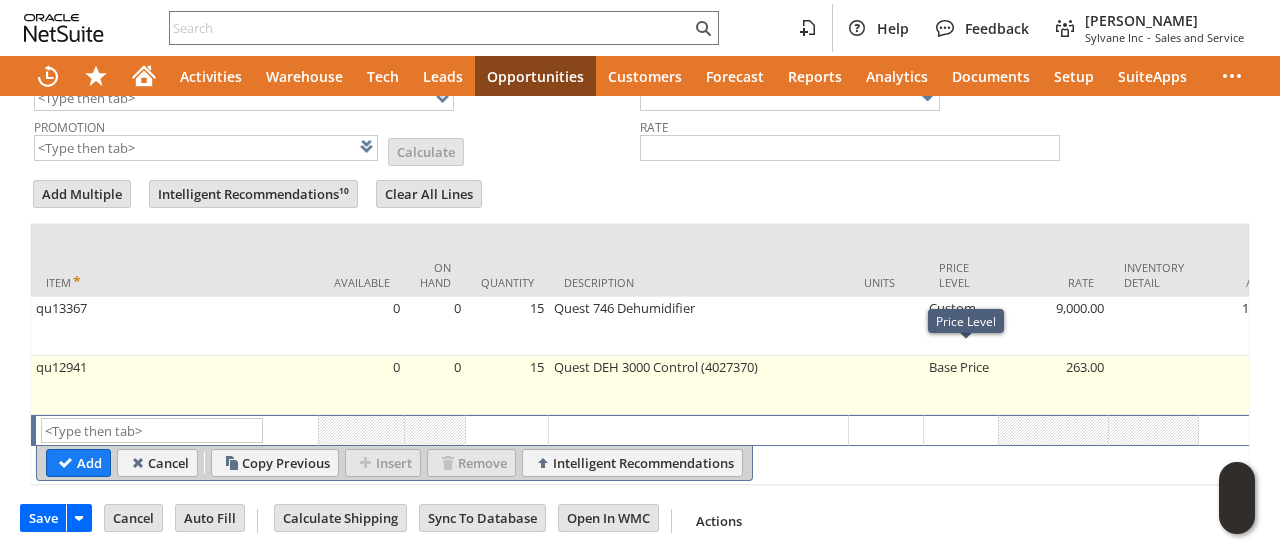 click on "Base Price" at bounding box center [961, 385] 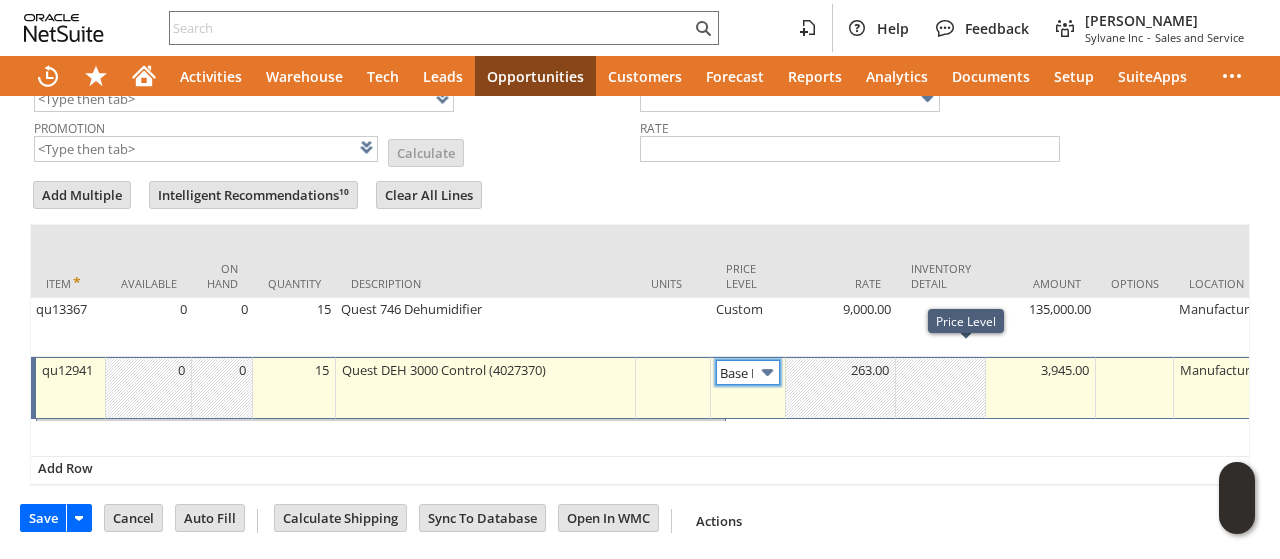 type on "Base Price" 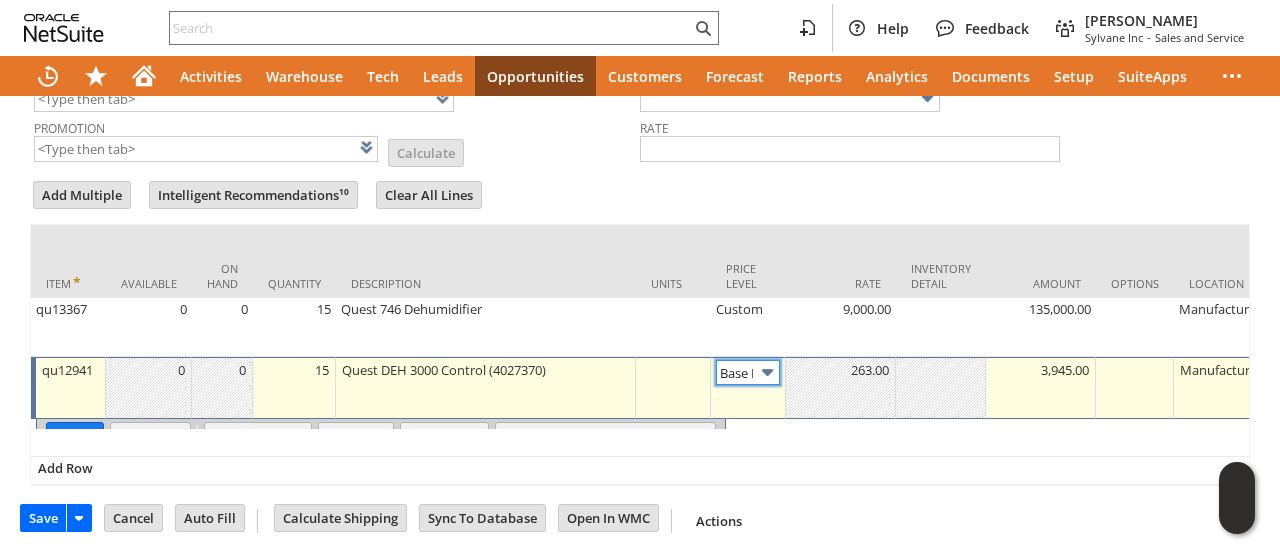 scroll, scrollTop: 0, scrollLeft: 28, axis: horizontal 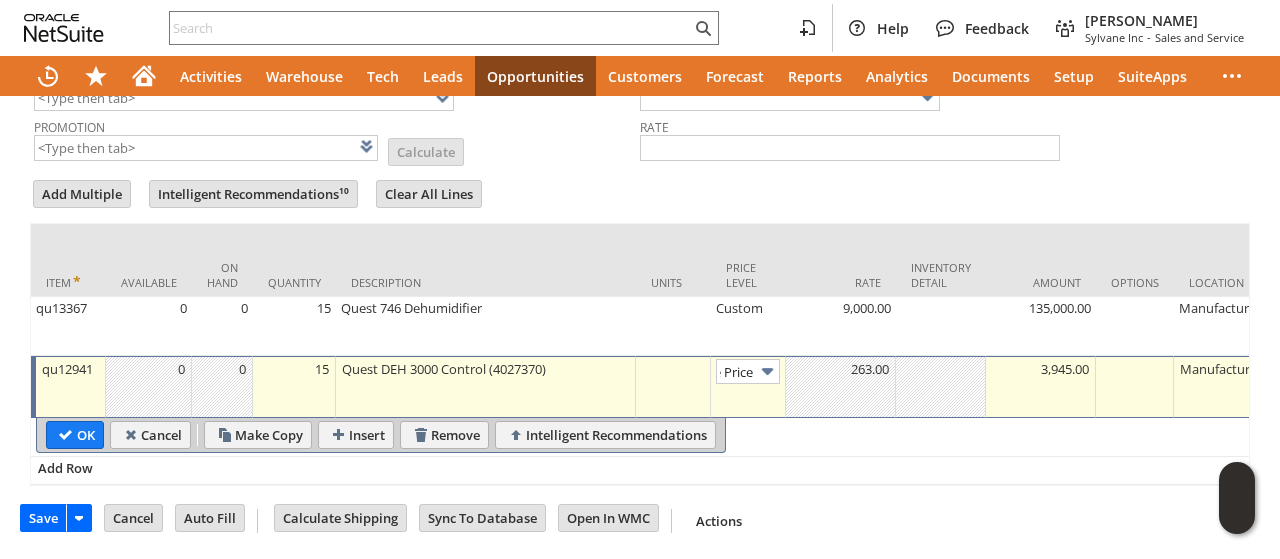 click at bounding box center [767, 371] 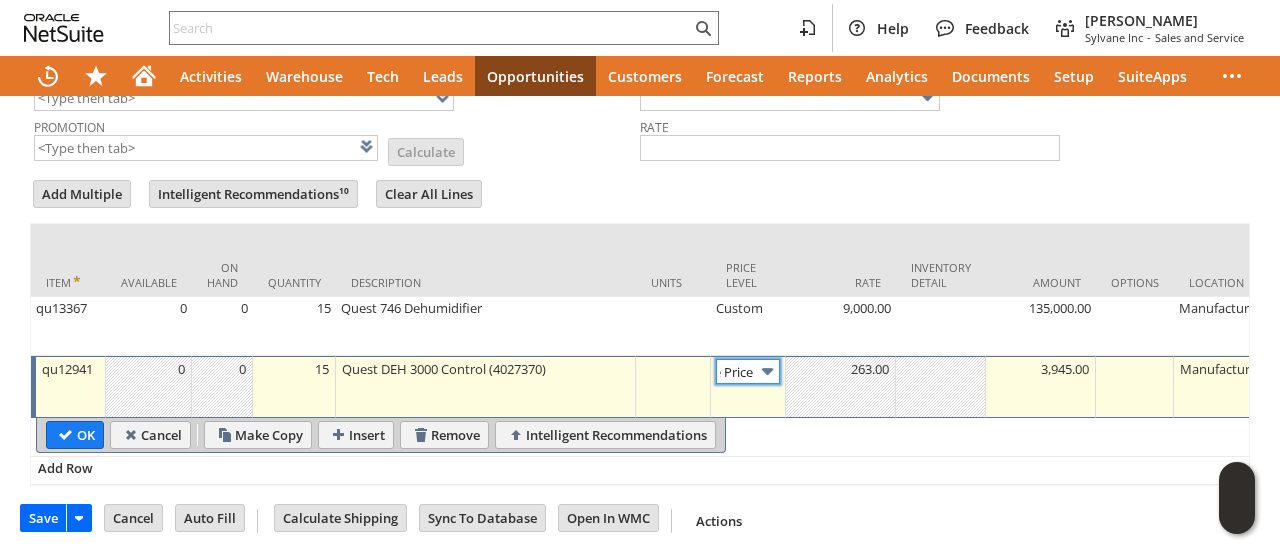scroll, scrollTop: 0, scrollLeft: 0, axis: both 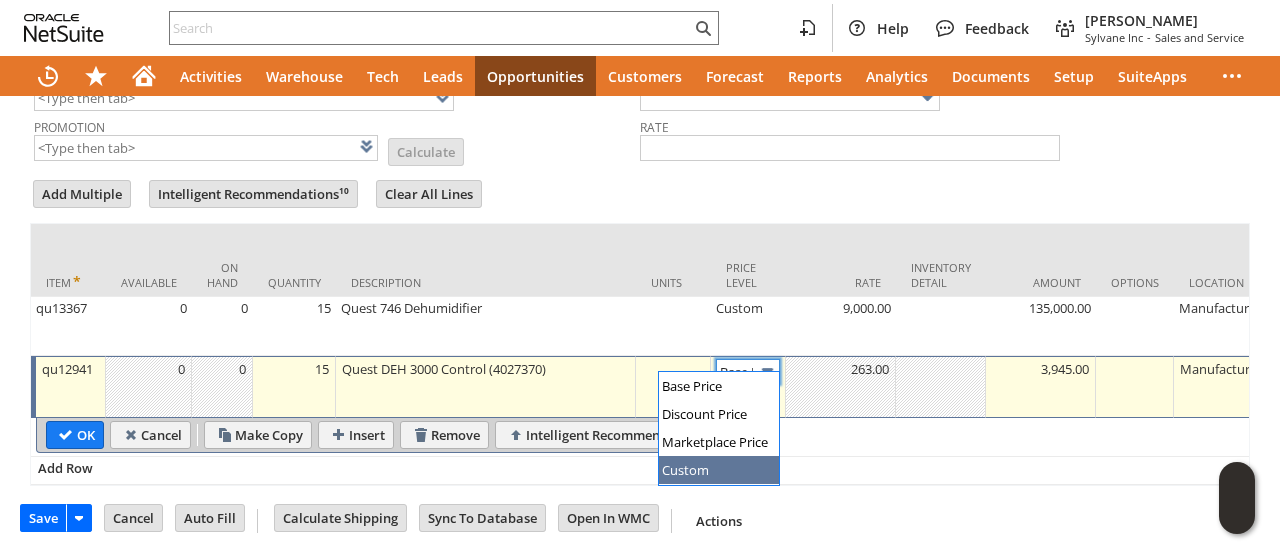 type 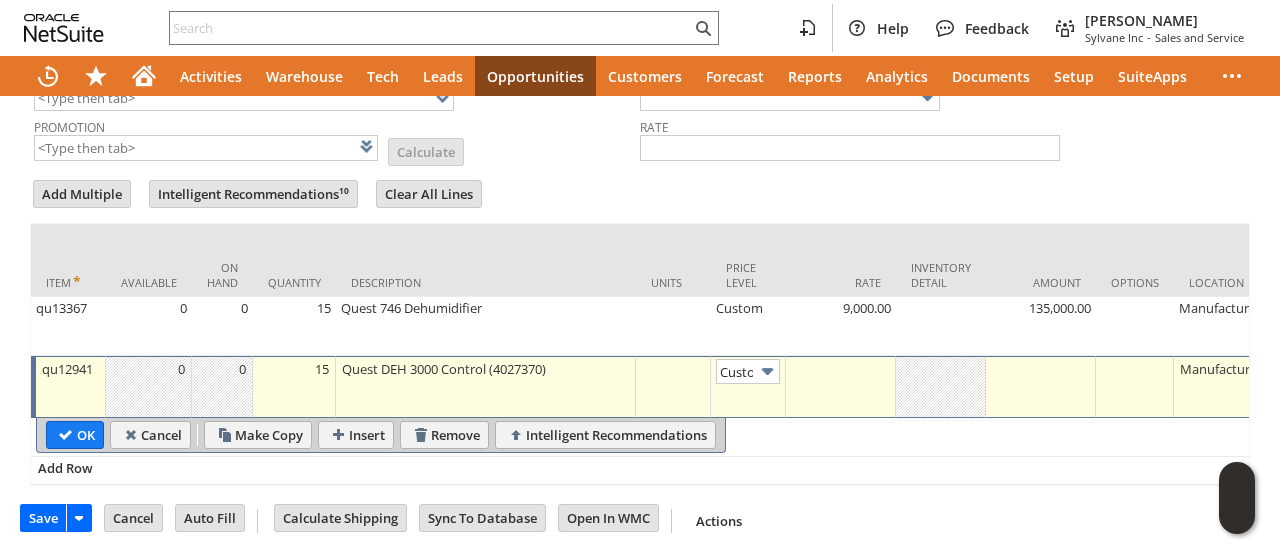 click at bounding box center (841, 387) 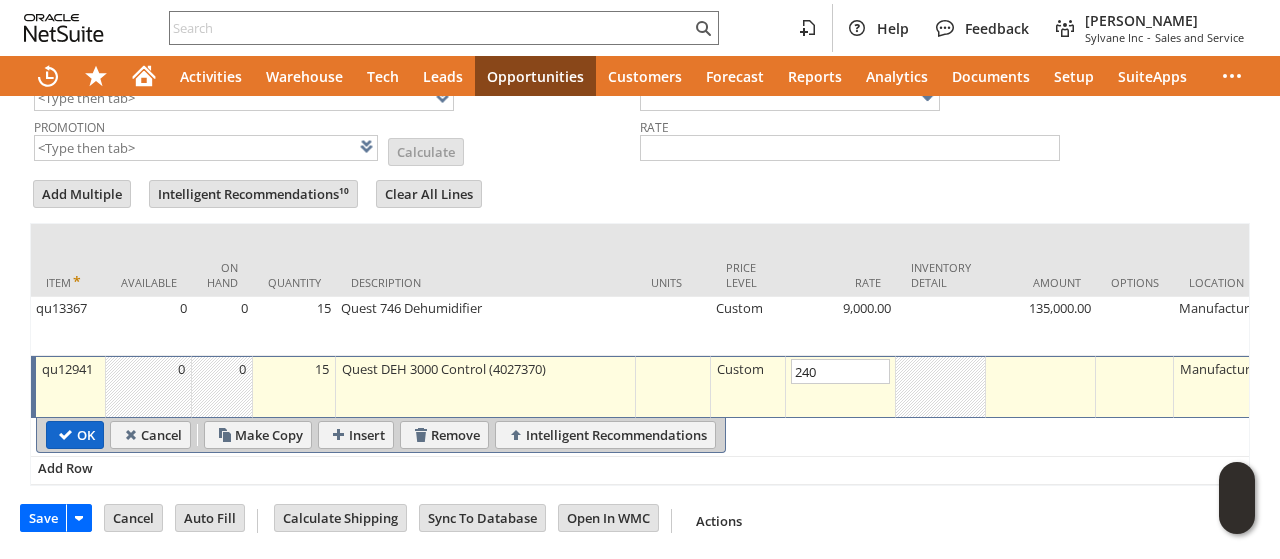 type on "240.00" 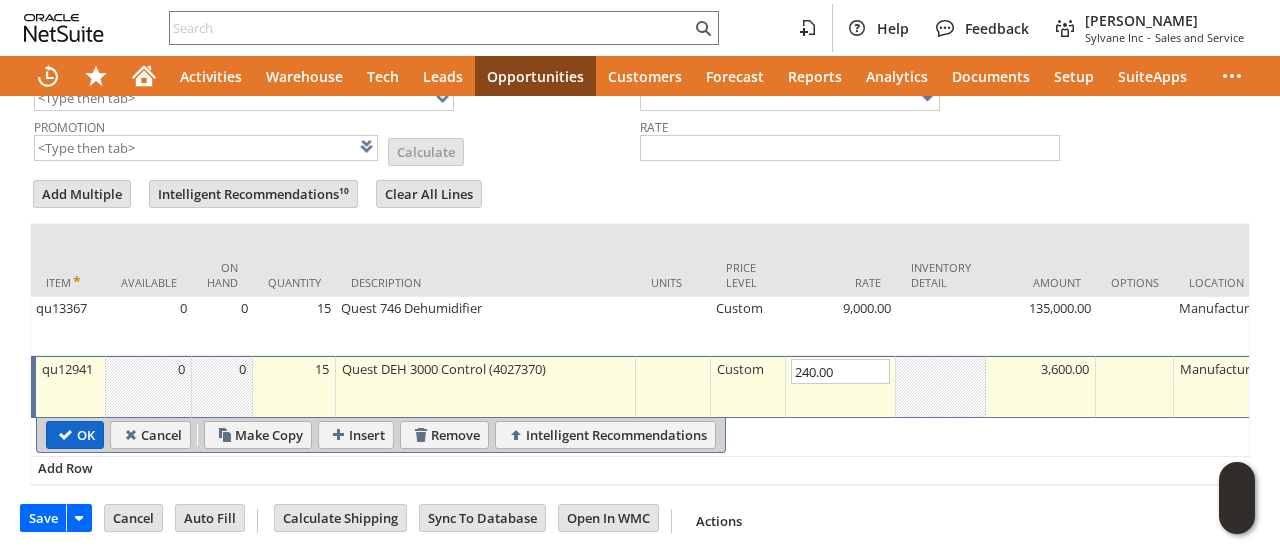 click on "OK" at bounding box center (75, 435) 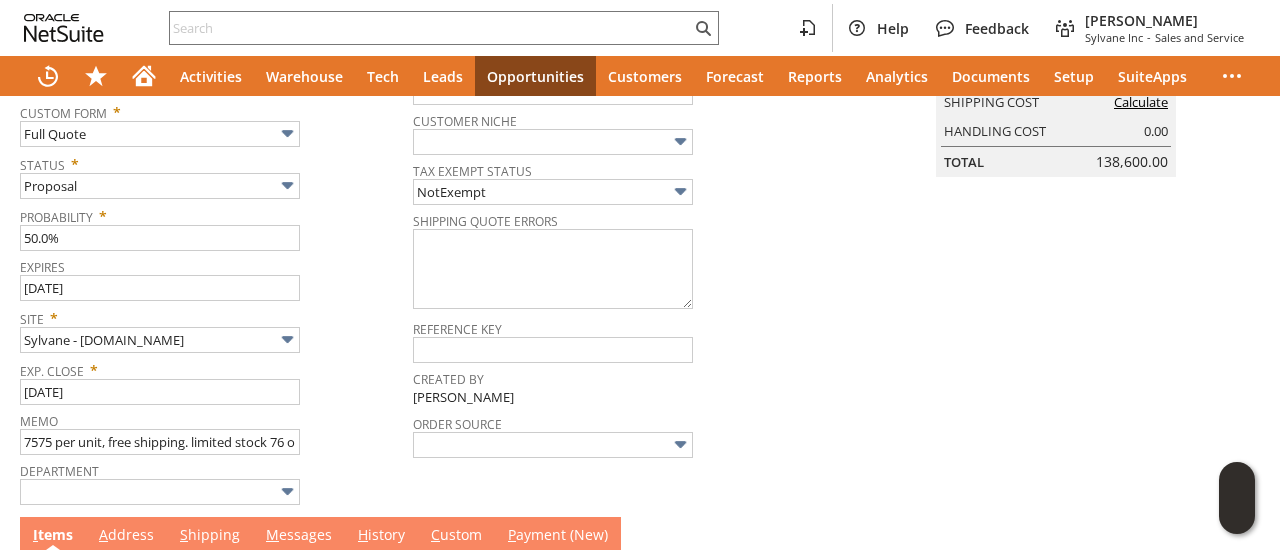 scroll, scrollTop: 0, scrollLeft: 0, axis: both 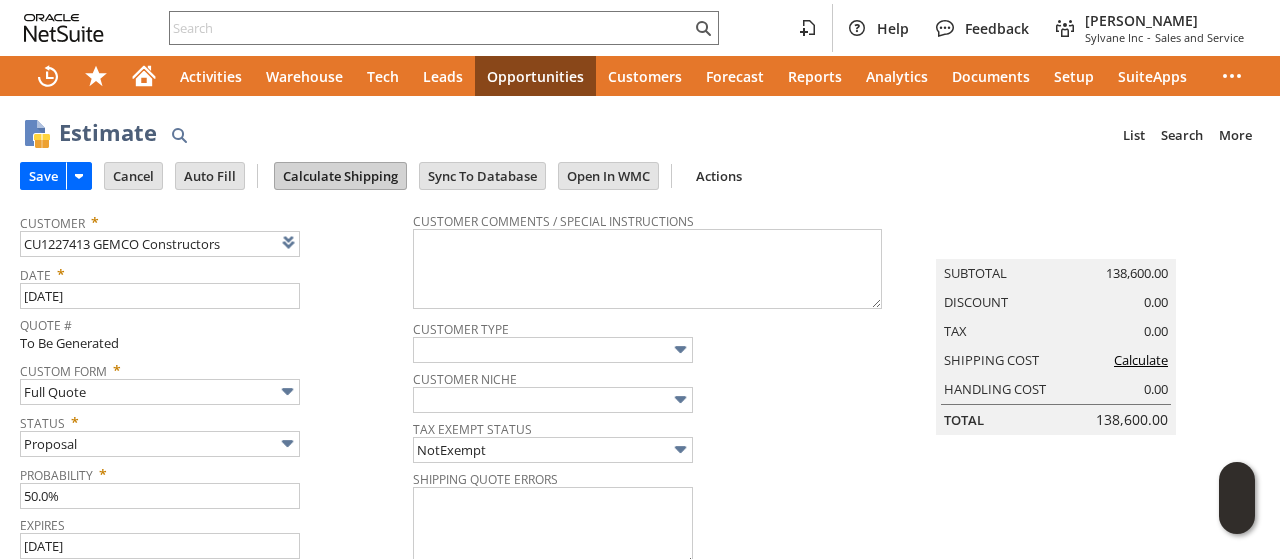 click on "Calculate Shipping" at bounding box center (340, 176) 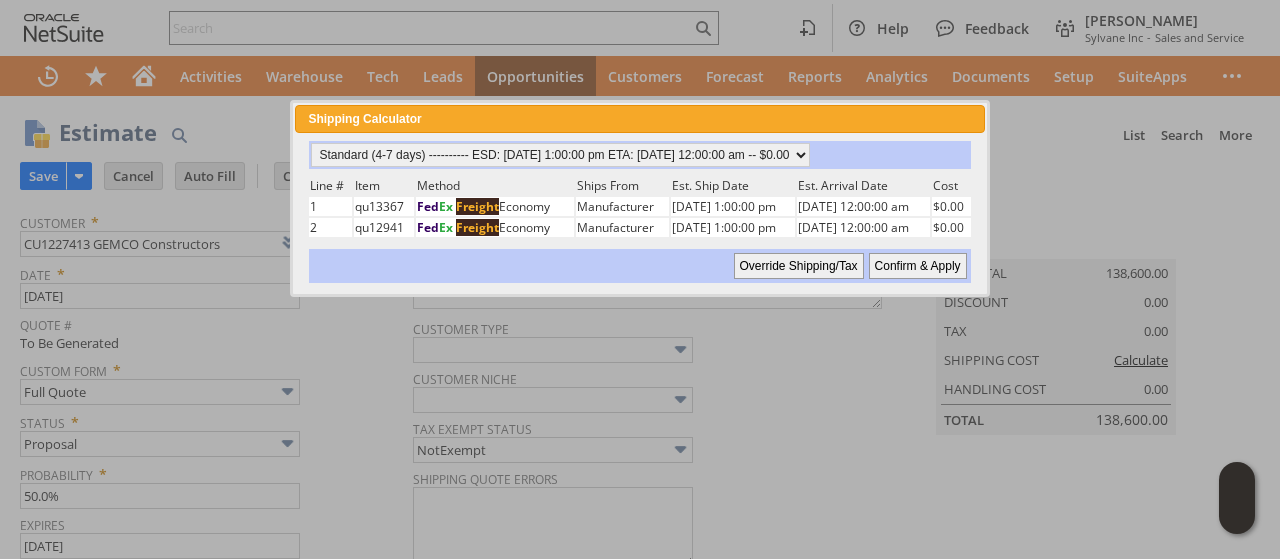click on "Confirm & Apply" at bounding box center (918, 266) 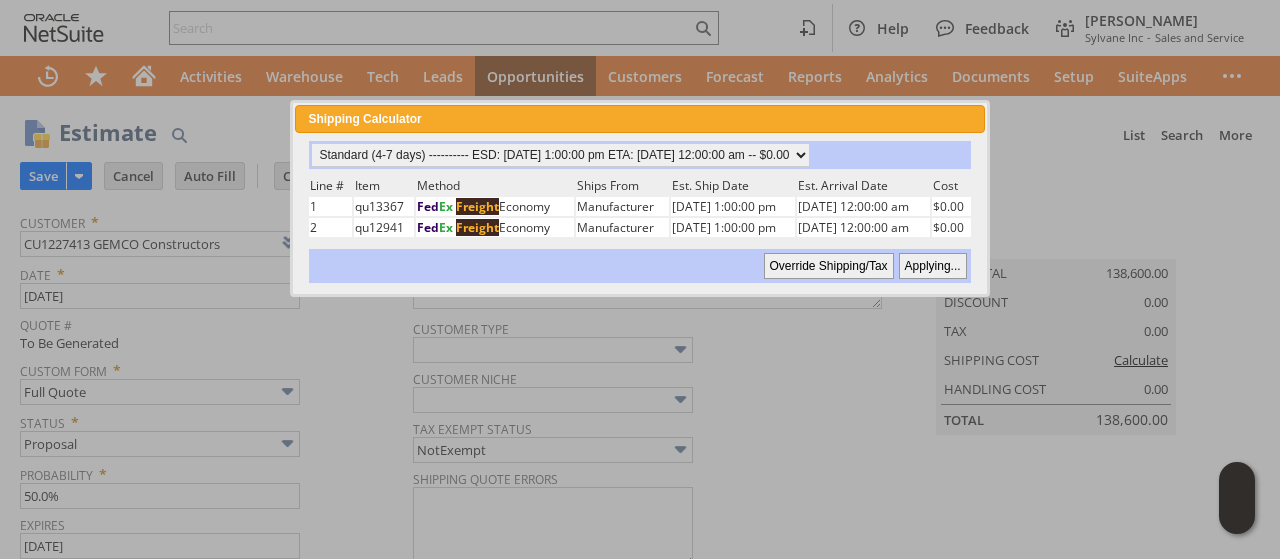 type 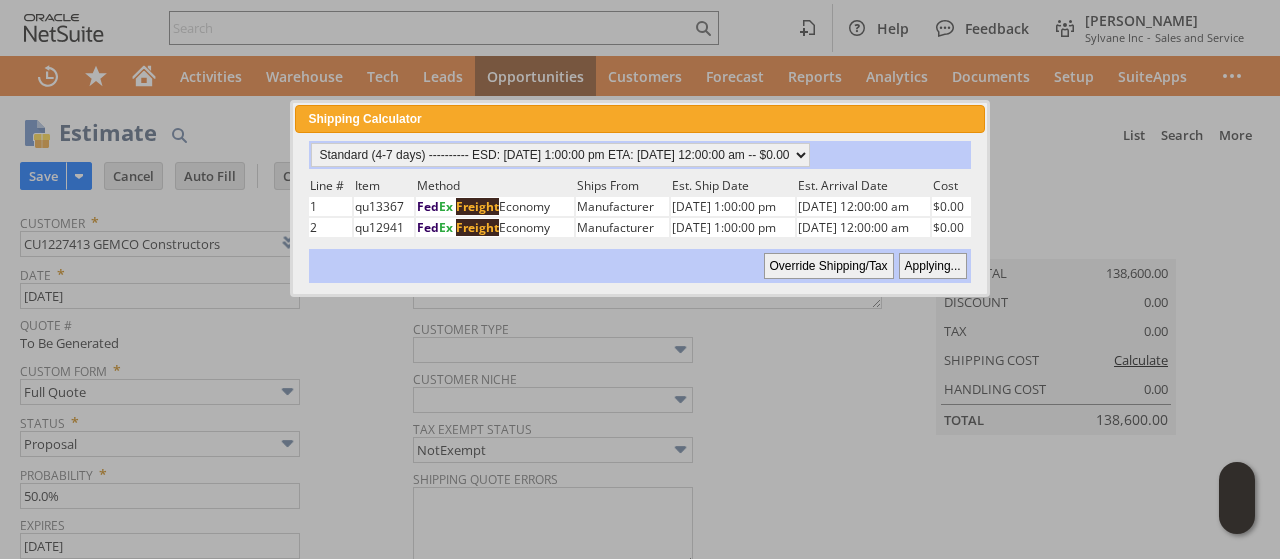 type on "Add" 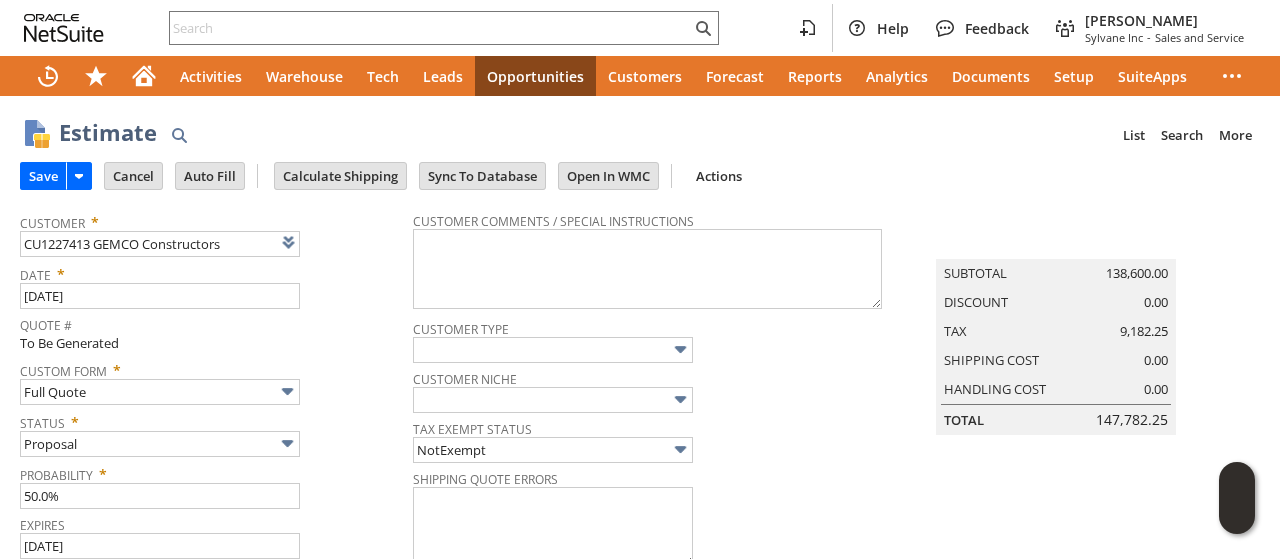 scroll, scrollTop: 758, scrollLeft: 0, axis: vertical 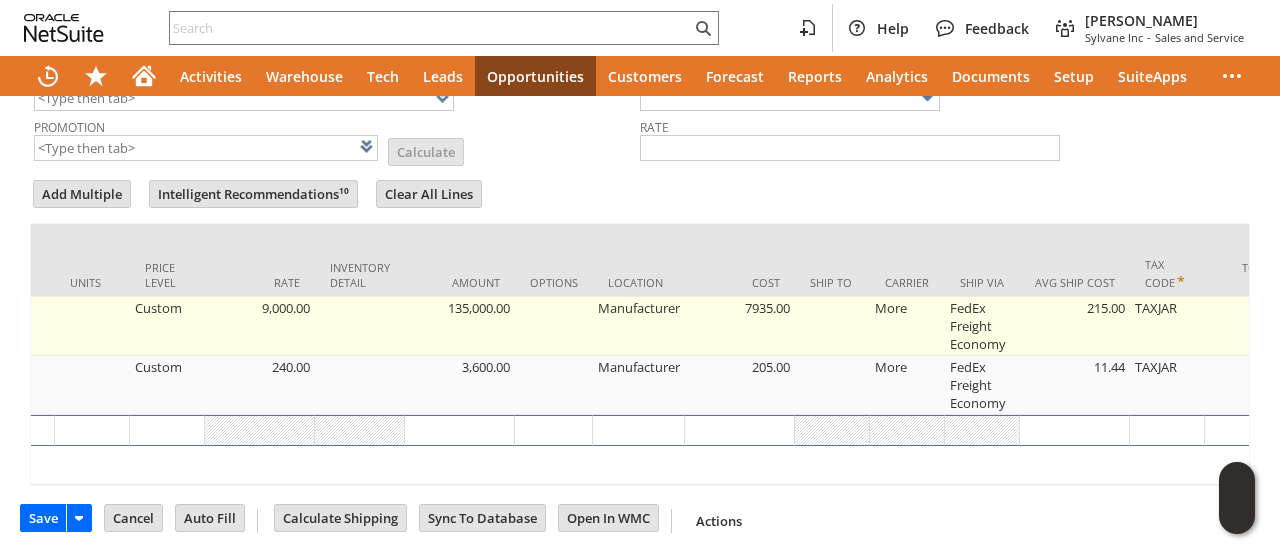 click on "7935.00" at bounding box center [740, 326] 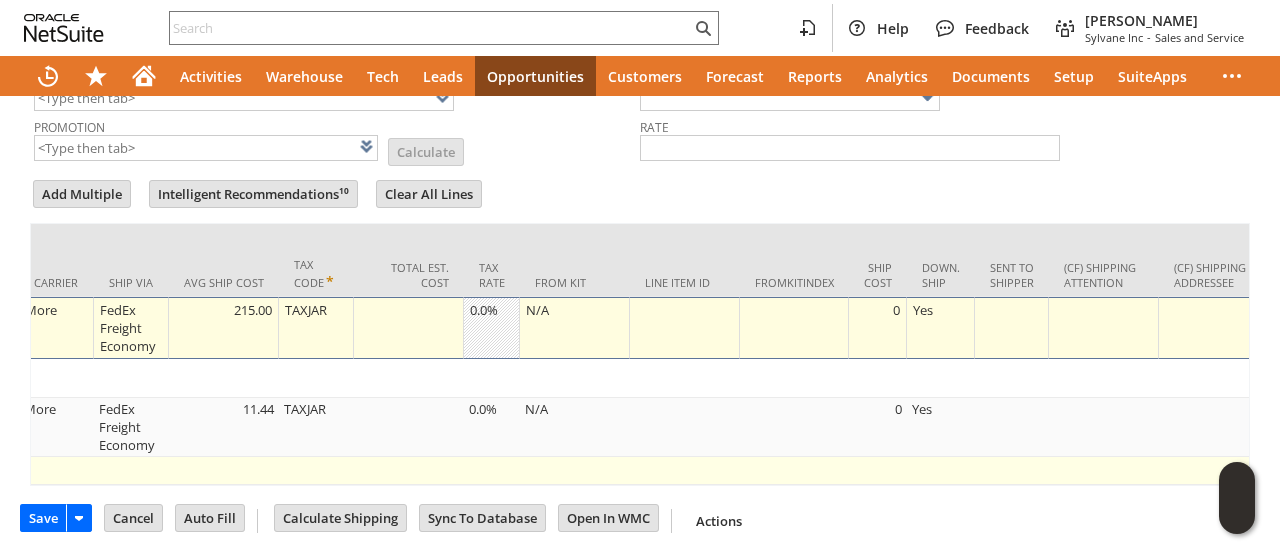 scroll, scrollTop: 0, scrollLeft: 2130, axis: horizontal 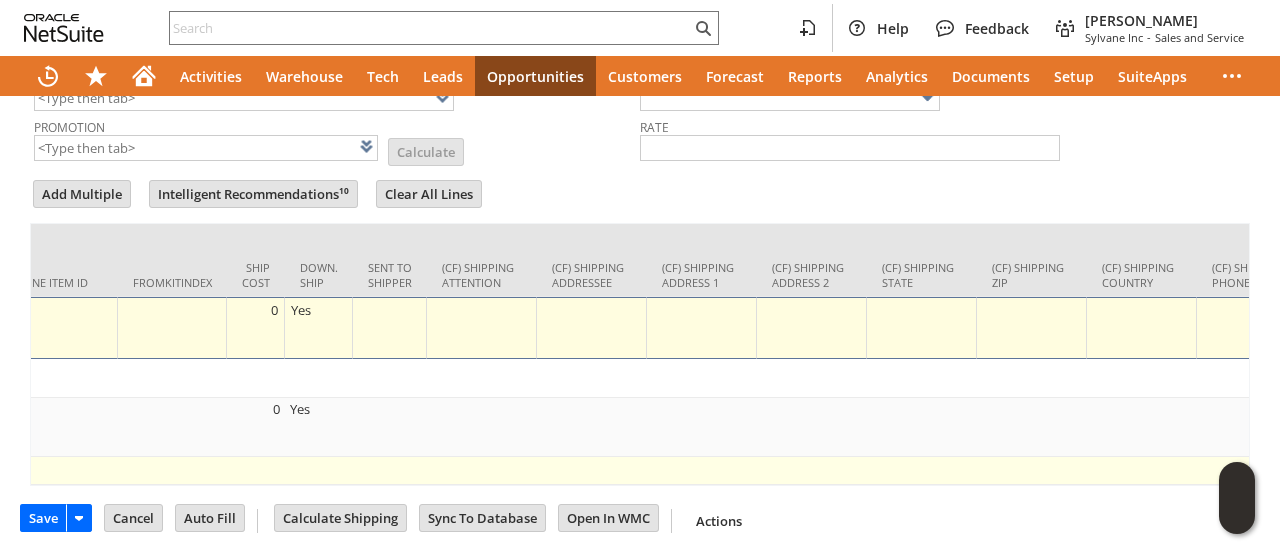 type on "7475.00" 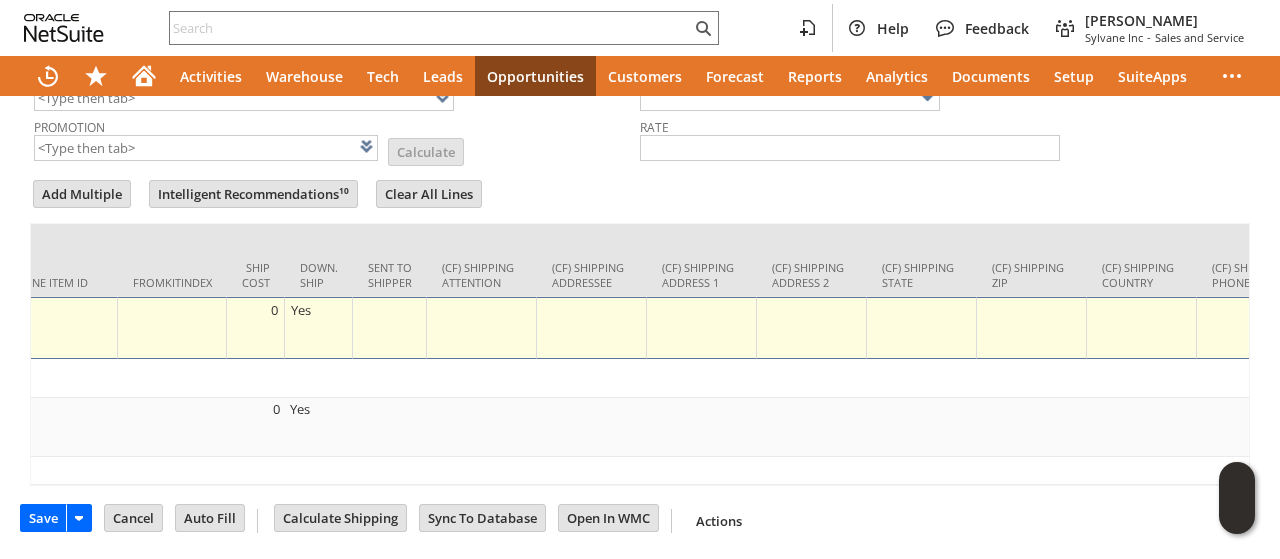 type 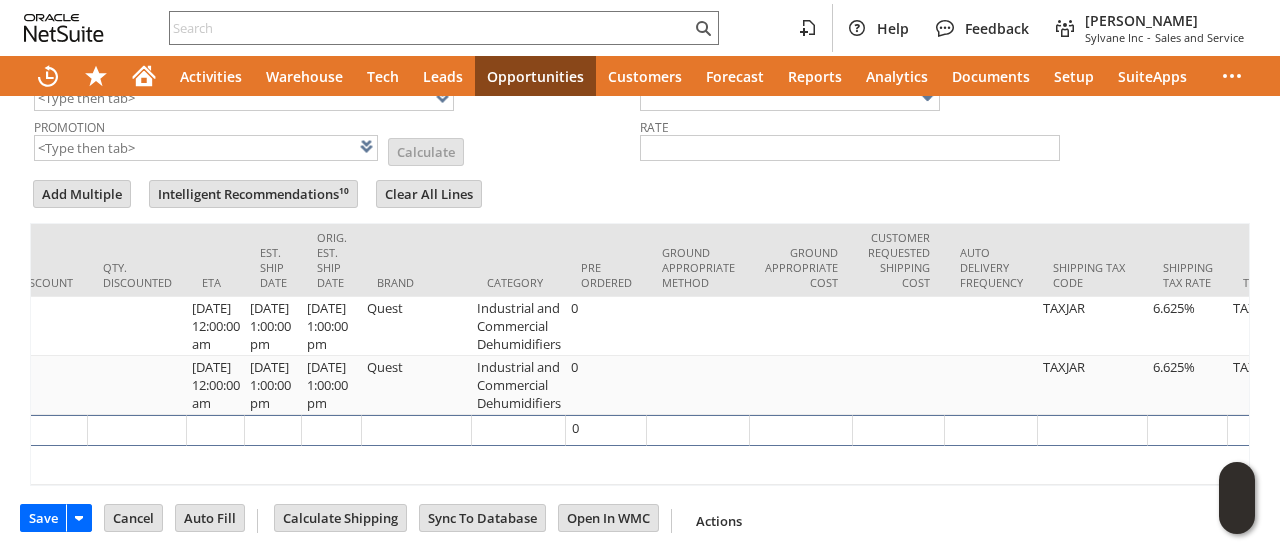 scroll, scrollTop: 0, scrollLeft: 4892, axis: horizontal 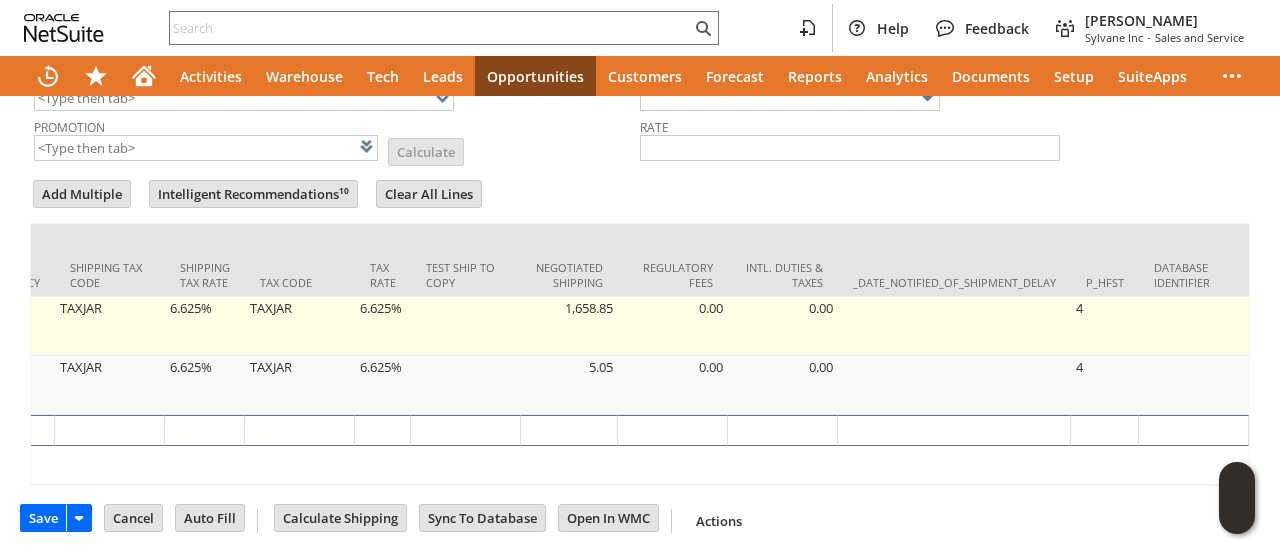 click on "1,658.85" at bounding box center (569, 326) 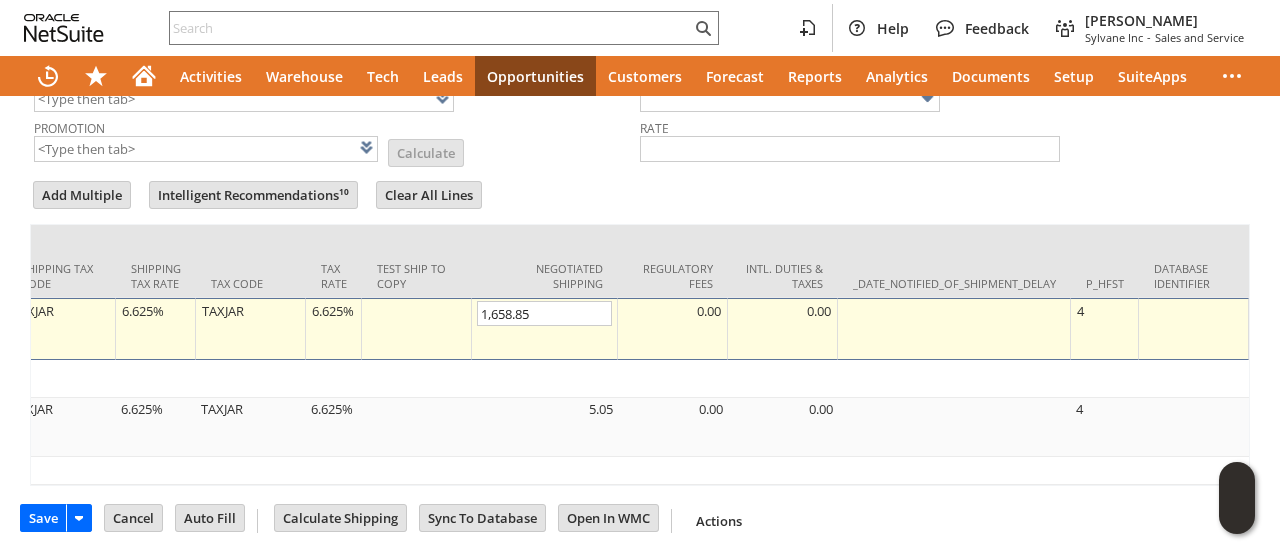 scroll, scrollTop: 0, scrollLeft: 4727, axis: horizontal 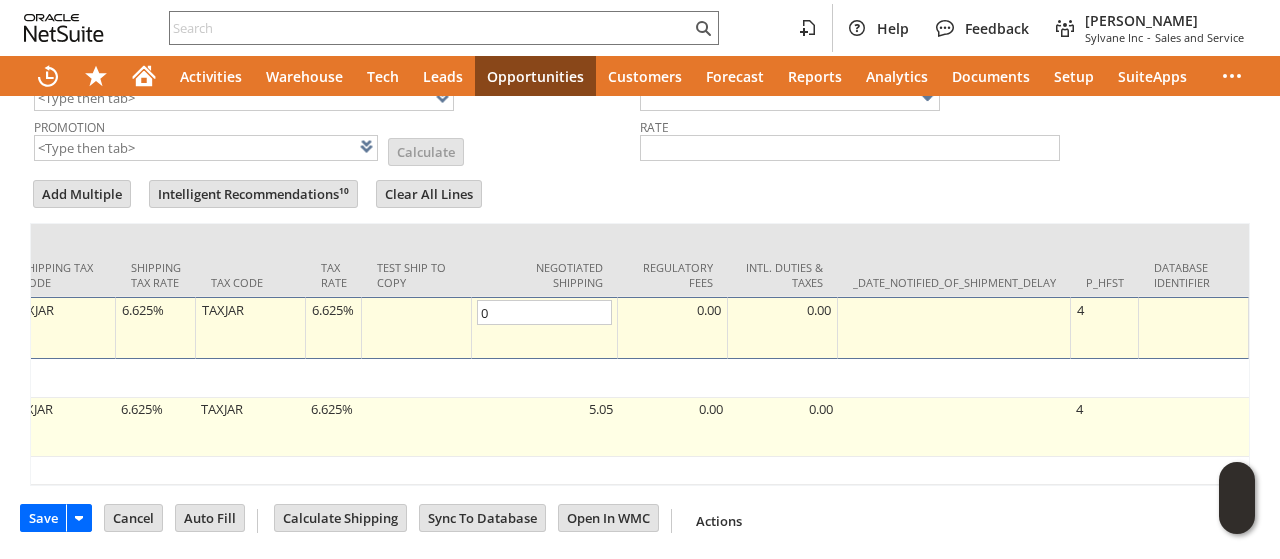 click on "5.05" at bounding box center [545, 427] 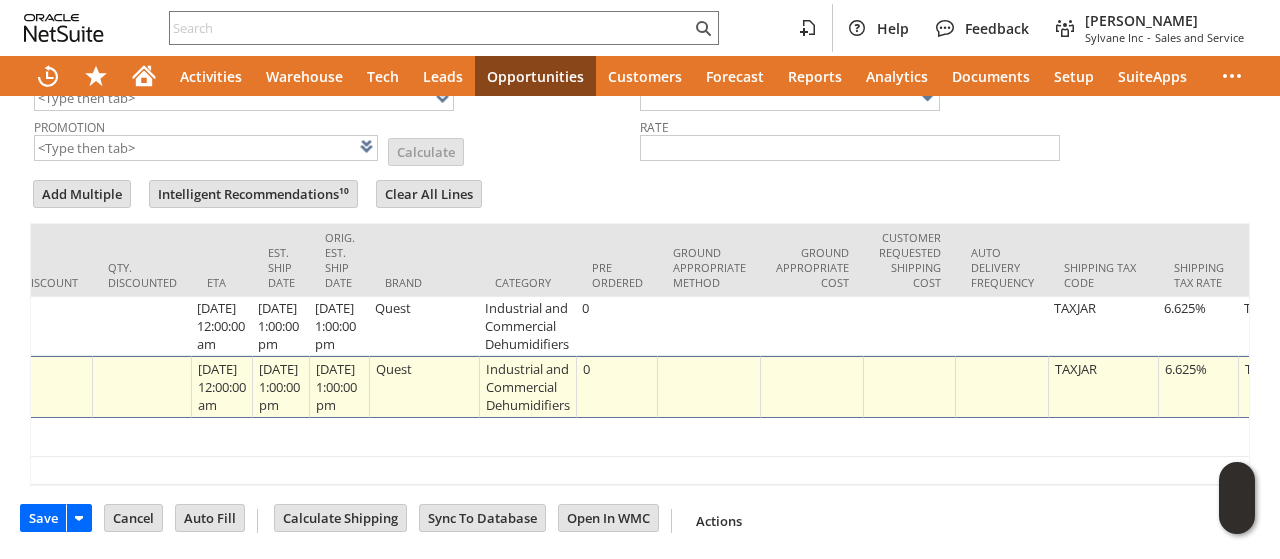 click on "Item Available On Hand Quantity Description Units Price Level Rate Inventory Detail Amount Options Location Cost Ship To Carrier Ship Via Avg Ship Cost Tax Code Total Est. Cost Tax Rate From Kit Line Item ID fromkitindex Ship Cost Down. Ship Sent To Shipper (cf) Shipping Attention (cf) Shipping Addressee (cf) Shipping Address 1 (cf) Shipping Address 2 (cf) Shipping State (cf) Shipping Zip (cf) Shipping Country (cf) Shipping Phone Profit Product Promo Discount Qty. Discounted ETA Est. Ship Date Orig. Est. Ship Date Brand Category Pre Ordered Ground Appropriate Method Ground Appropriate Cost Customer Requested Shipping Cost Auto Delivery Frequency Shipping Tax Code Shipping Tax Rate Tax Code Tax Rate Test Ship To Copy Negotiated Shipping Regulatory Fees Intl. Duties & Taxes _date_notified_of_shipment_delay P_HFST Database Identifier qu13367 0 0 15 Quest 746 Dehumidifier   Custom 9,000.00   135,000.00   Manufacturer 7475.00   More FedEx Freight Economy 215.00 TAXJAR   0.0% N/A     0 Yes" at bounding box center [640, 354] 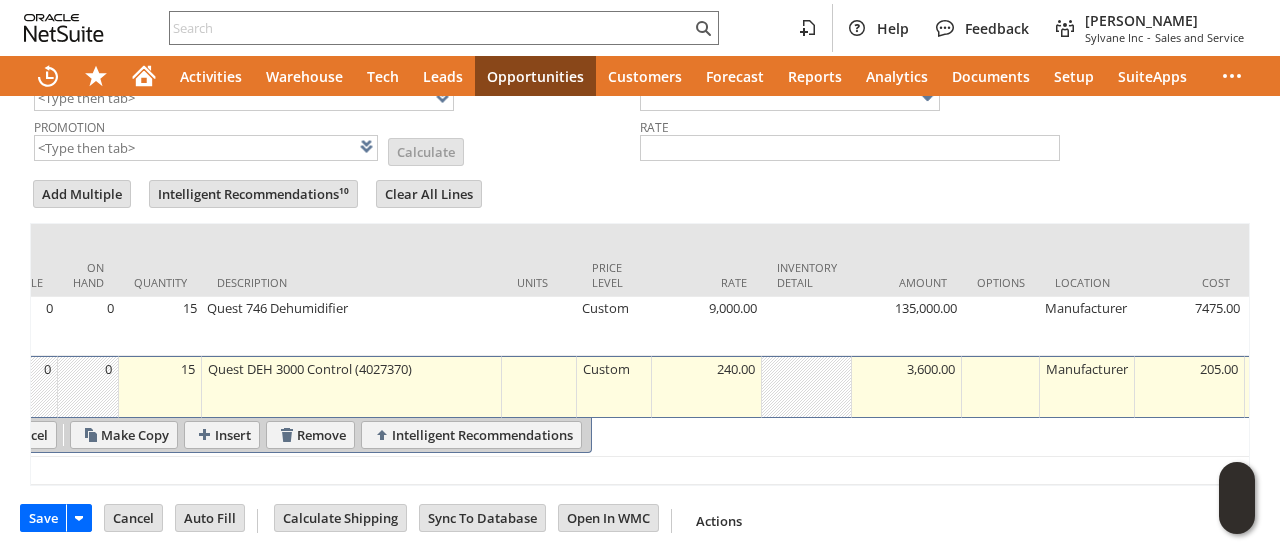 scroll, scrollTop: 0, scrollLeft: 0, axis: both 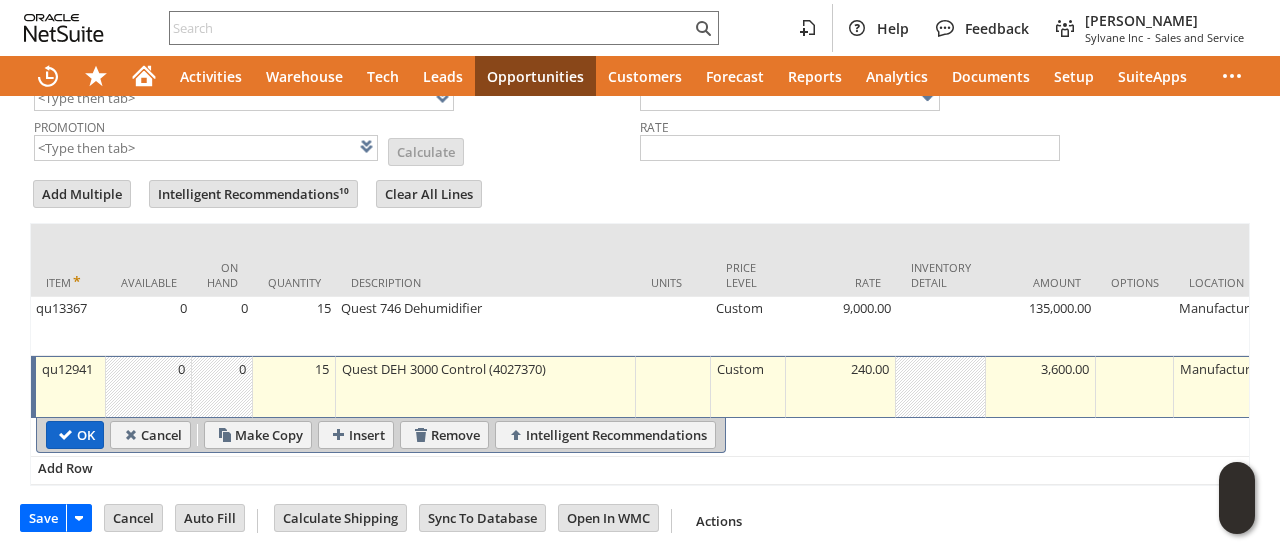 type on "0" 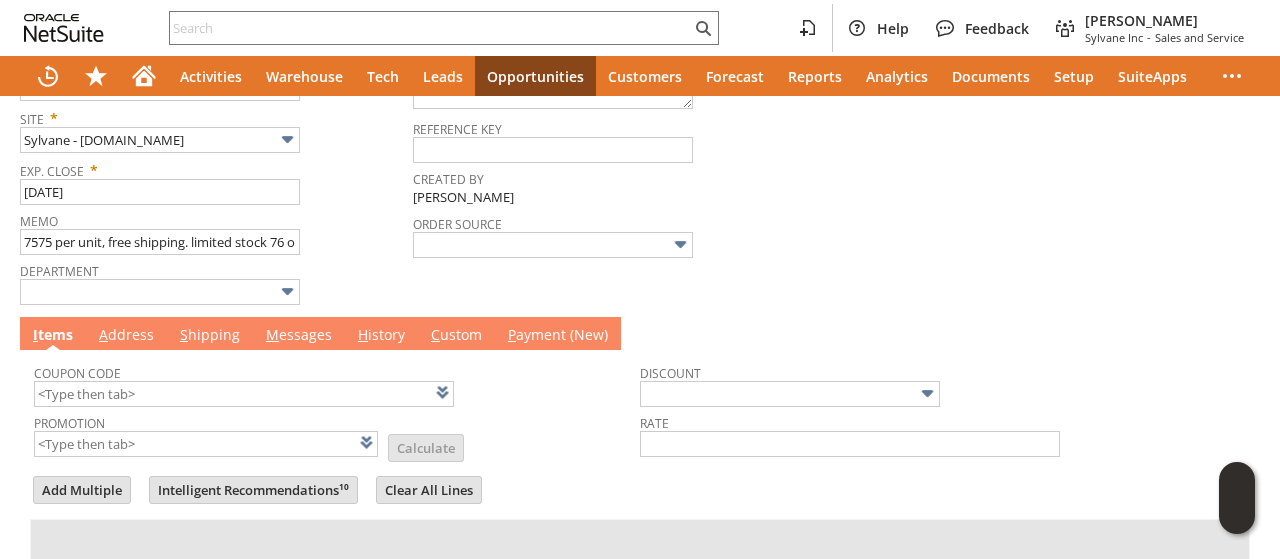 click on "M essages" at bounding box center (299, 336) 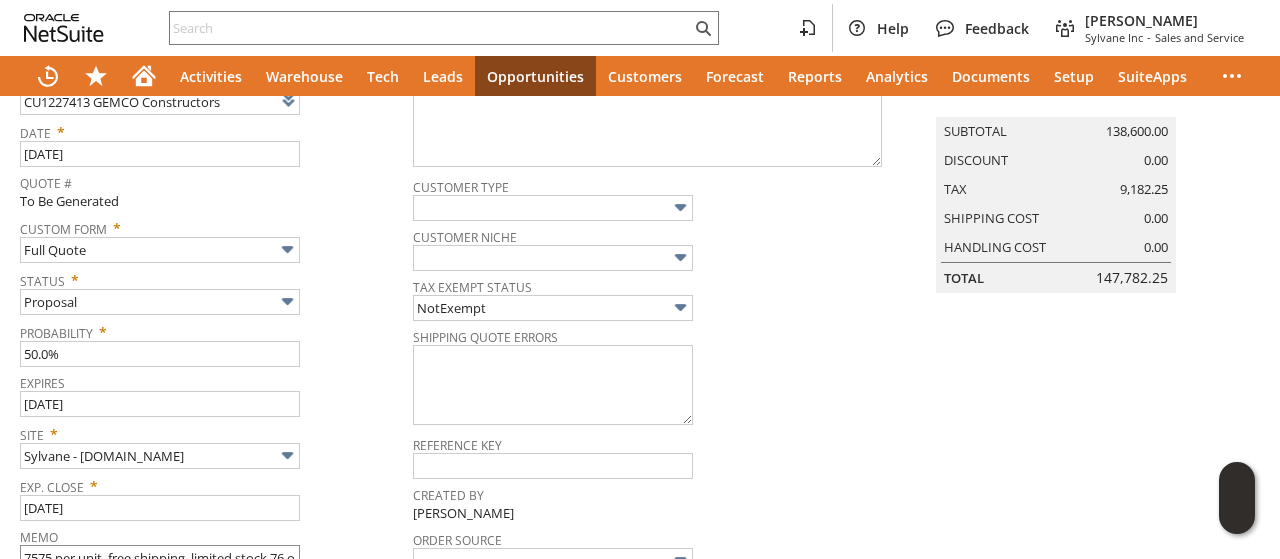 scroll, scrollTop: 0, scrollLeft: 0, axis: both 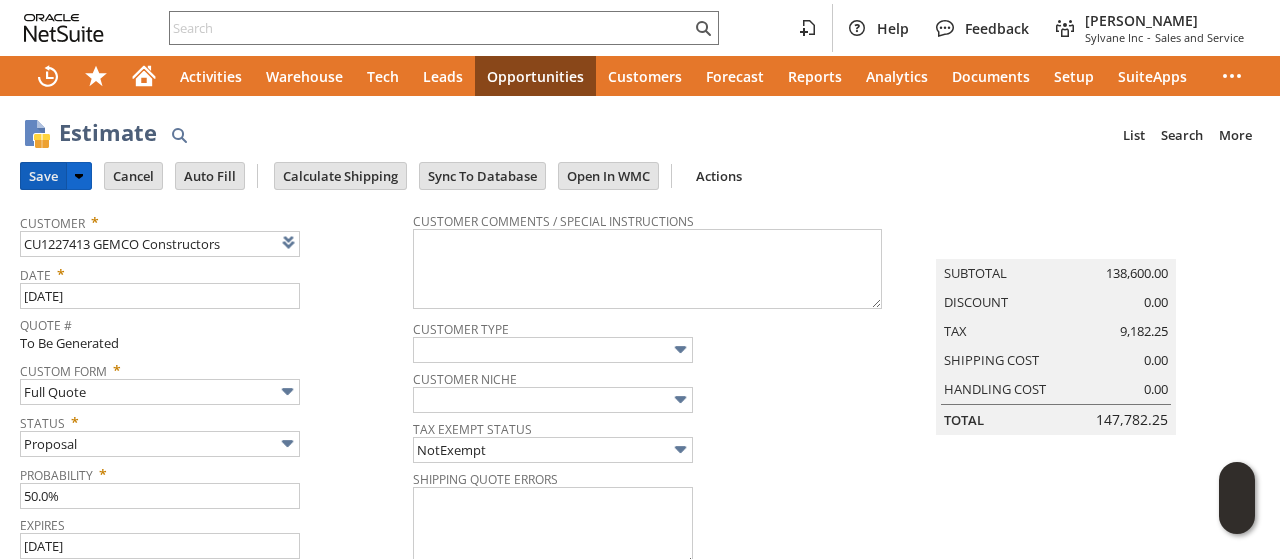 click on "Save" at bounding box center (43, 176) 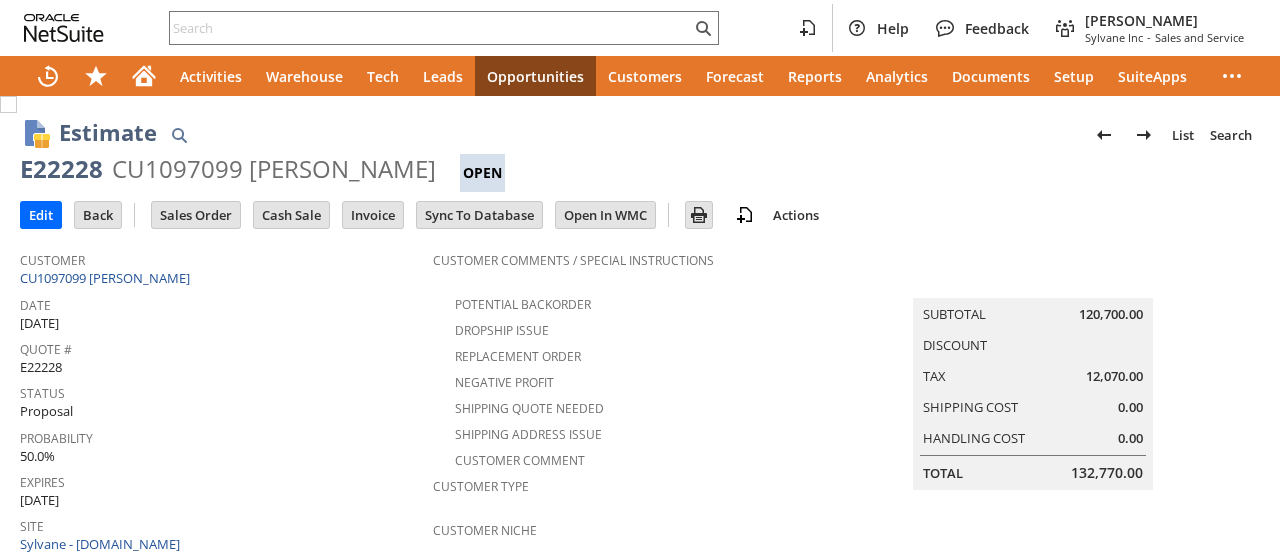 scroll, scrollTop: 0, scrollLeft: 0, axis: both 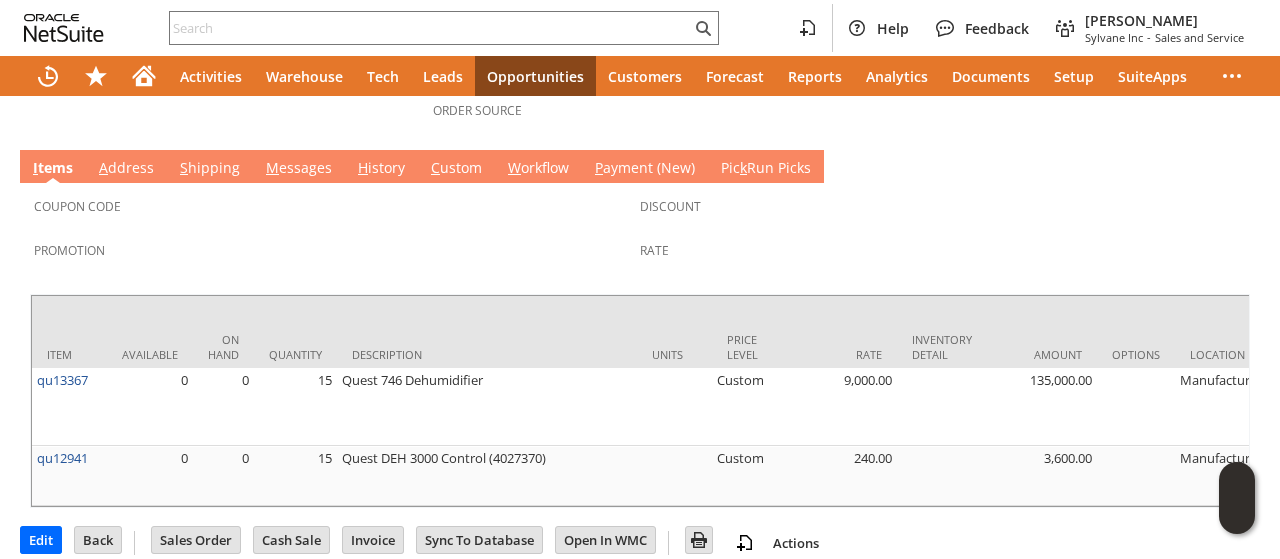 click on "M essages" at bounding box center [299, 169] 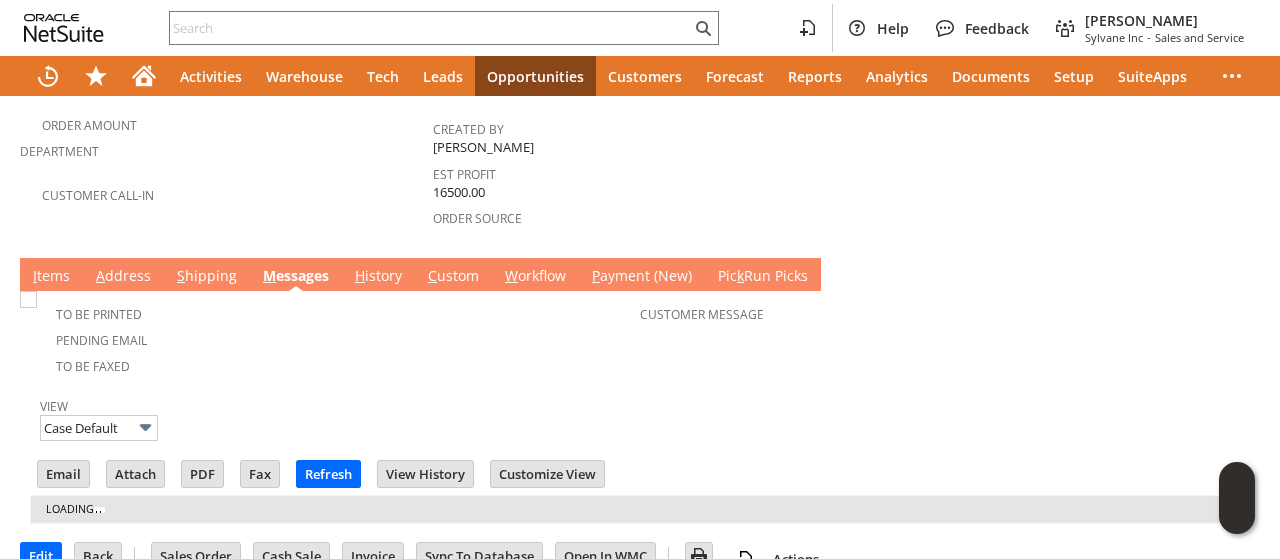 scroll, scrollTop: 684, scrollLeft: 0, axis: vertical 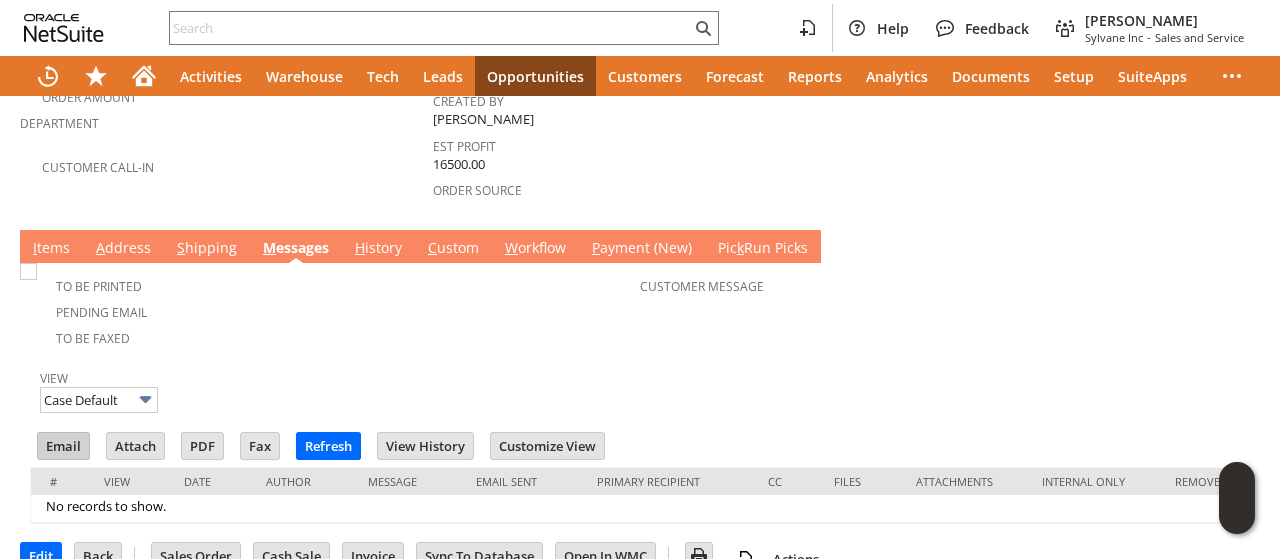 click on "Email" at bounding box center [63, 446] 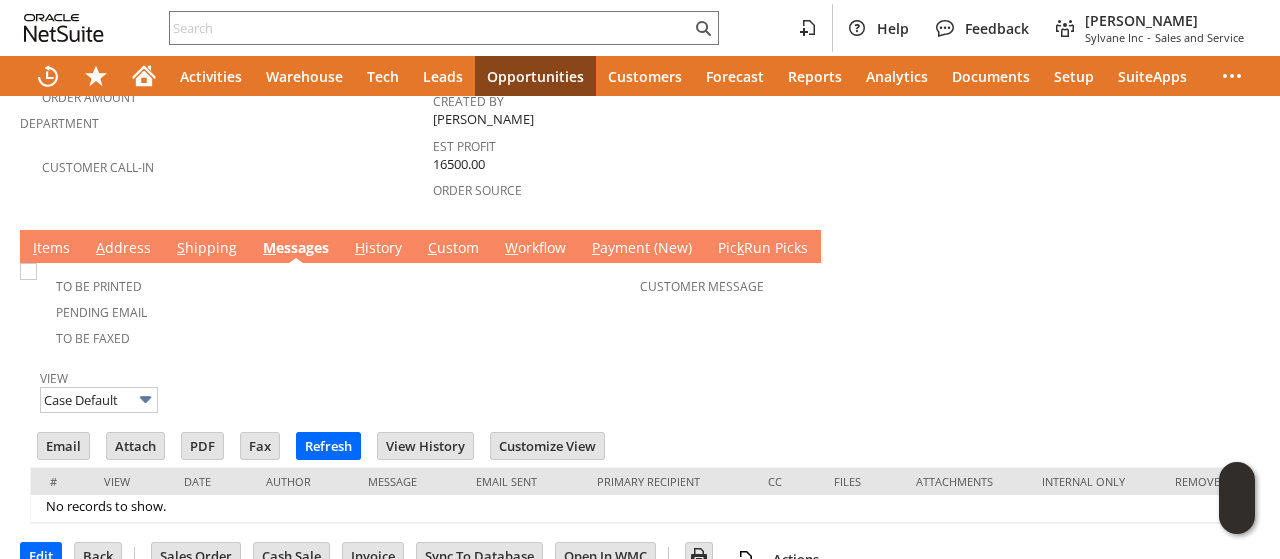 click on "Summary
Subtotal
138,600.00
Discount
Tax
9,182.25
Shipping Cost
0.00
Handling Cost
0.00
Total
147,782.25" at bounding box center [1053, -73] 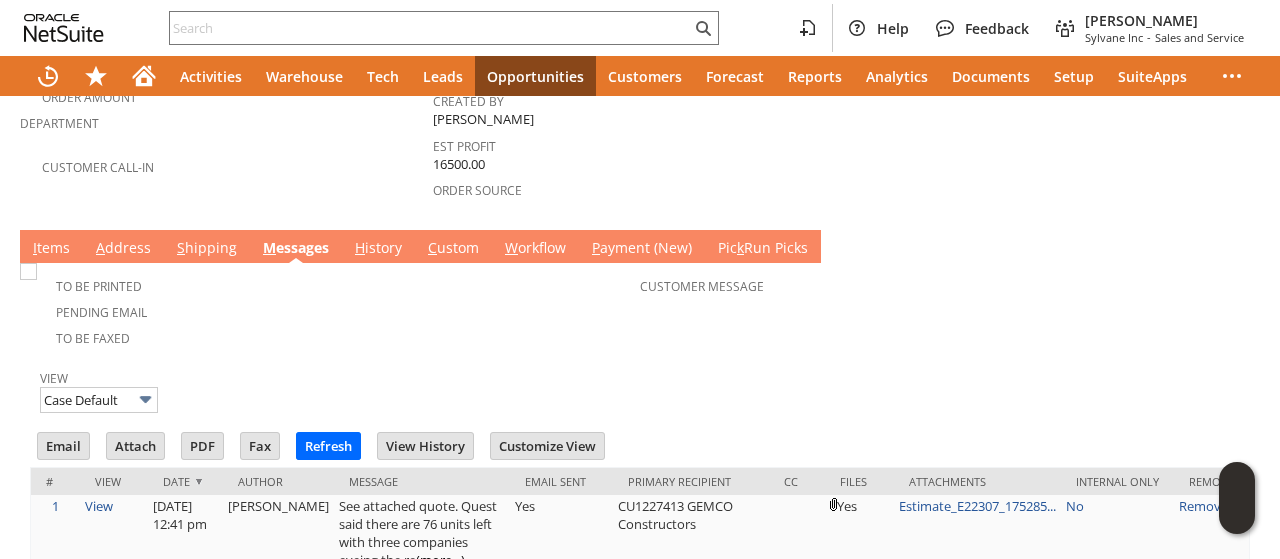 scroll, scrollTop: 0, scrollLeft: 0, axis: both 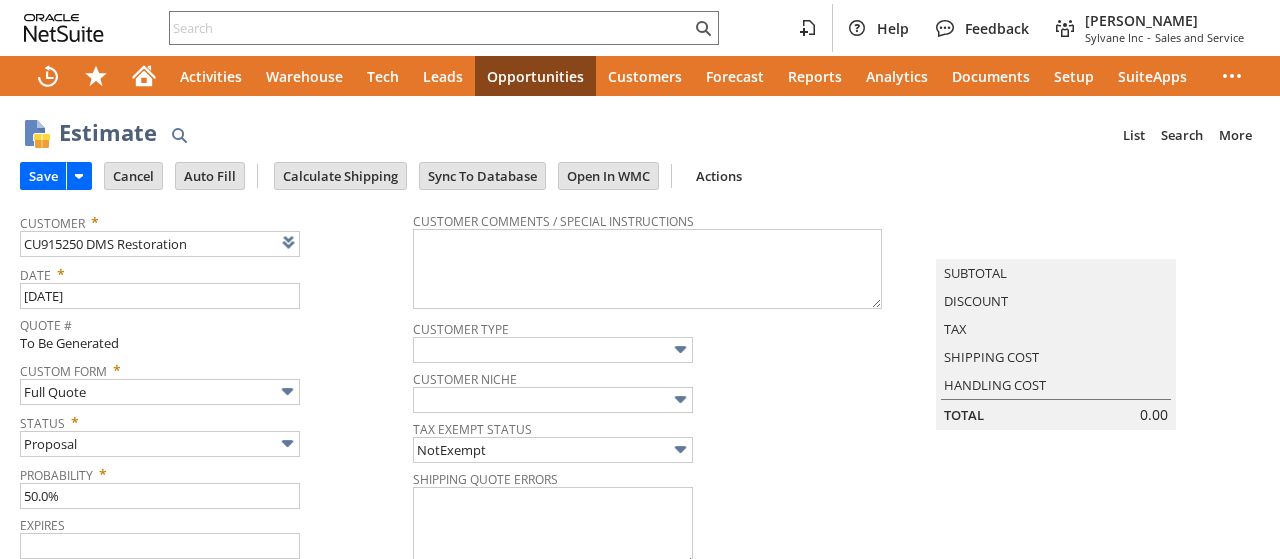 click on "Exp. Close
*" at bounding box center [211, 625] 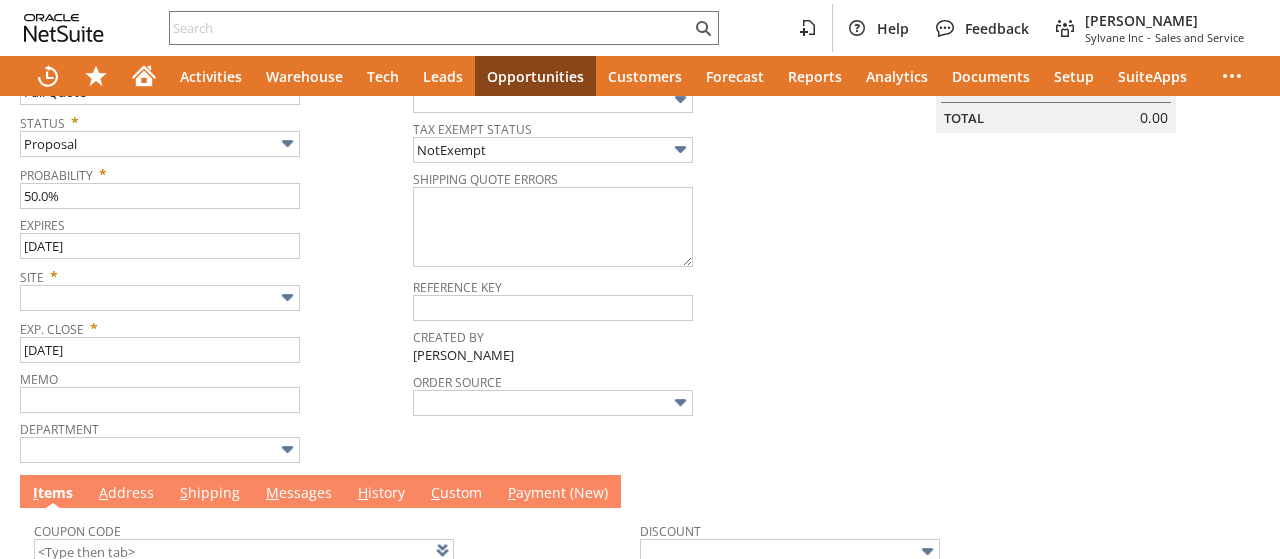 type on "8/17/2025" 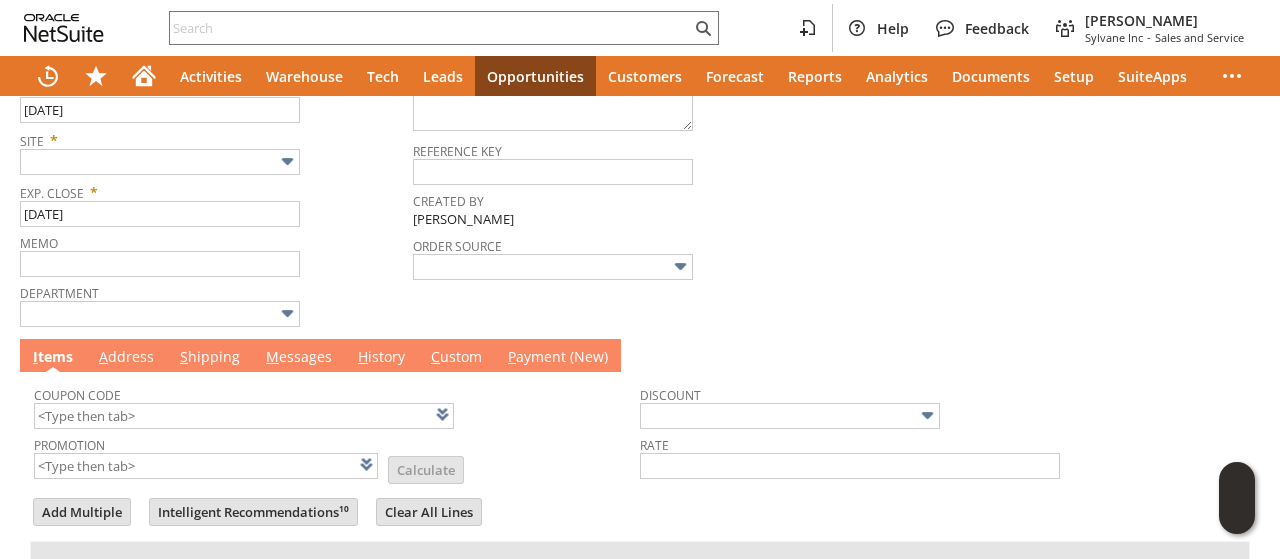 scroll, scrollTop: 400, scrollLeft: 0, axis: vertical 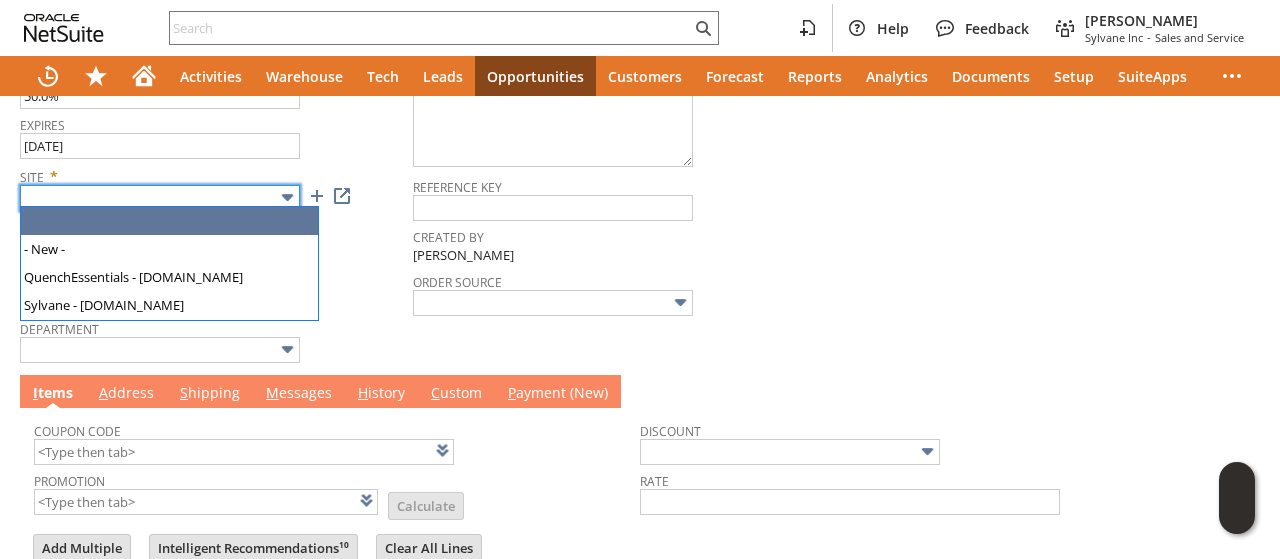 click at bounding box center [160, 198] 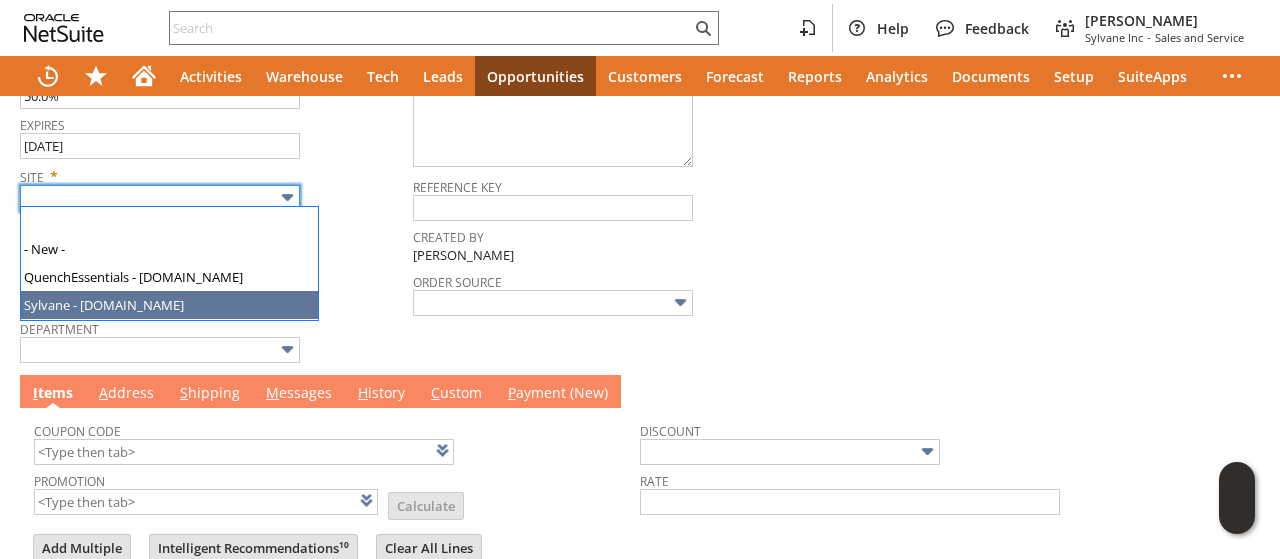 type on "Sylvane - [DOMAIN_NAME]" 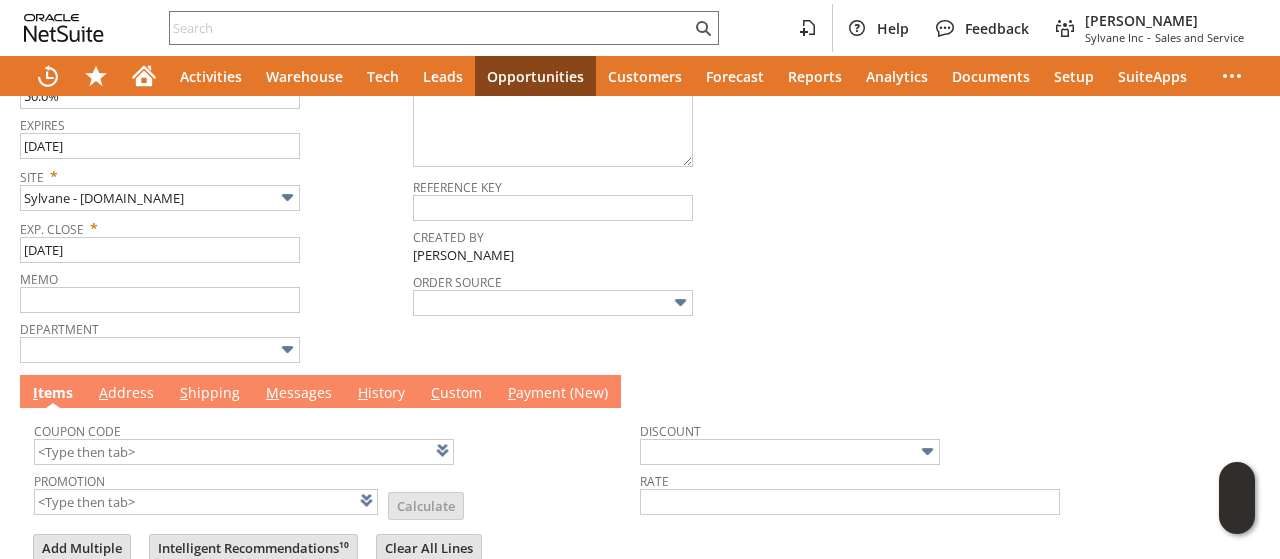 click on "Department" at bounding box center [211, 326] 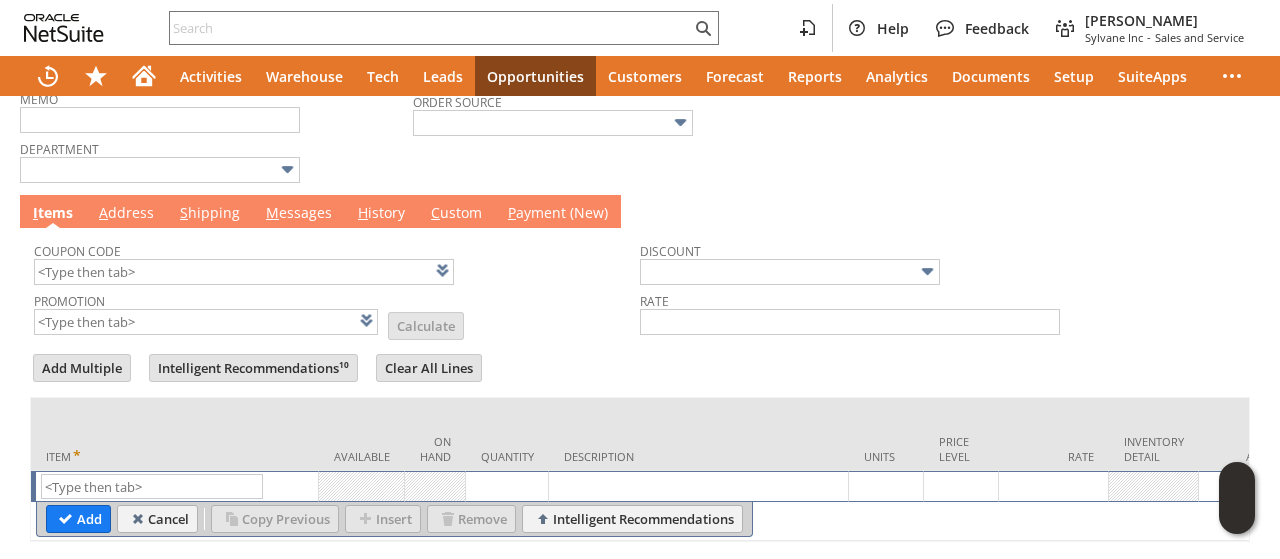 scroll, scrollTop: 641, scrollLeft: 0, axis: vertical 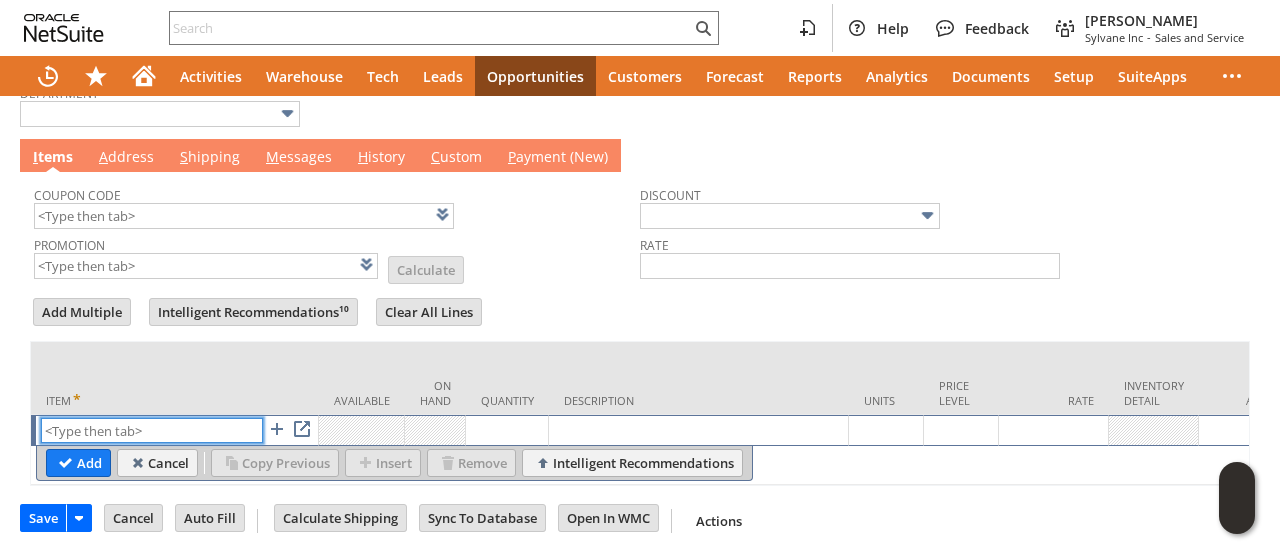 paste on "dr12204" 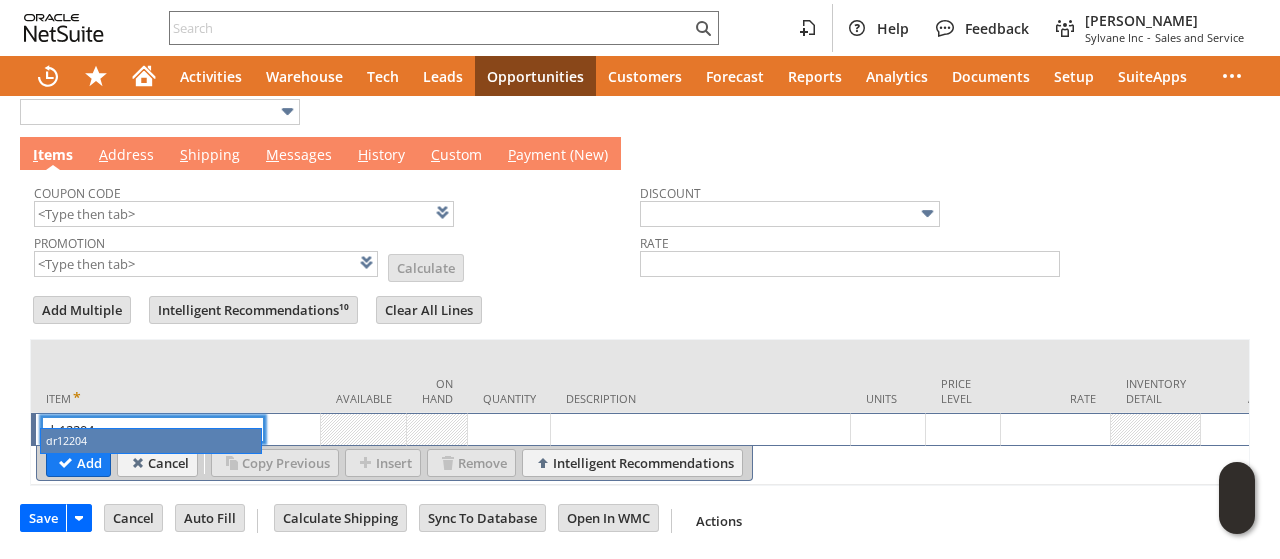 type on "dr12204" 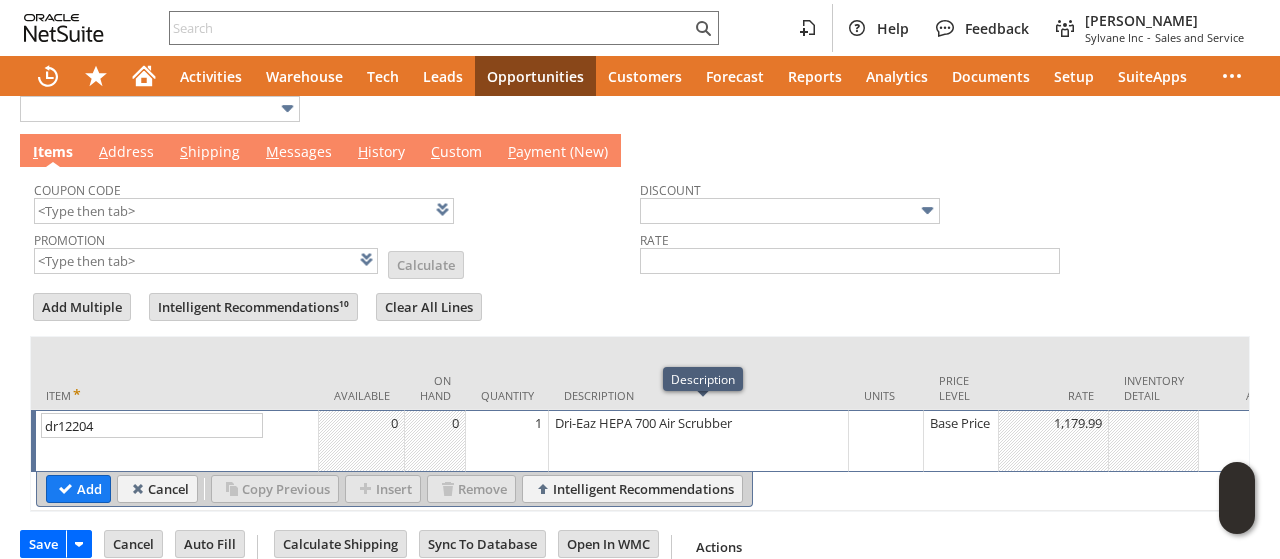 click on "Dri-Eaz HEPA 700 Air Scrubber" at bounding box center (699, 441) 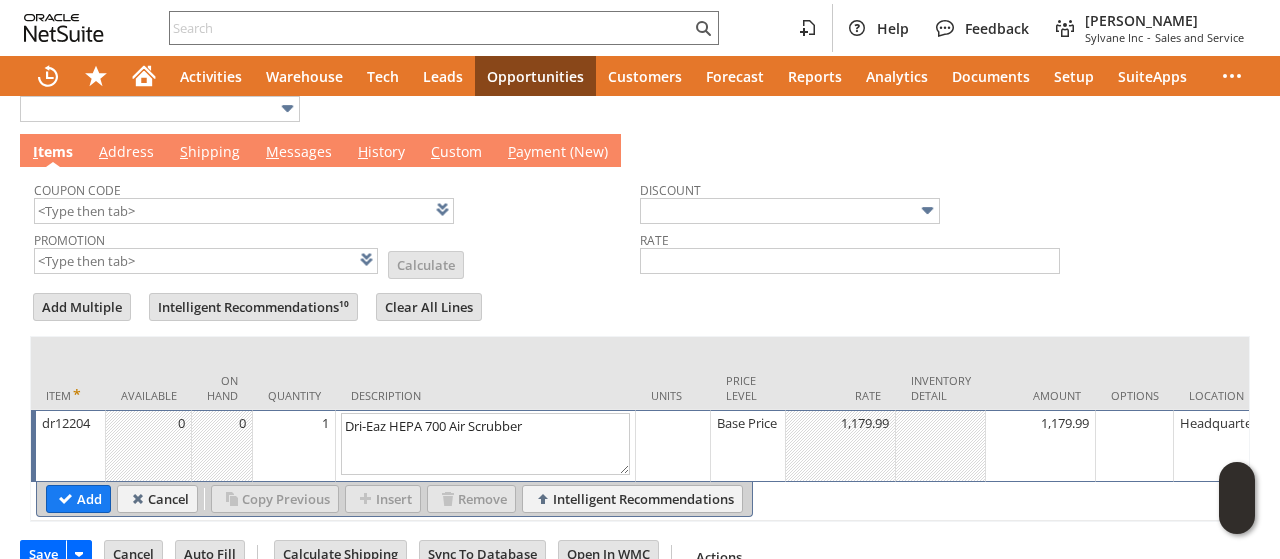 click on "1" at bounding box center (294, 446) 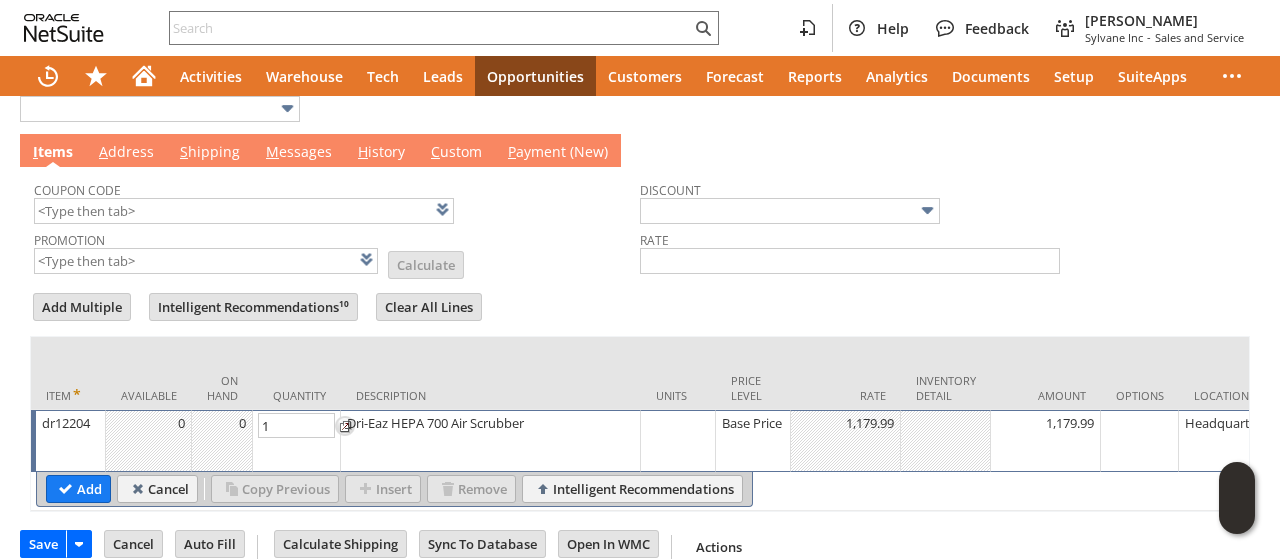 type on "2" 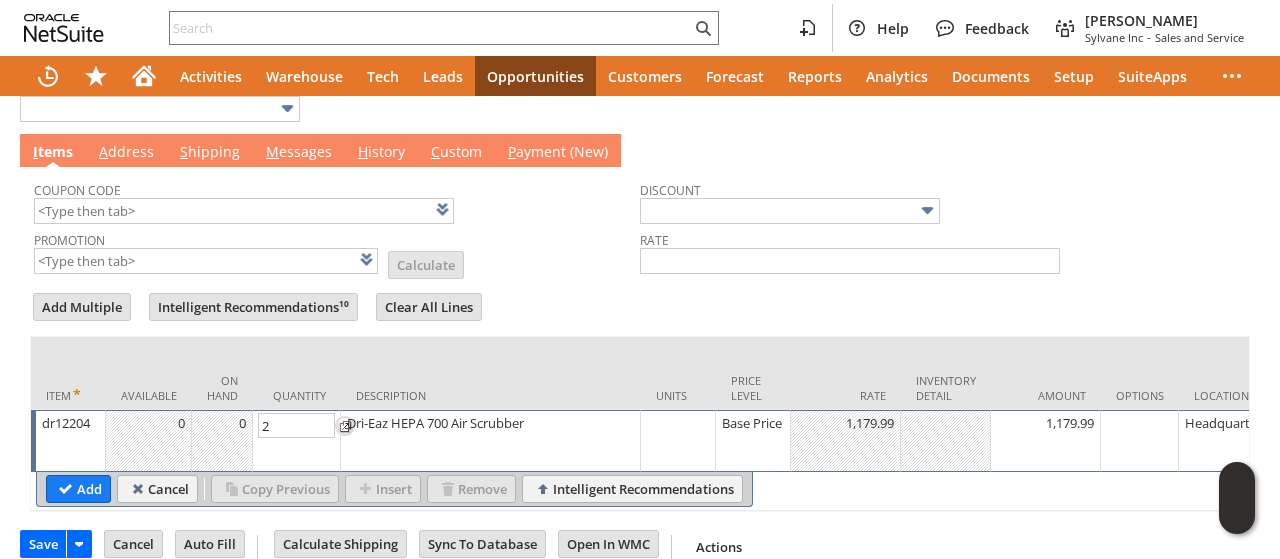 drag, startPoint x: 66, startPoint y: 475, endPoint x: 701, endPoint y: 4, distance: 790.61115 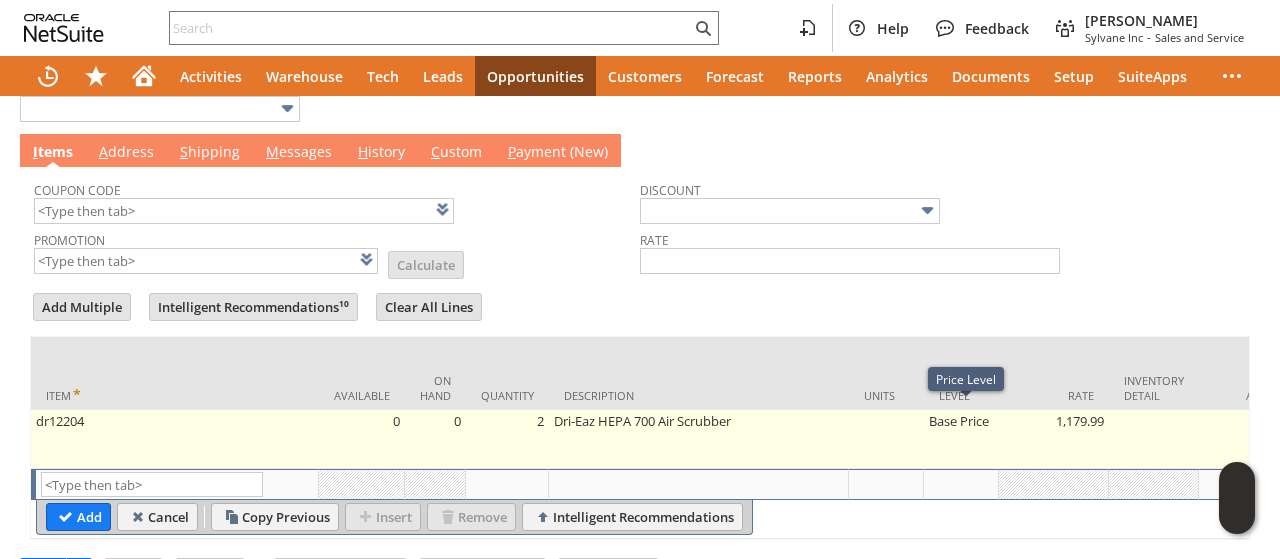 click on "Base Price" at bounding box center (961, 439) 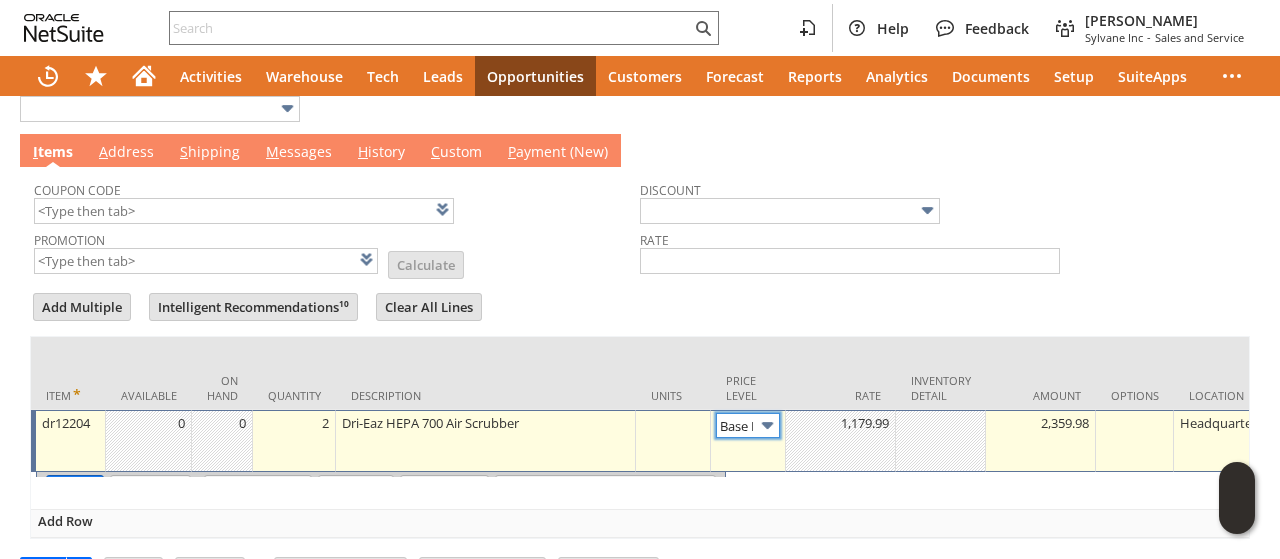 scroll, scrollTop: 0, scrollLeft: 28, axis: horizontal 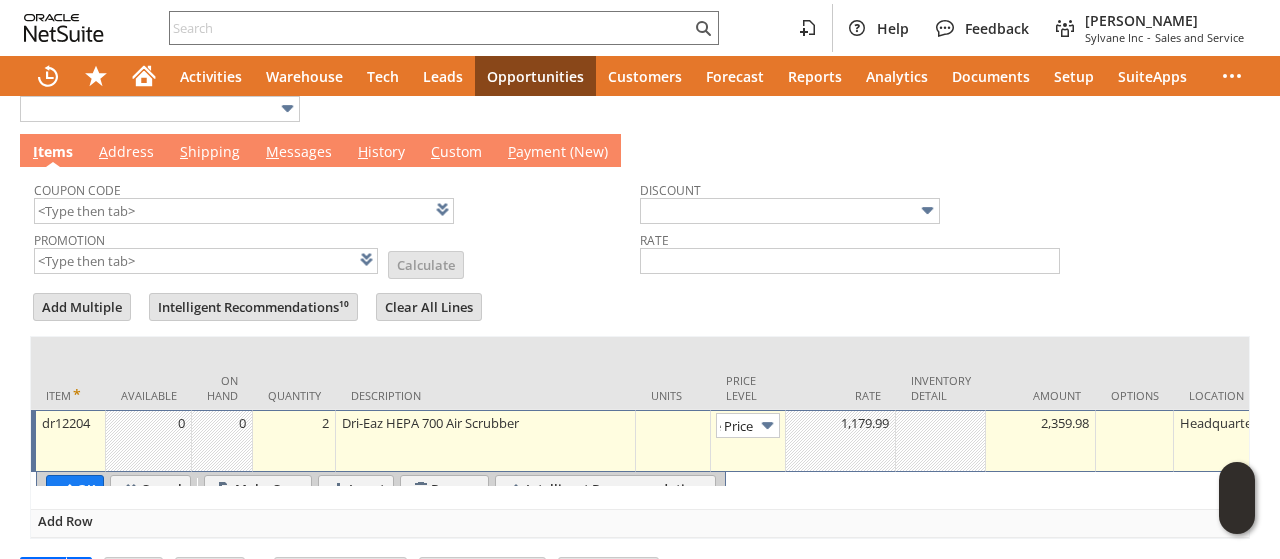 click at bounding box center [767, 425] 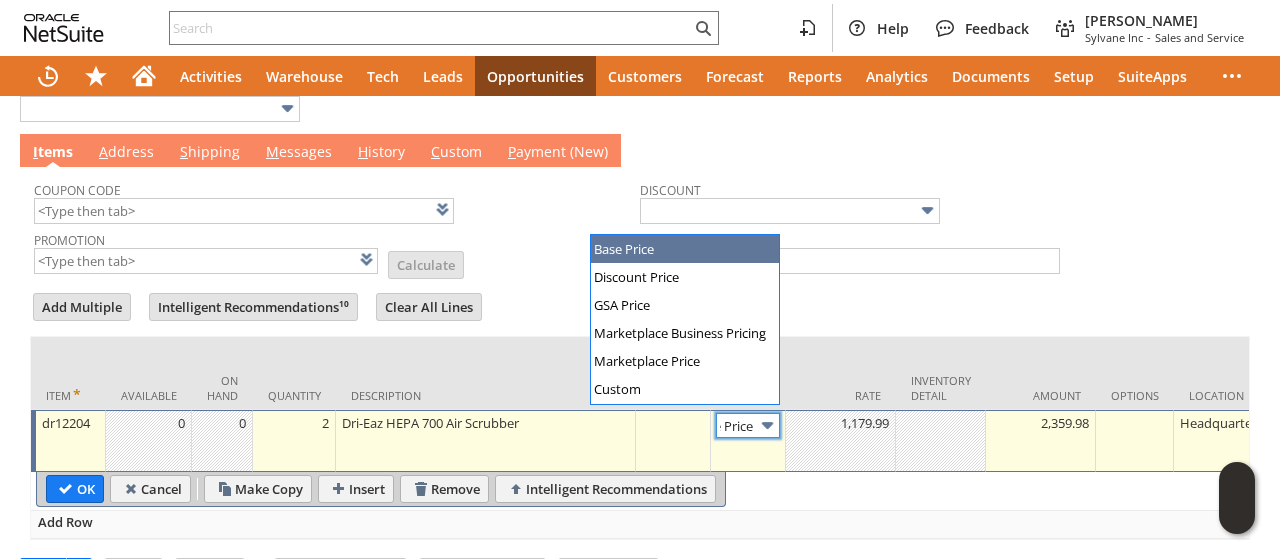 scroll, scrollTop: 0, scrollLeft: 0, axis: both 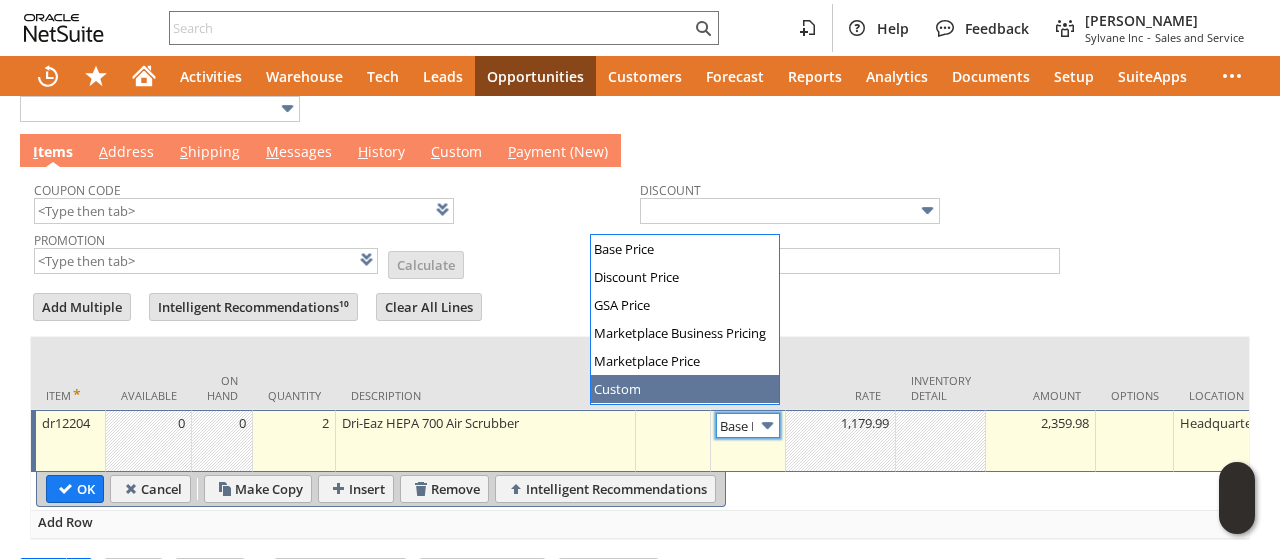 type on "Custom" 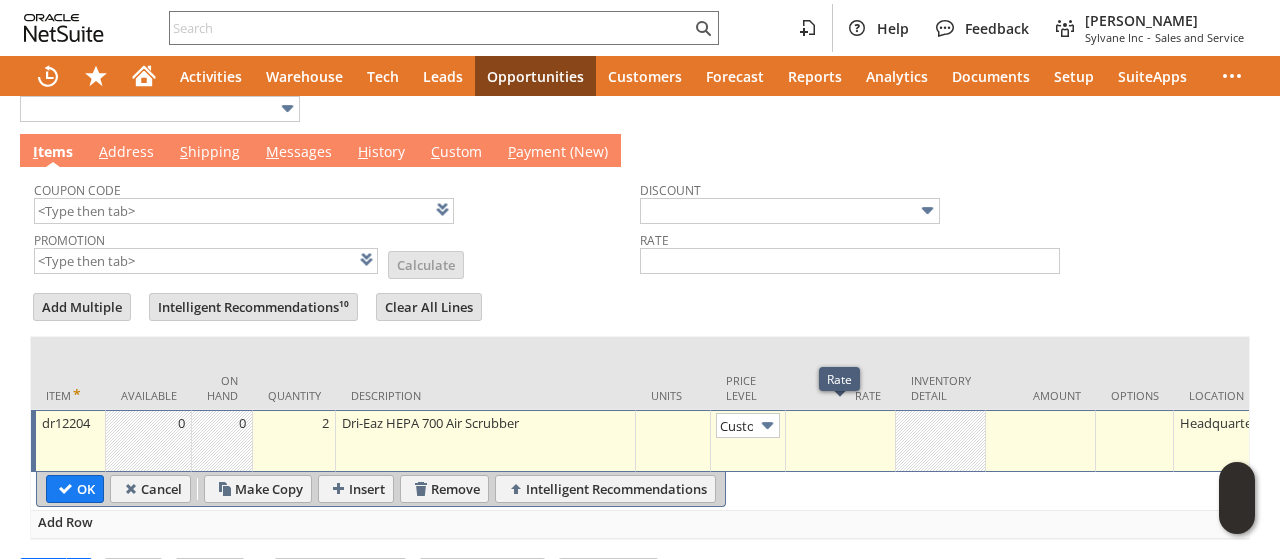 click at bounding box center (841, 441) 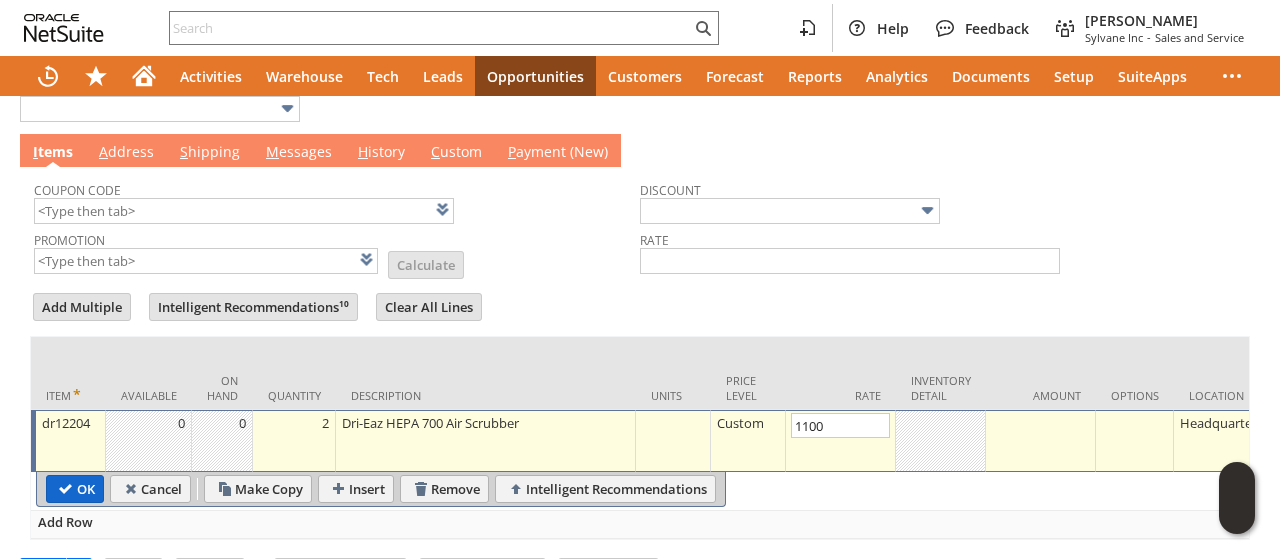 type on "1,100.00" 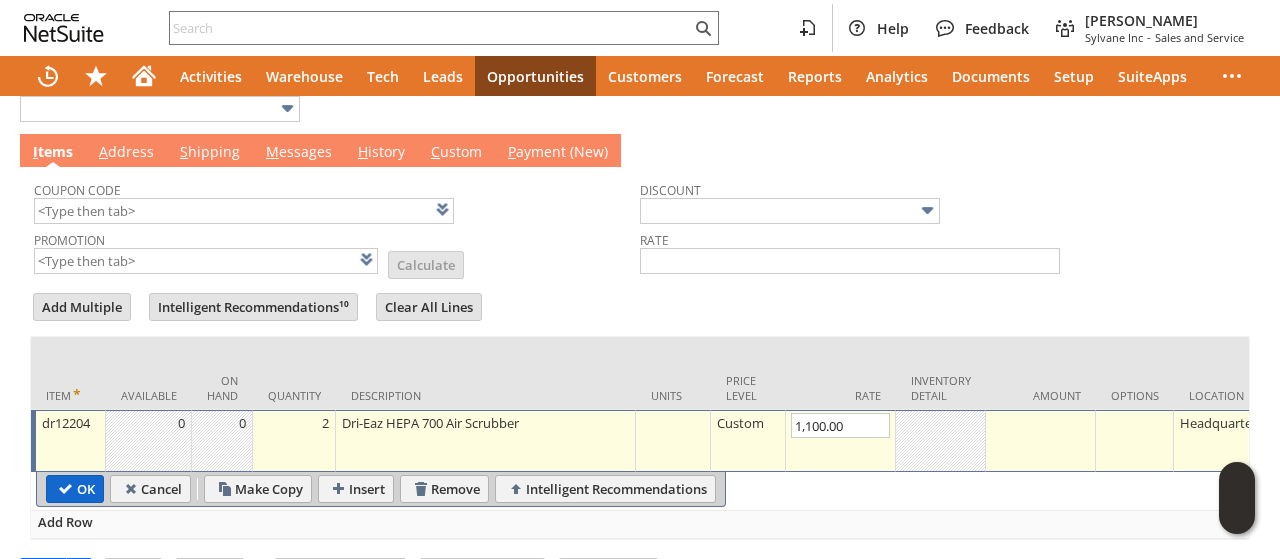 click on "OK" at bounding box center (75, 489) 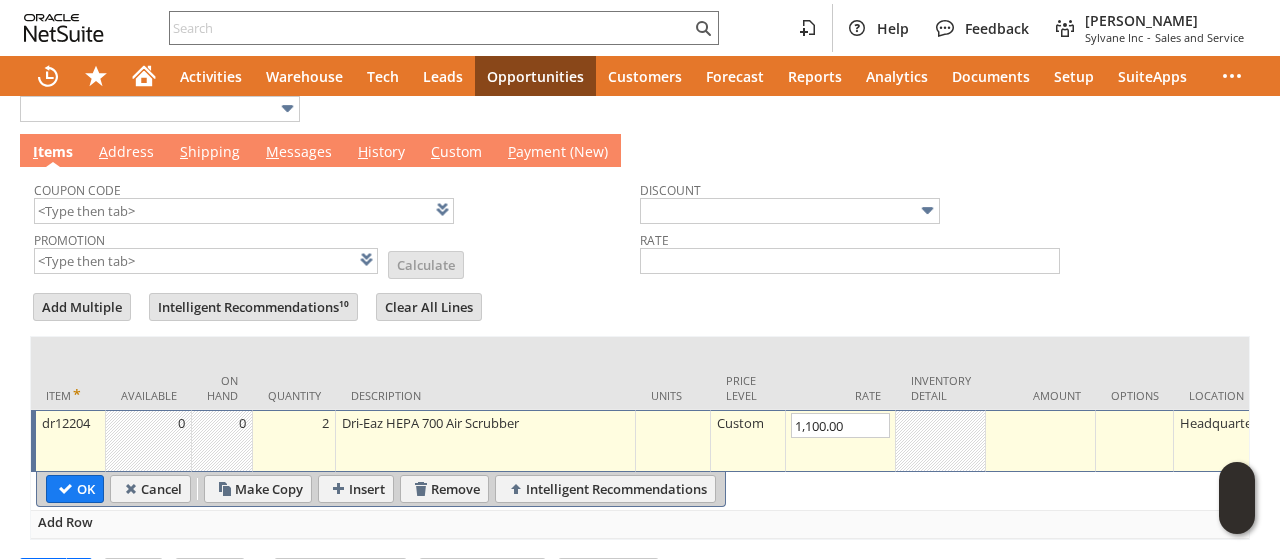 type 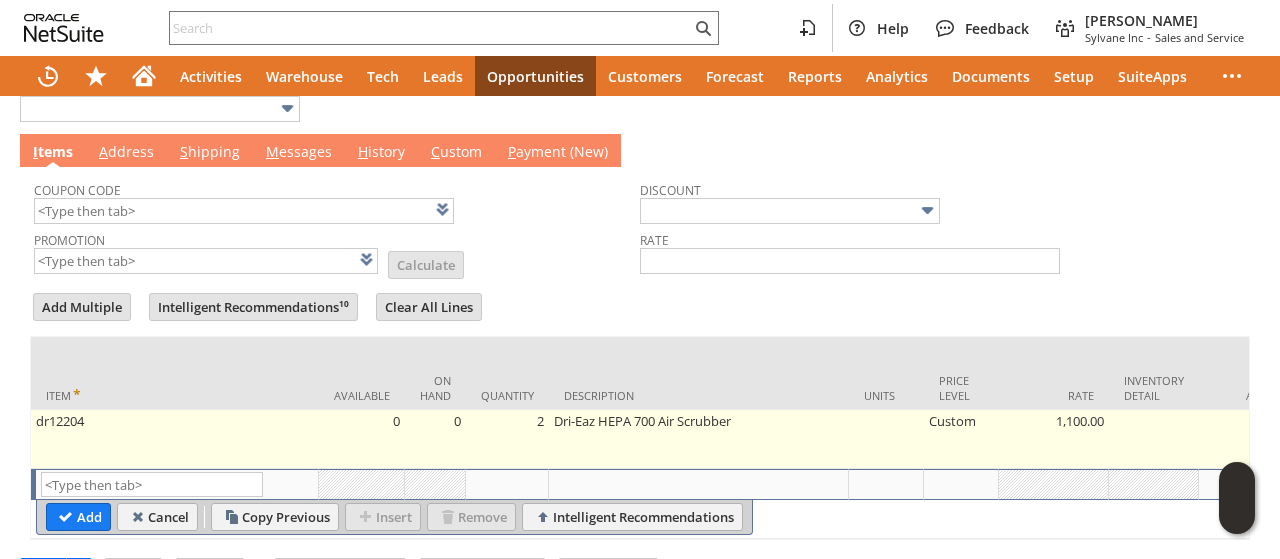 click on "1,100.00" at bounding box center [1054, 439] 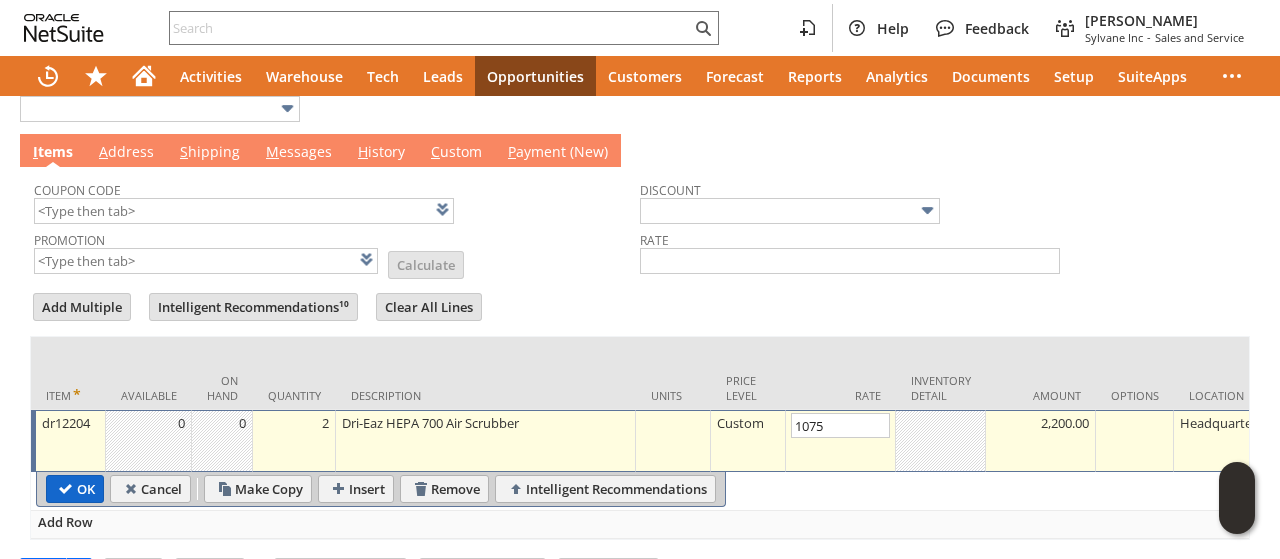 type on "1,075.00" 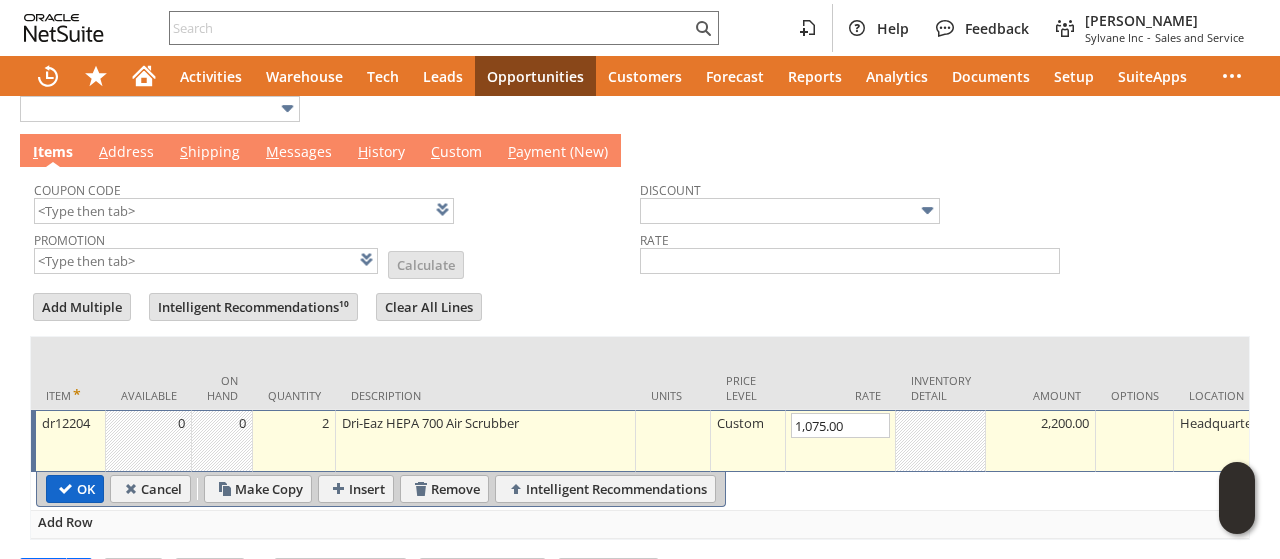 click on "OK" at bounding box center (75, 489) 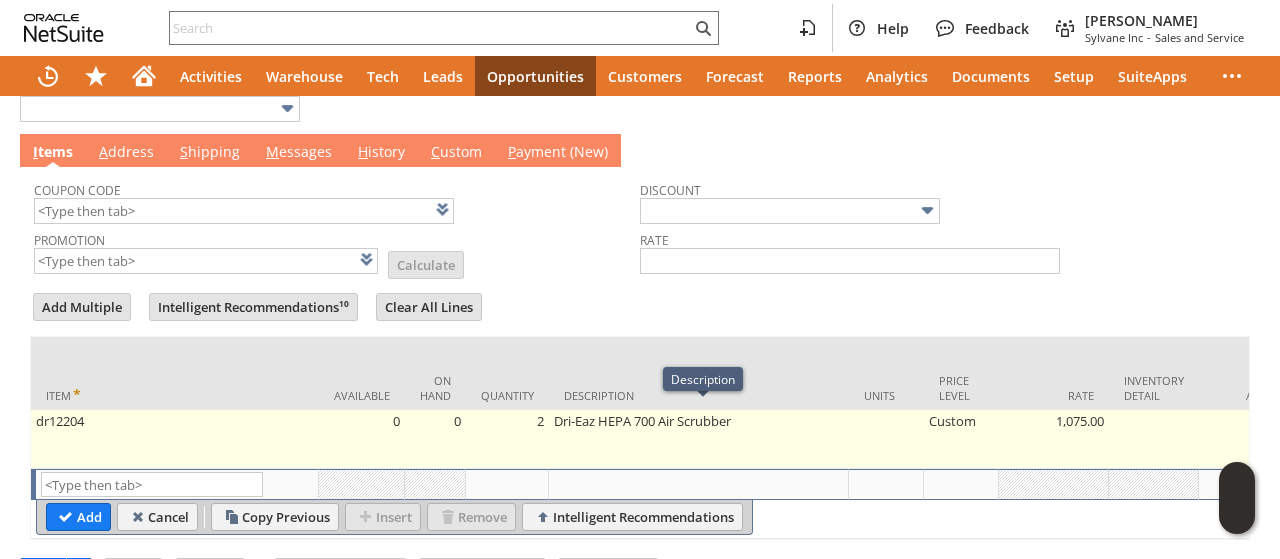 click on "Dri-Eaz HEPA 700 Air Scrubber" at bounding box center [699, 439] 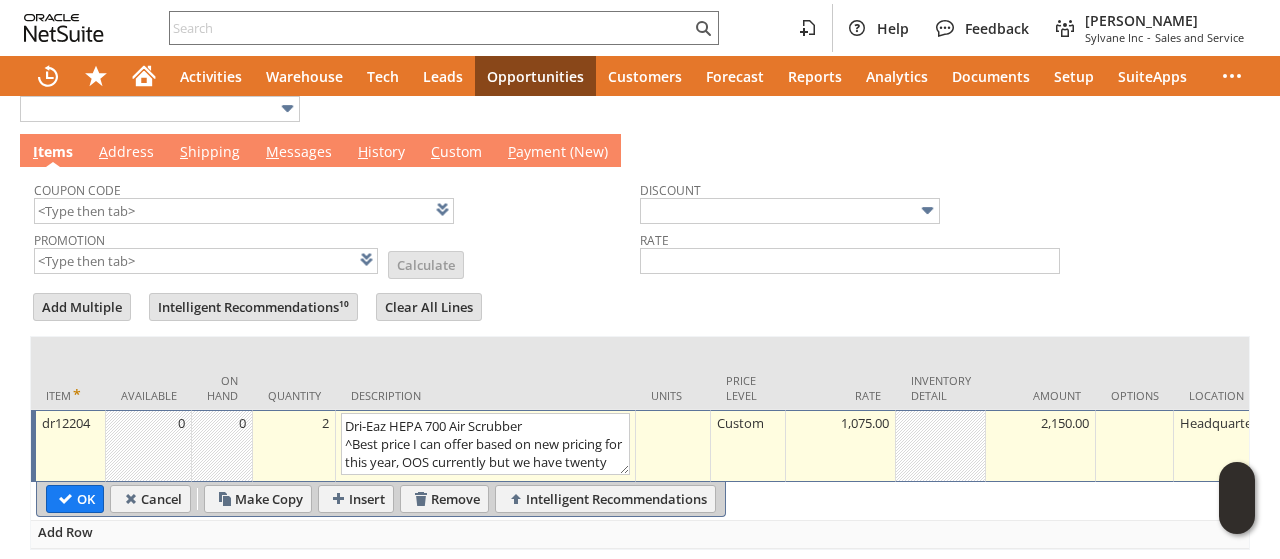 scroll, scrollTop: 15, scrollLeft: 0, axis: vertical 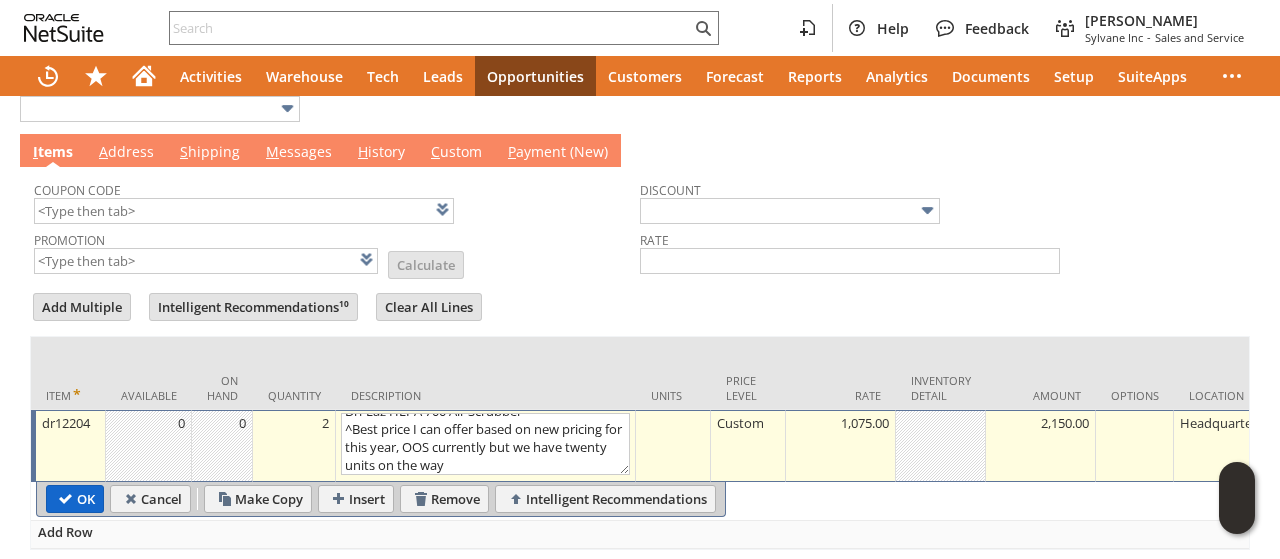 type on "Dri-Eaz HEPA 700 Air Scrubber
^Best price I can offer based on new pricing for this year, OOS currently but we have twenty units on the way" 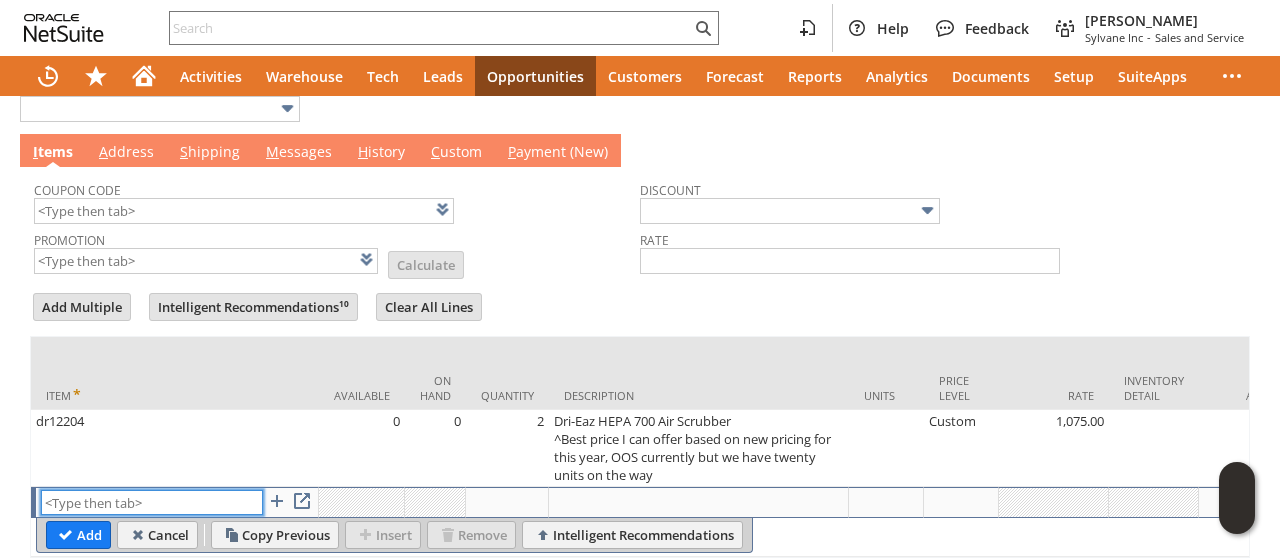 paste on "dr4312" 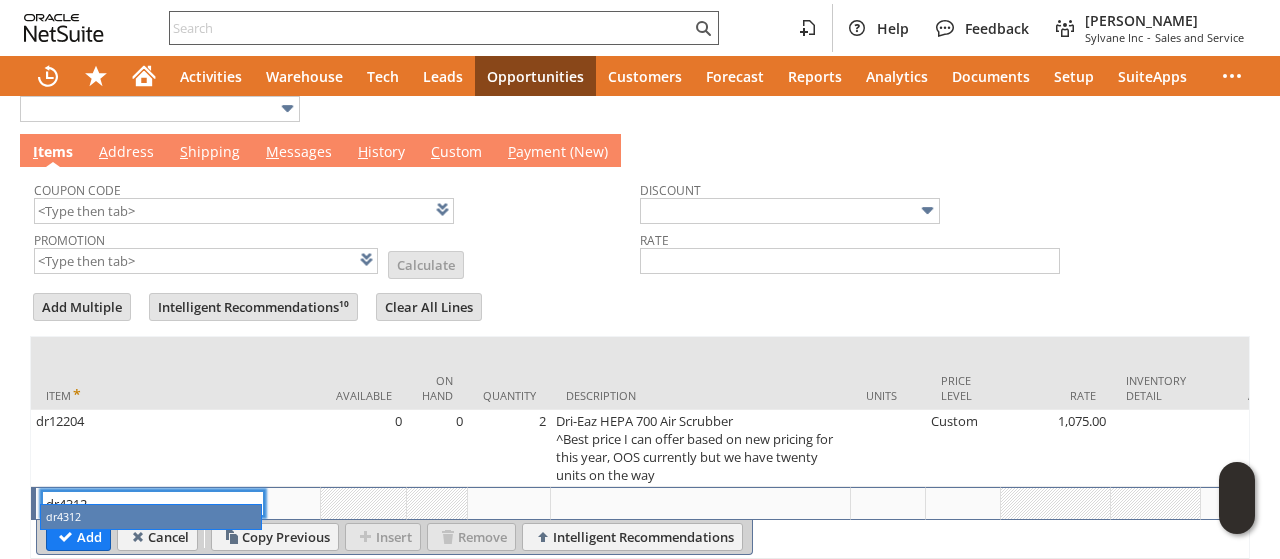 type on "dr4312" 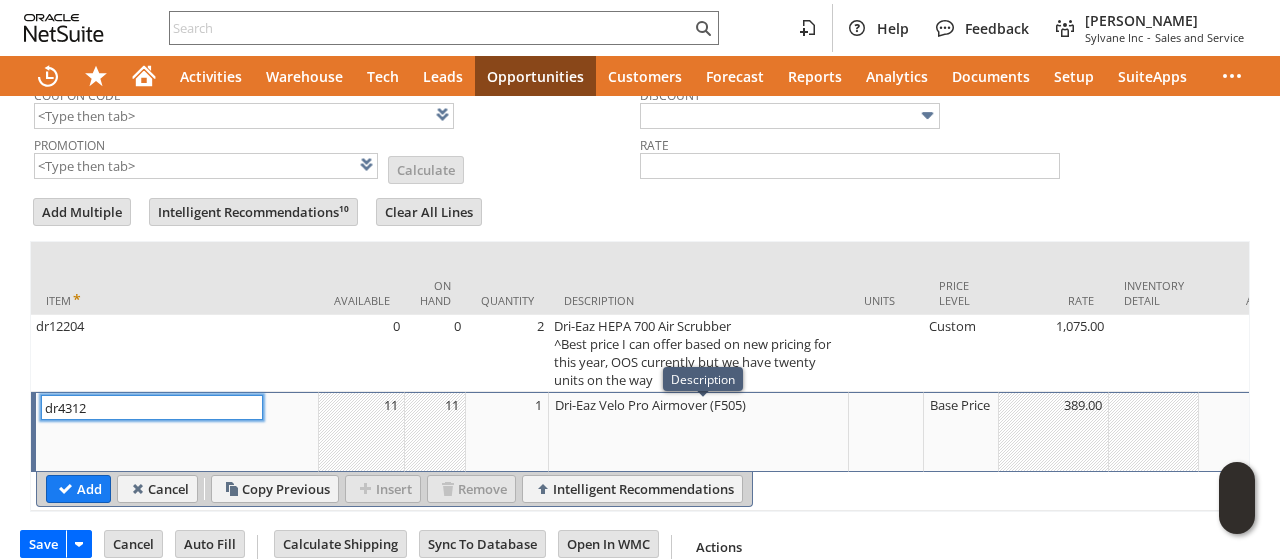 scroll, scrollTop: 741, scrollLeft: 0, axis: vertical 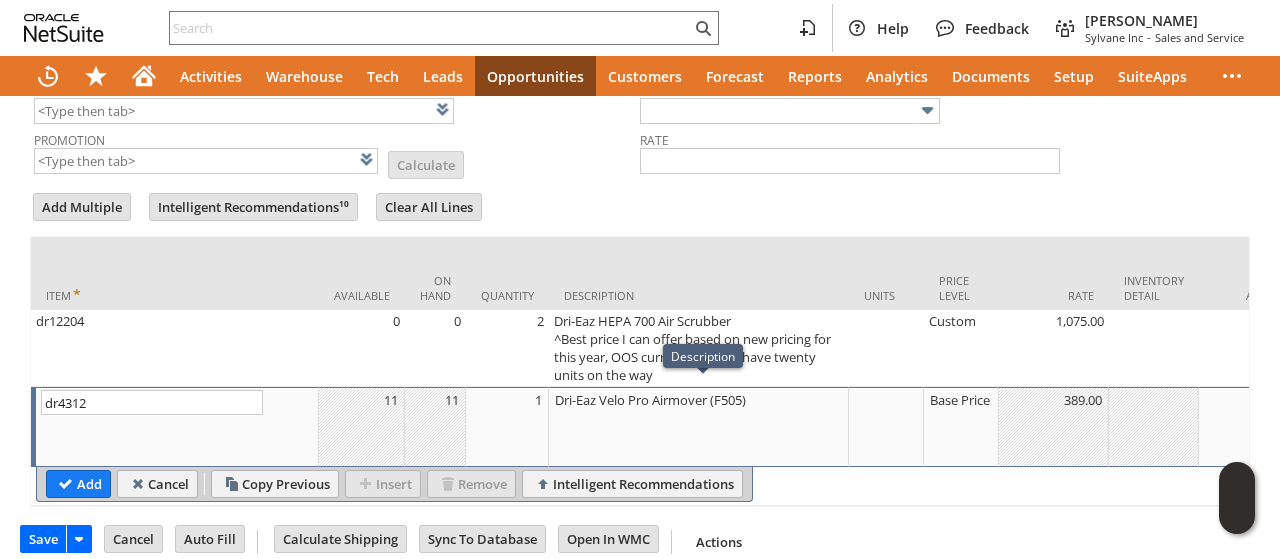 click on "Dri-Eaz Velo Pro Airmover (F505)" at bounding box center [699, 427] 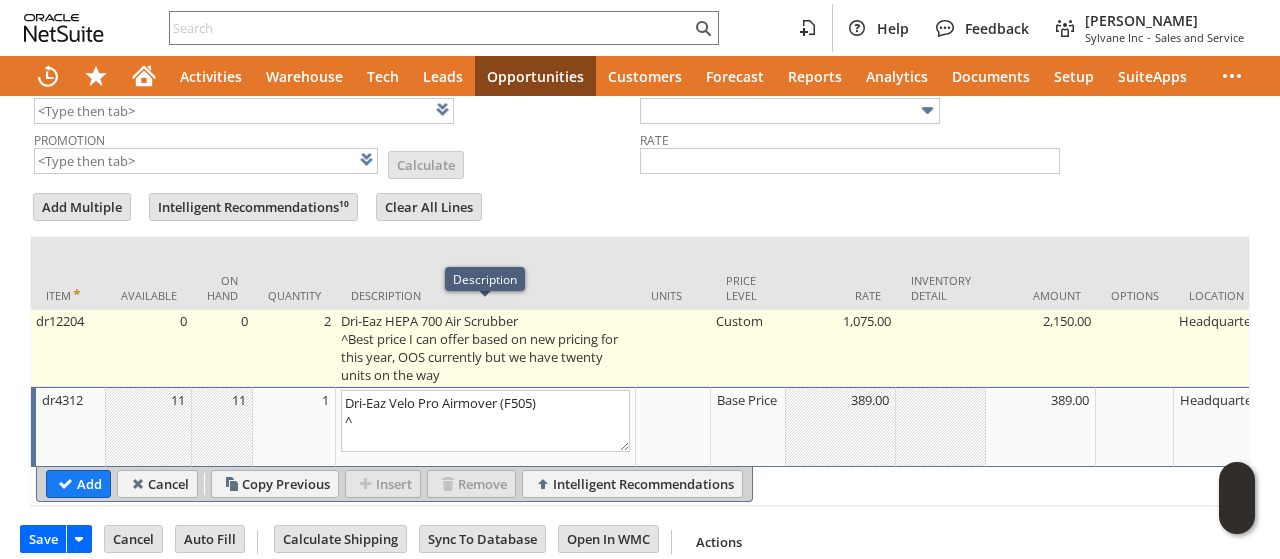 type on "Dri-Eaz Velo Pro Airmover (F505)
^" 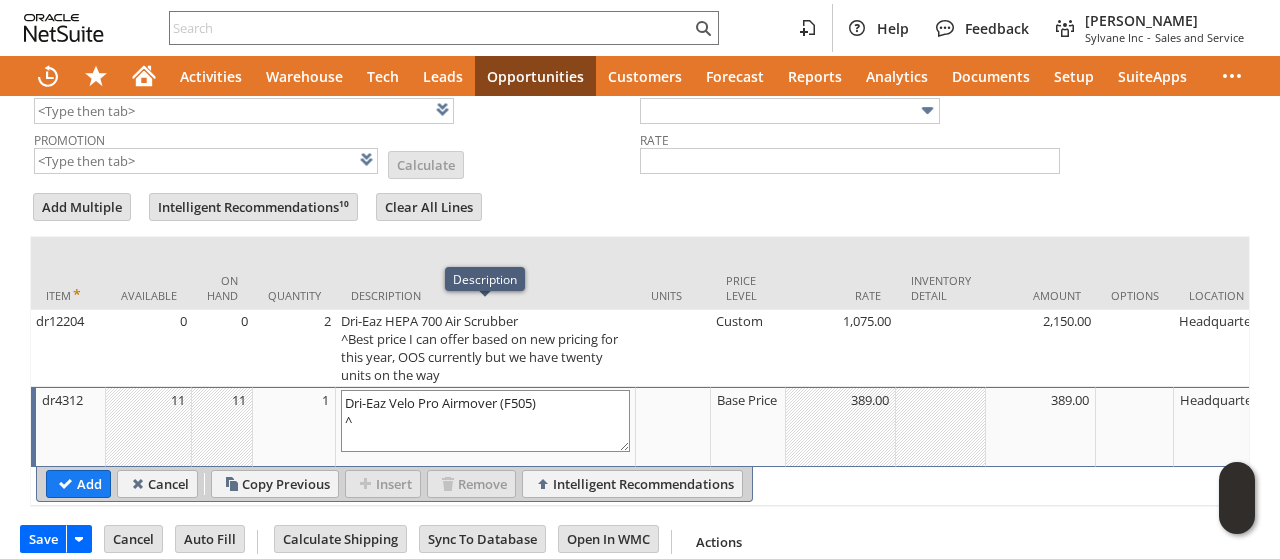 type on "OK" 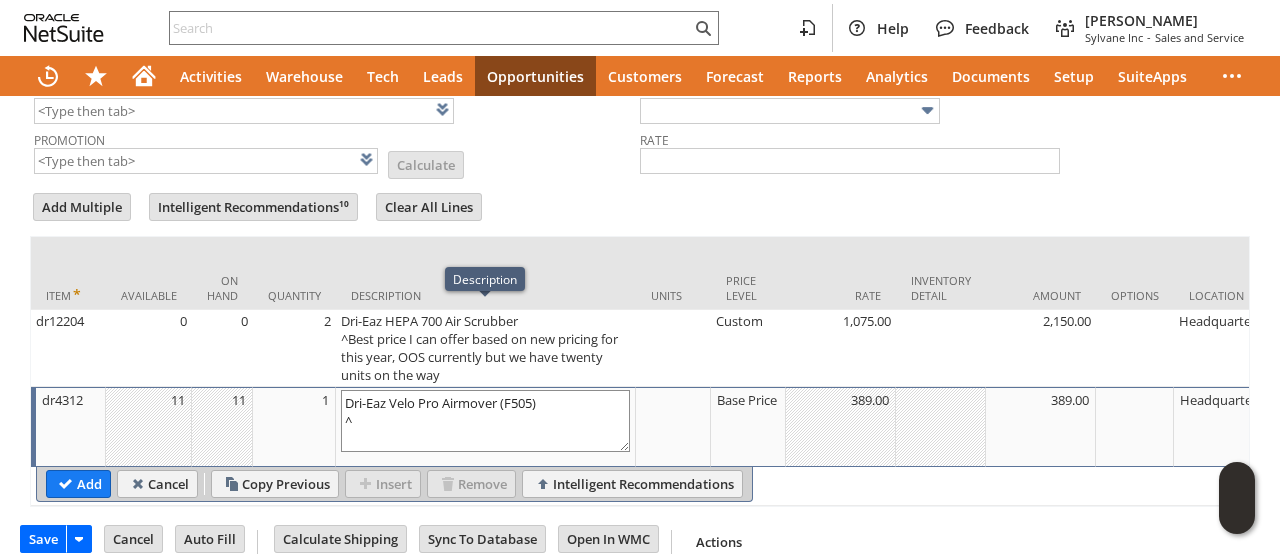 type on "Make Copy" 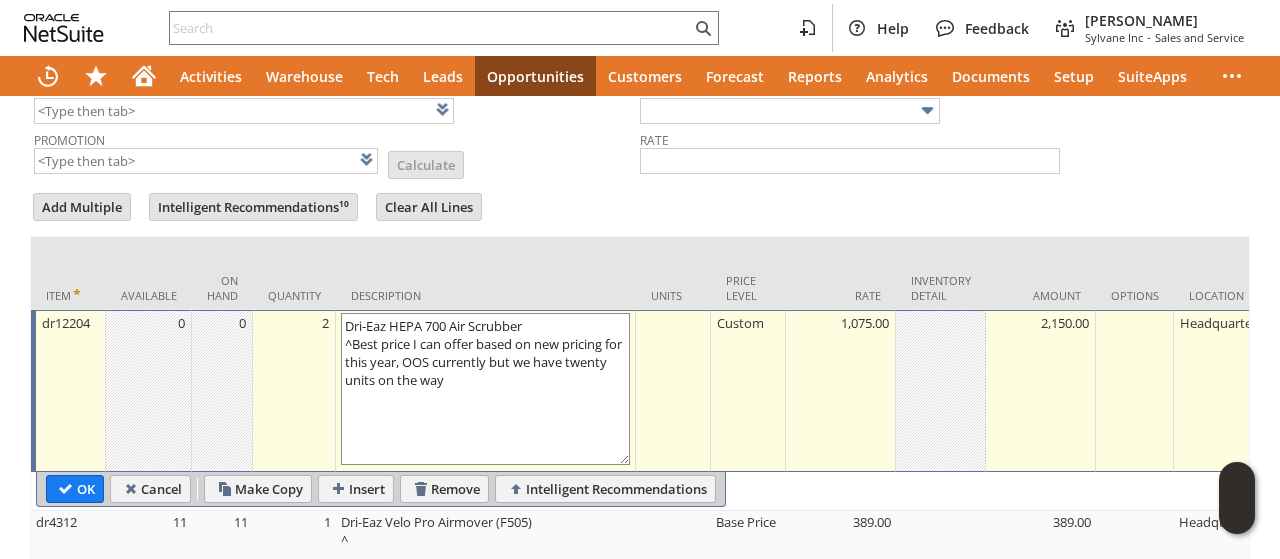 click on "Dri-Eaz HEPA 700 Air Scrubber
^Best price I can offer based on new pricing for this year, OOS currently but we have twenty units on the way" at bounding box center [485, 389] 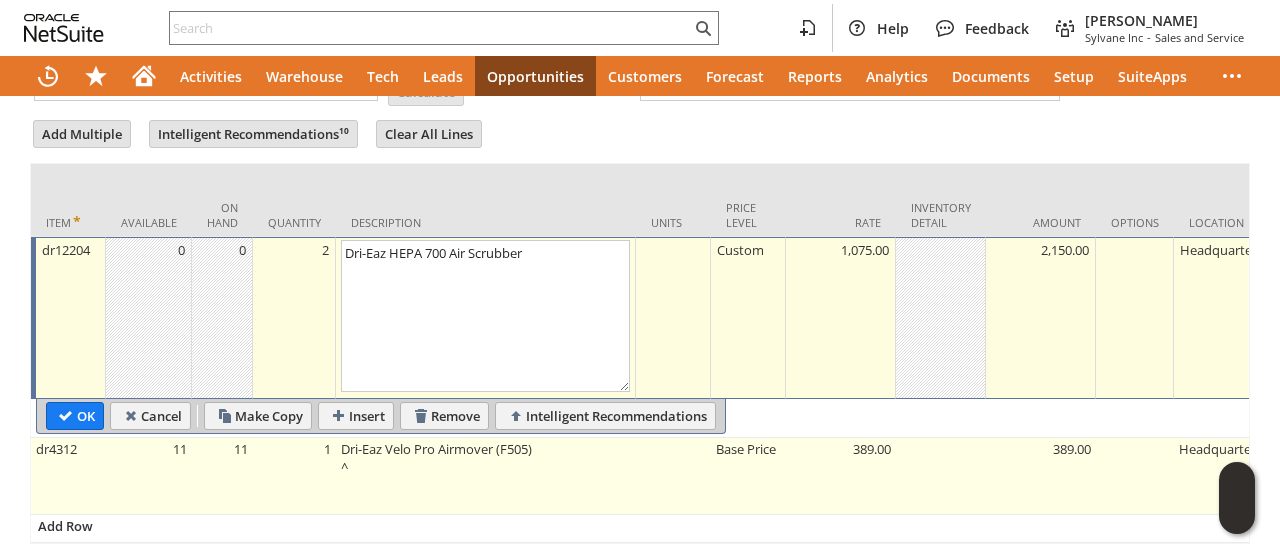 scroll, scrollTop: 841, scrollLeft: 0, axis: vertical 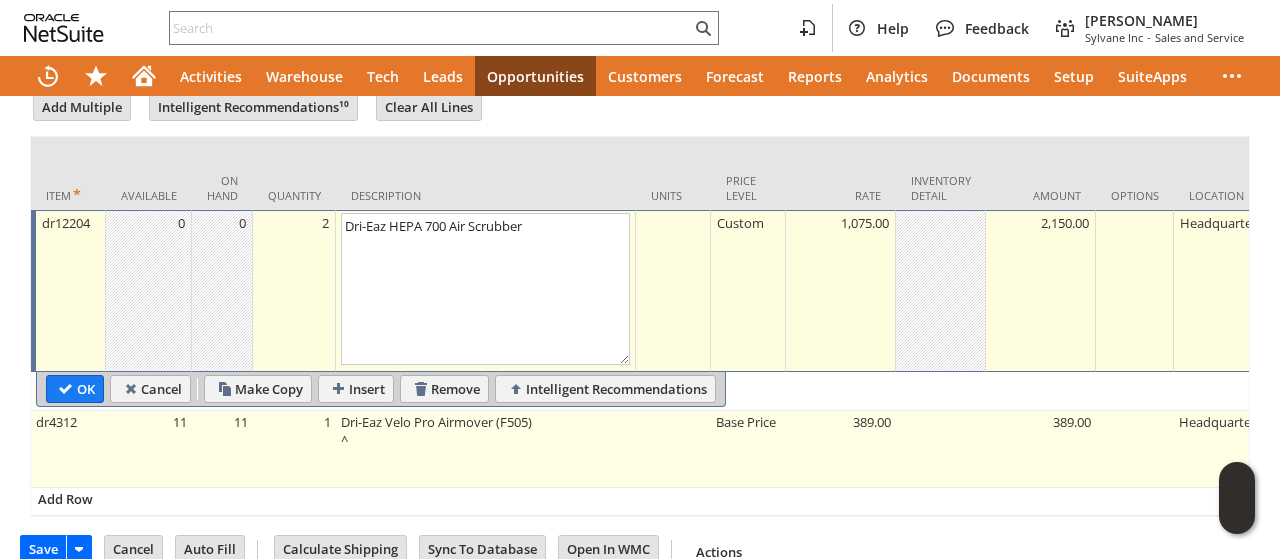click on "Dri-Eaz Velo Pro Airmover (F505) ^" at bounding box center [486, 449] 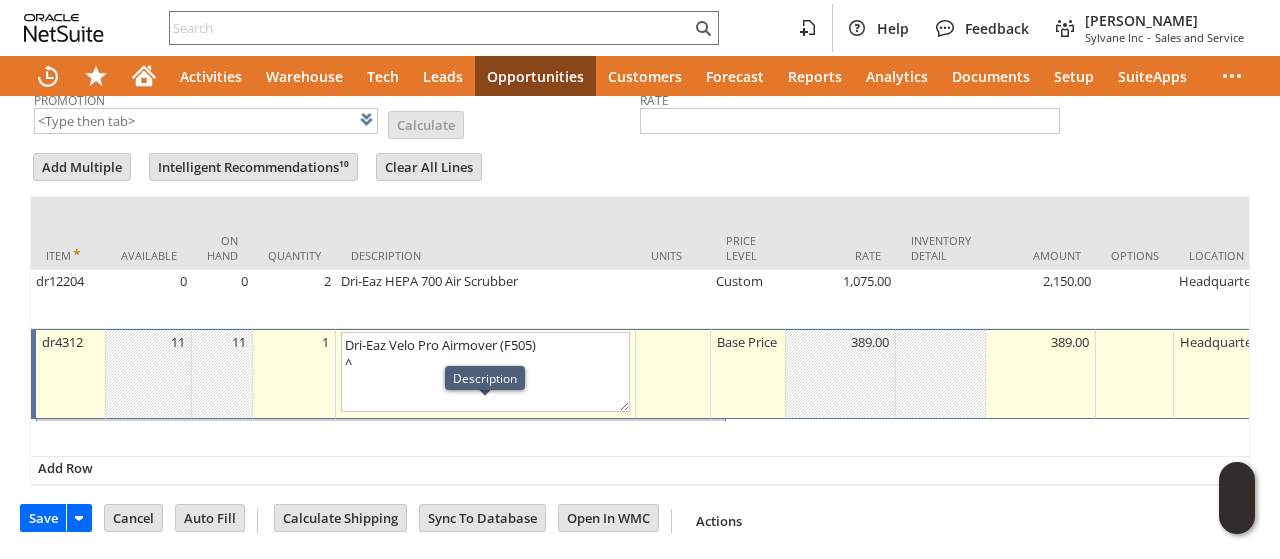 scroll, scrollTop: 786, scrollLeft: 0, axis: vertical 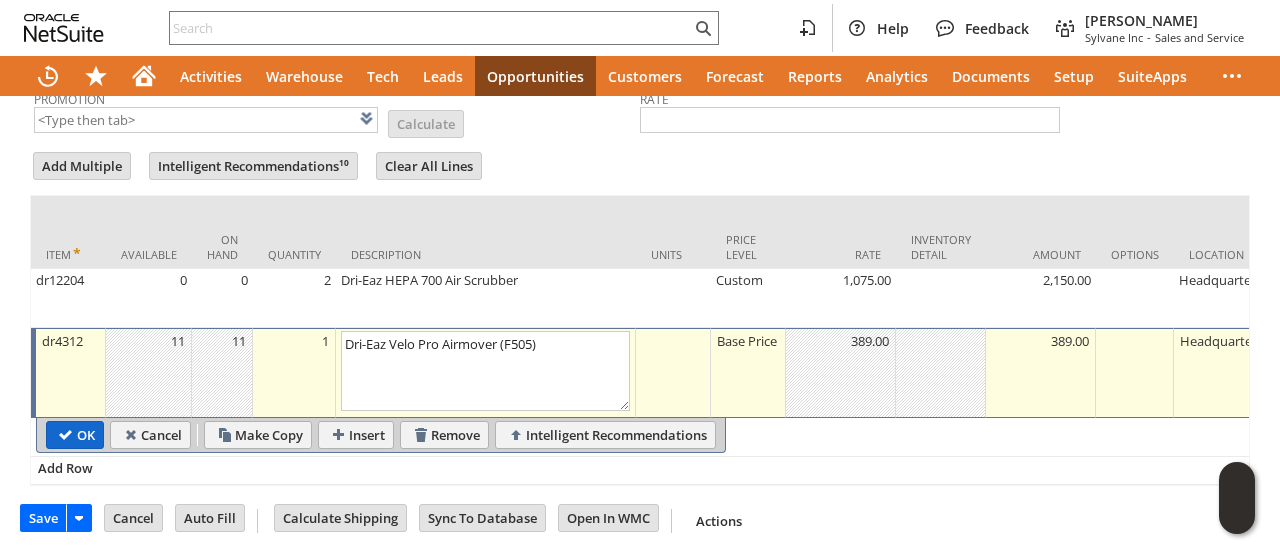 type on "Dri-Eaz Velo Pro Airmover (F505)" 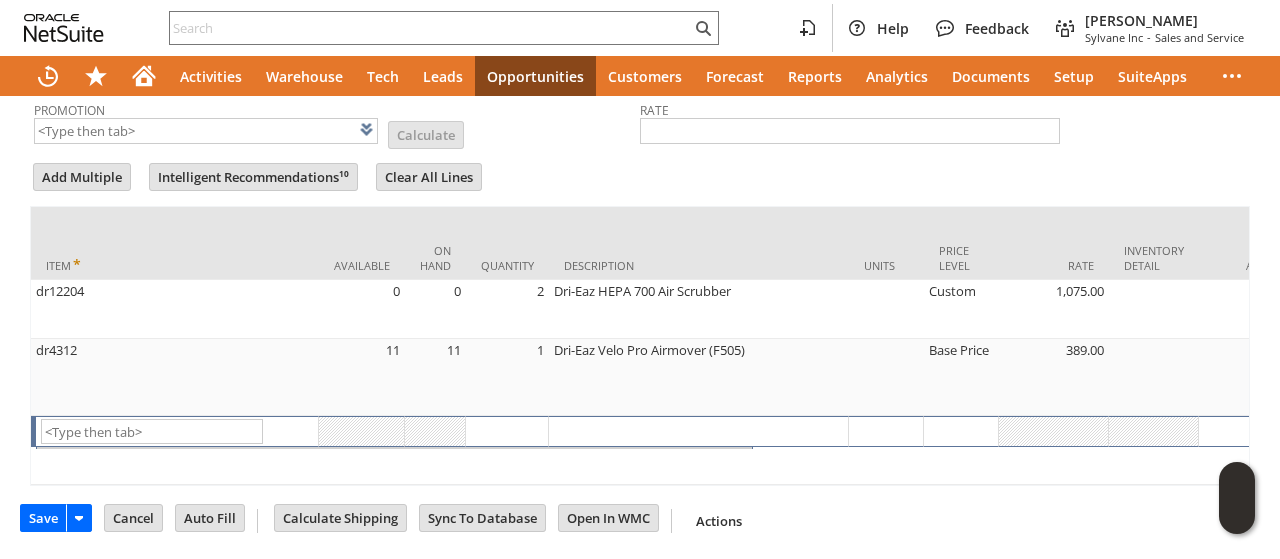 scroll, scrollTop: 776, scrollLeft: 0, axis: vertical 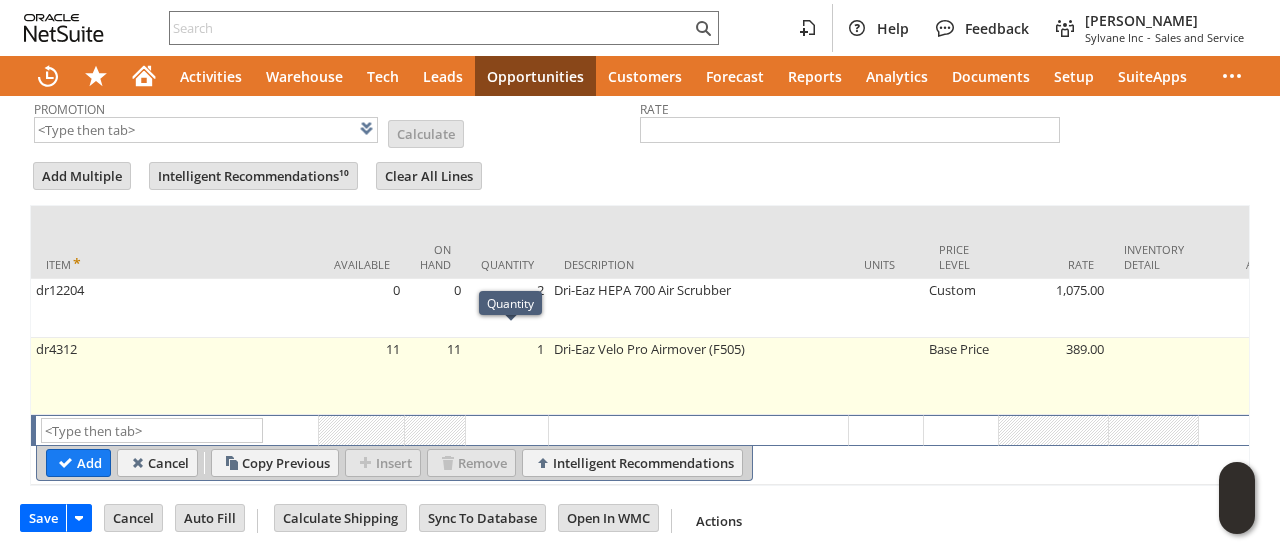 click on "1" at bounding box center (507, 376) 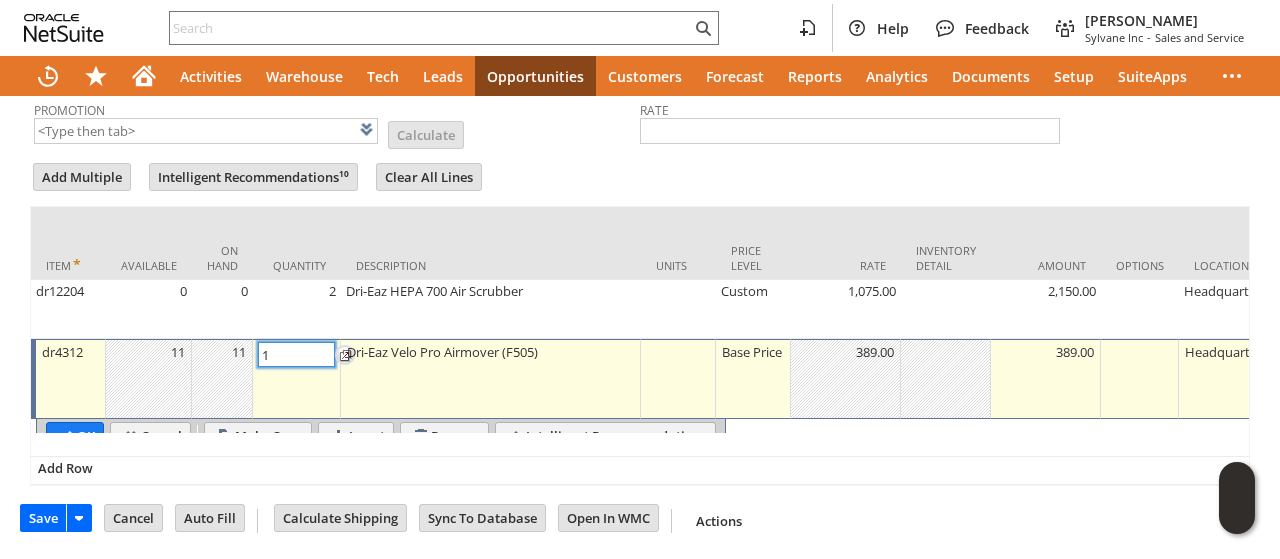 type on "4" 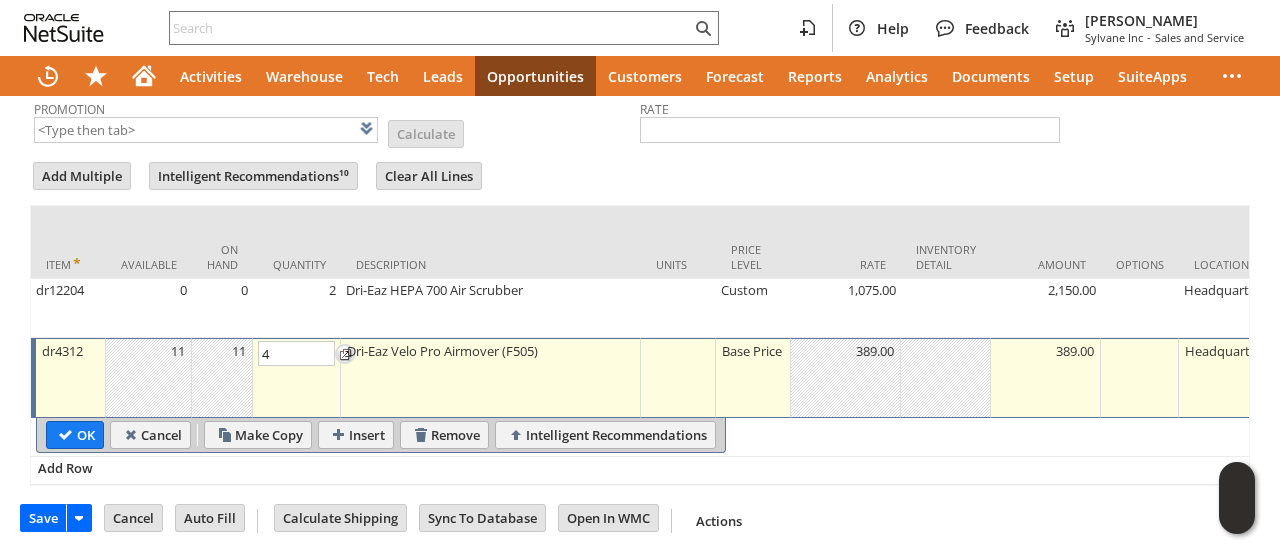 drag, startPoint x: 76, startPoint y: 417, endPoint x: 46, endPoint y: 0, distance: 418.07776 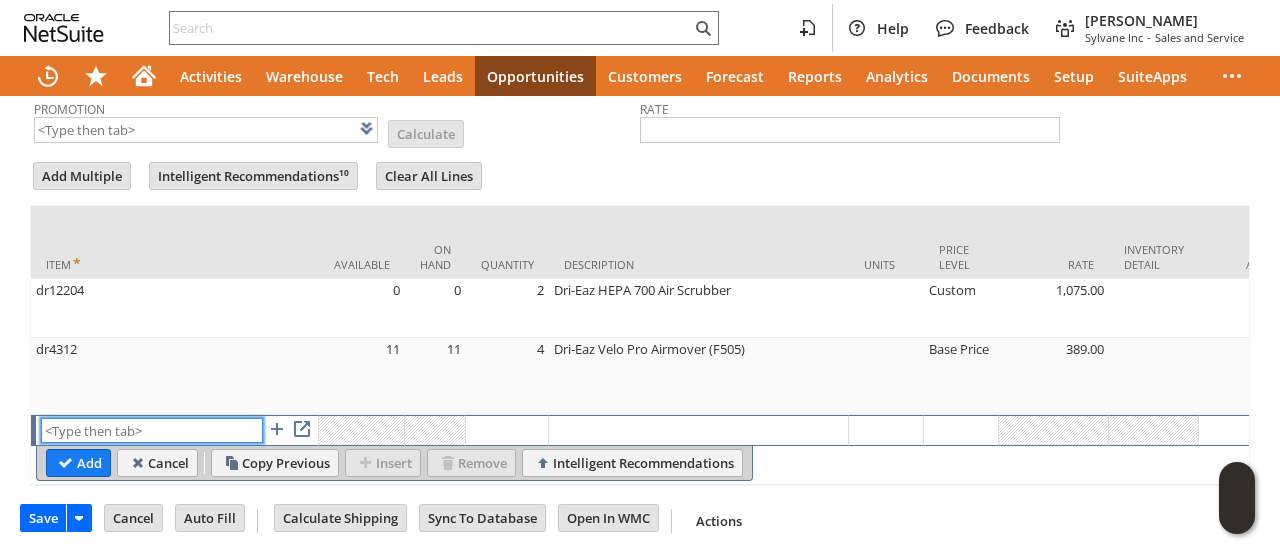 paste on "dr911" 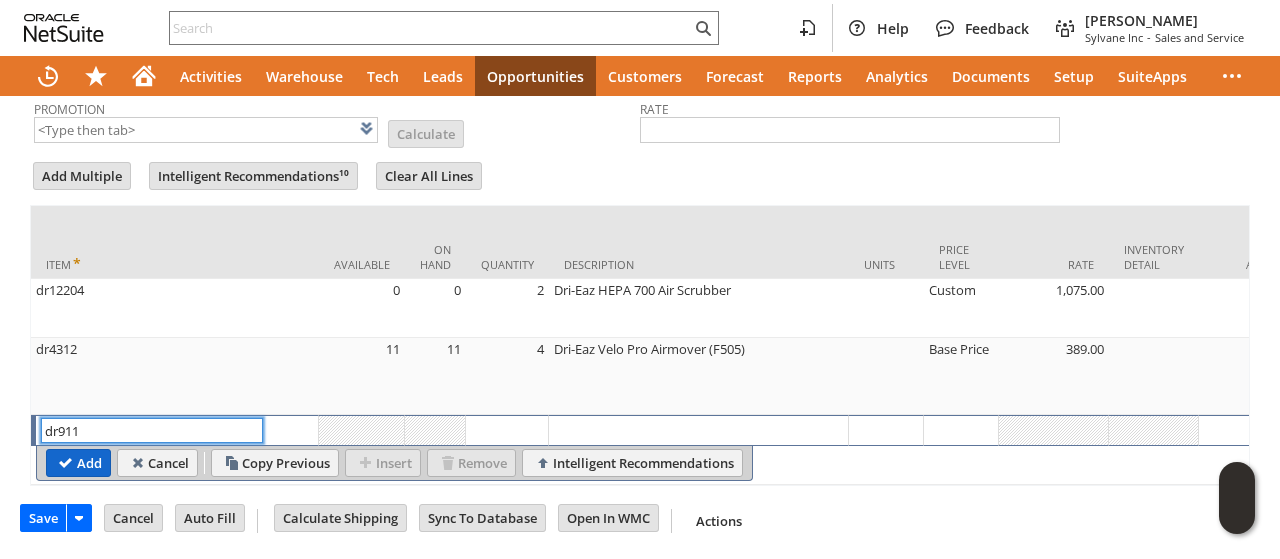 type on "dr911" 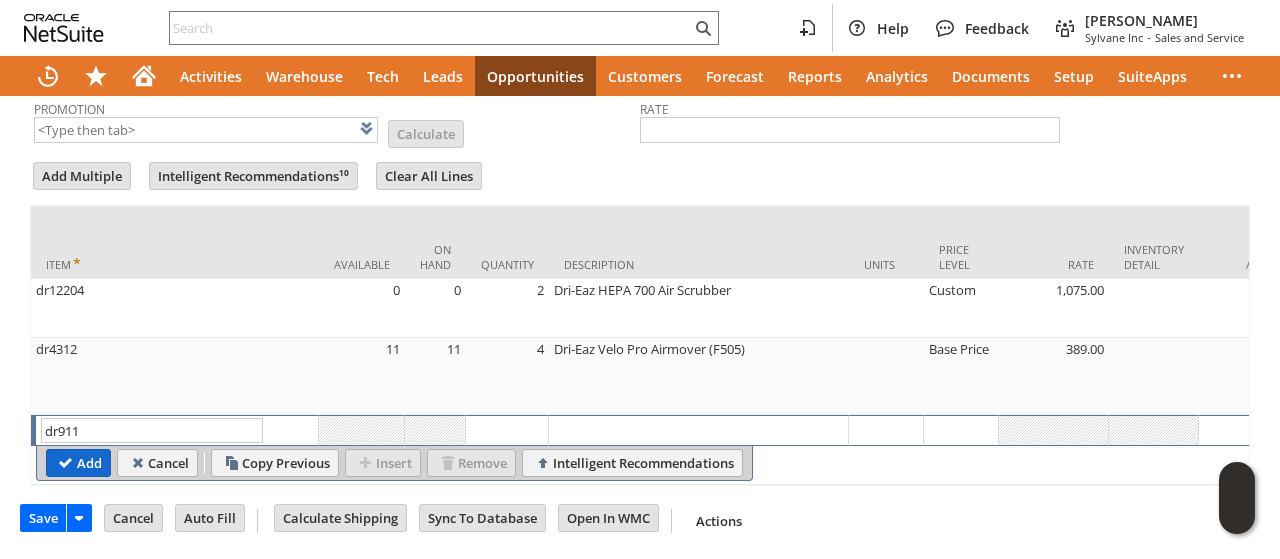 click on "Add" at bounding box center [78, 463] 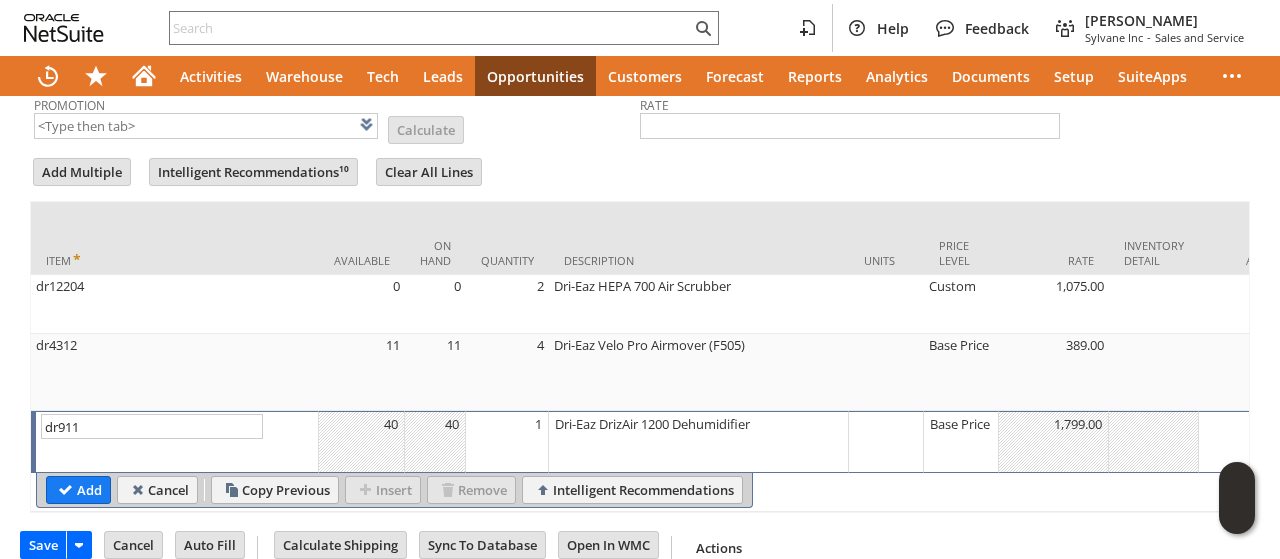 click on "Base Price" at bounding box center (961, 424) 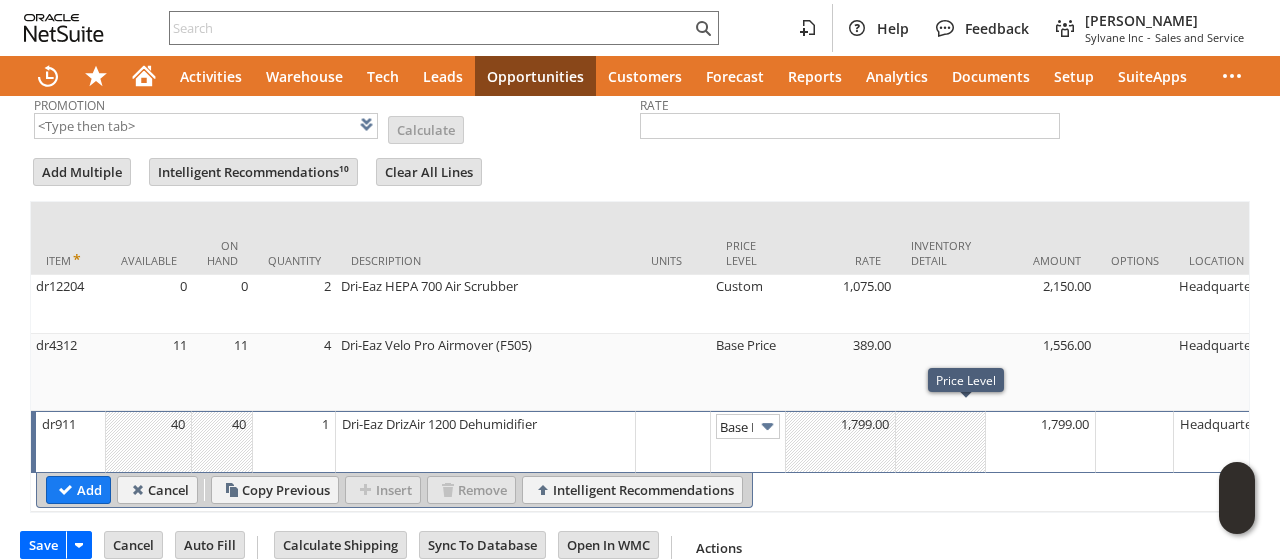 scroll, scrollTop: 0, scrollLeft: 28, axis: horizontal 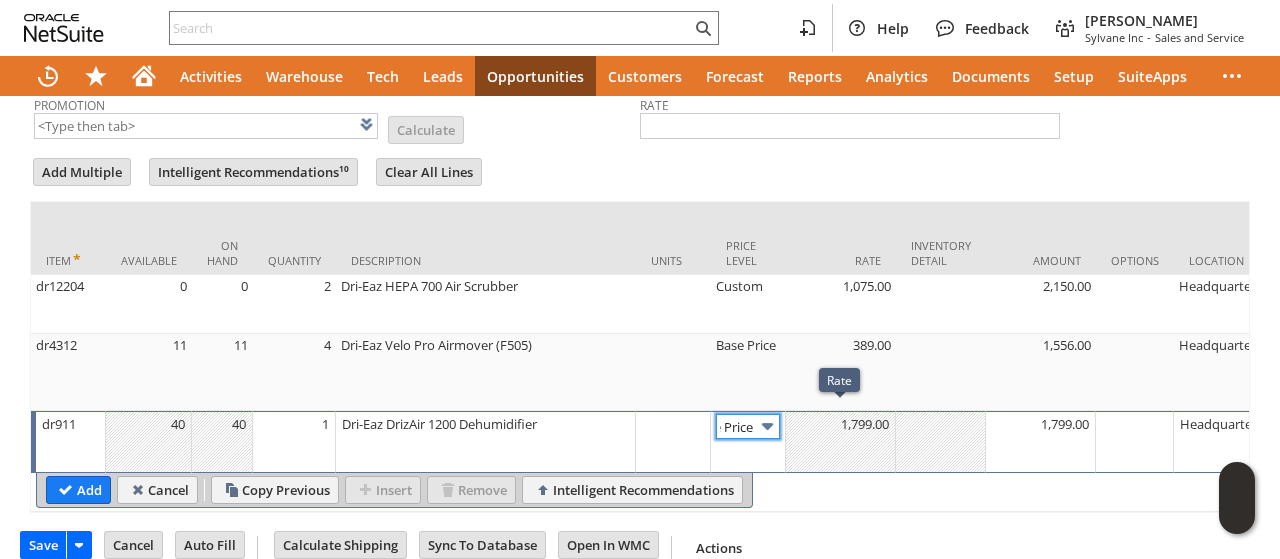 click at bounding box center (767, 426) 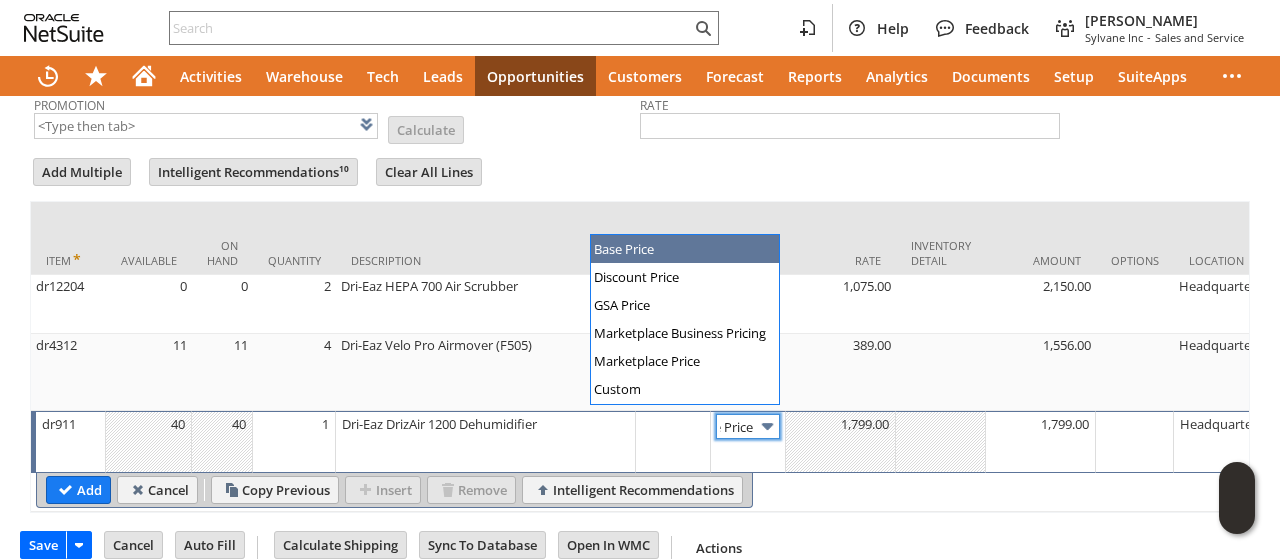 scroll, scrollTop: 0, scrollLeft: 0, axis: both 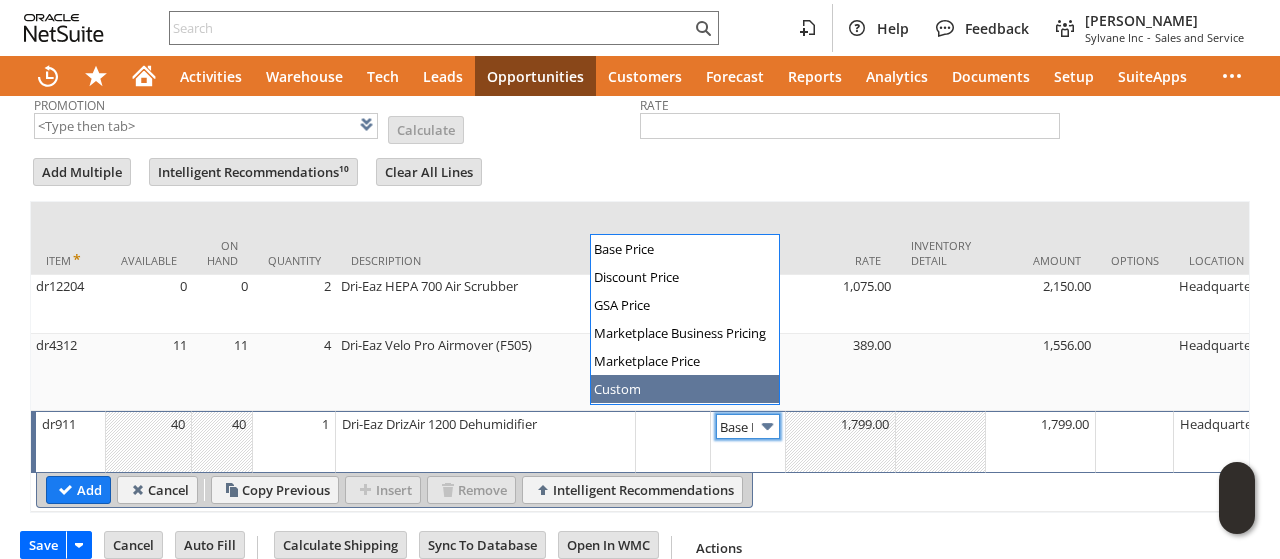 type on "Custom" 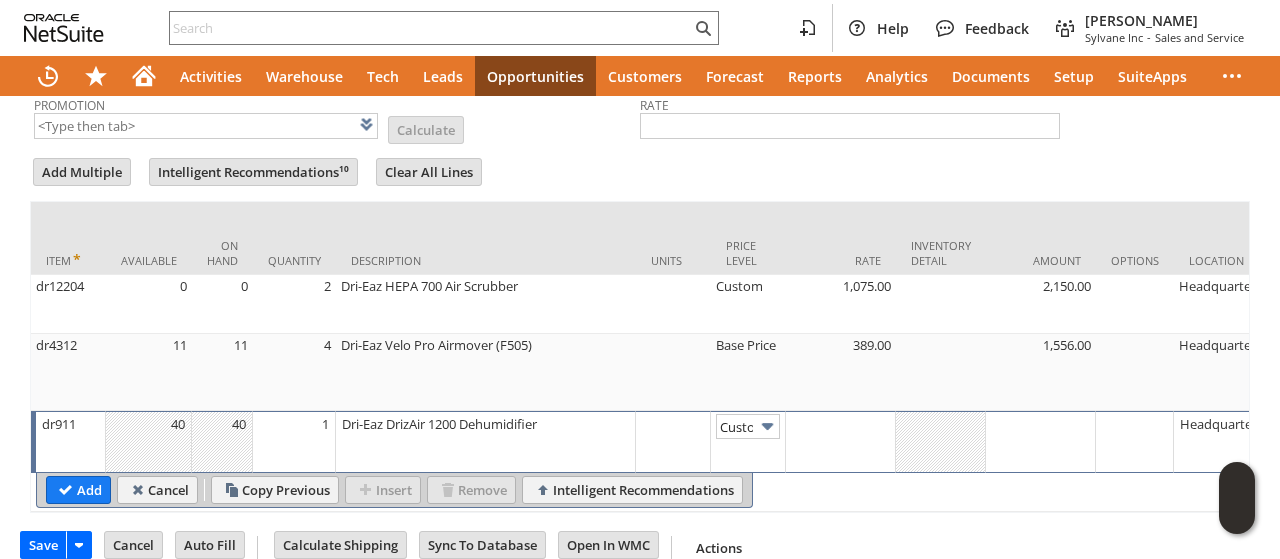 click at bounding box center [841, 442] 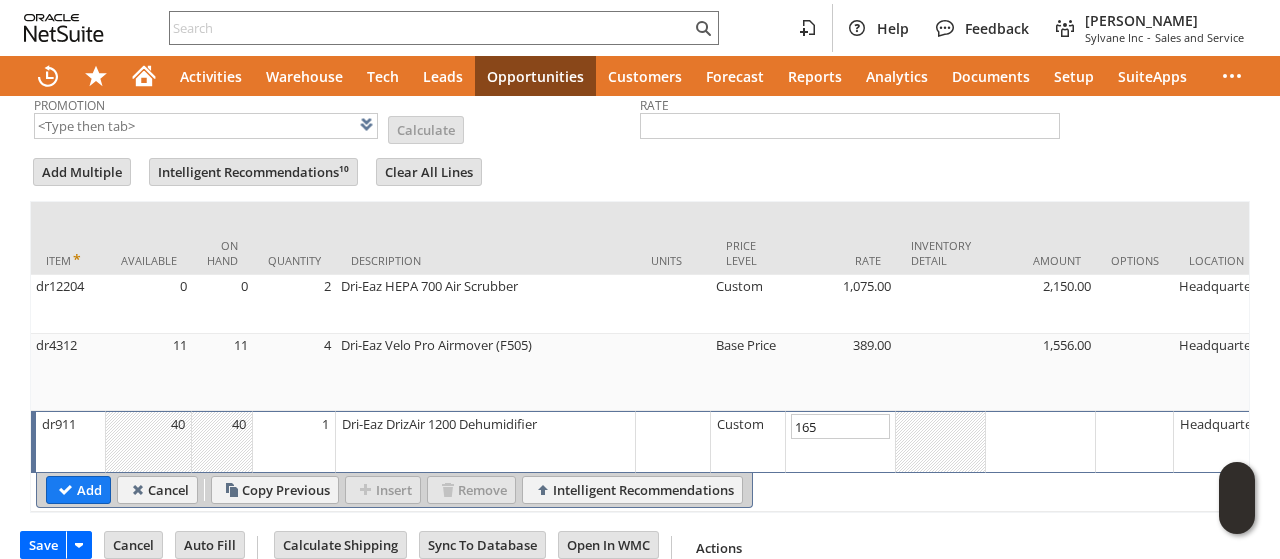 type on "1650" 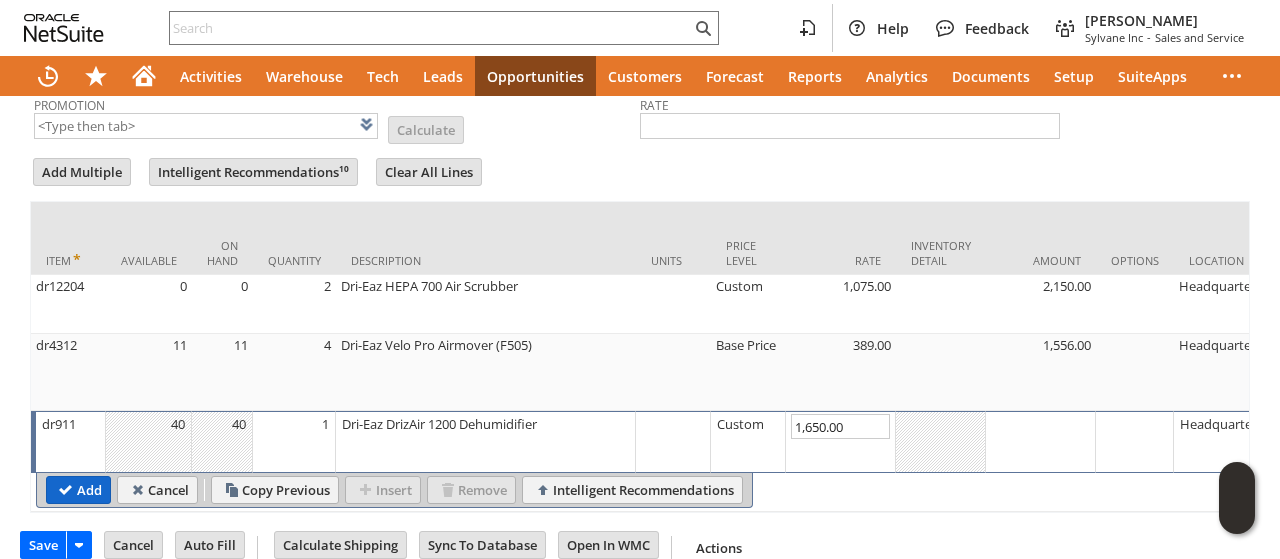 click on "Add" at bounding box center (78, 490) 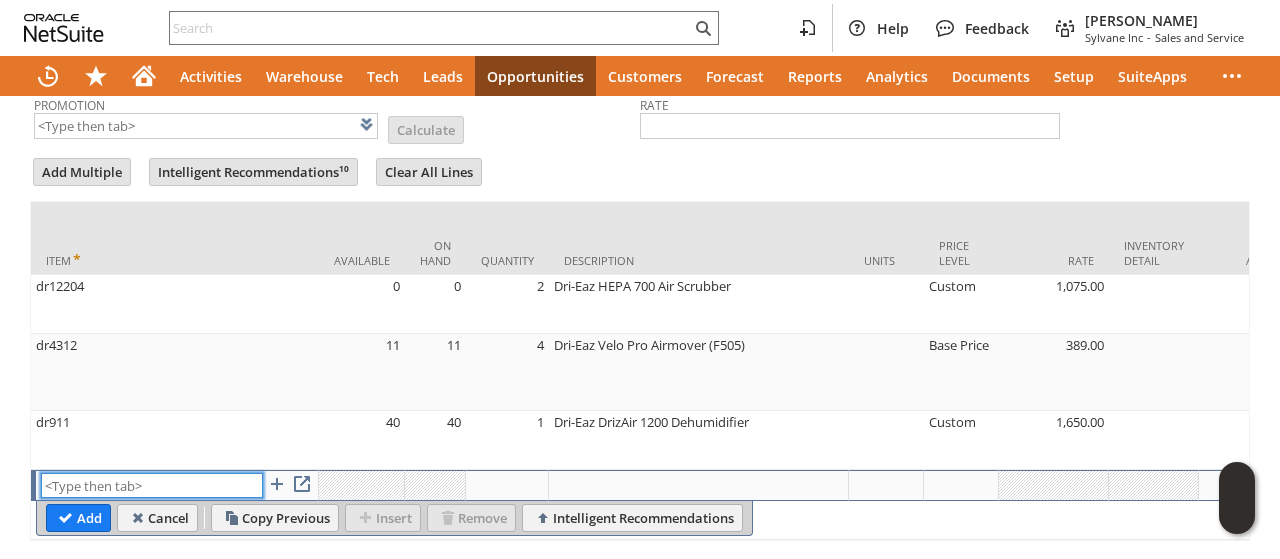 paste on "dr1460" 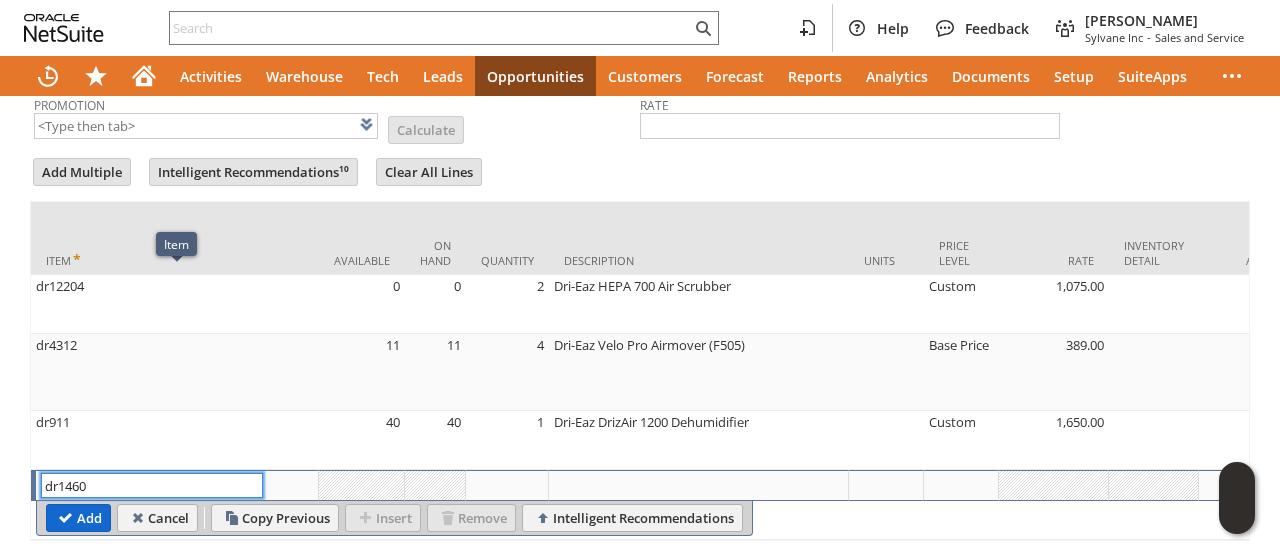 type on "dr1460" 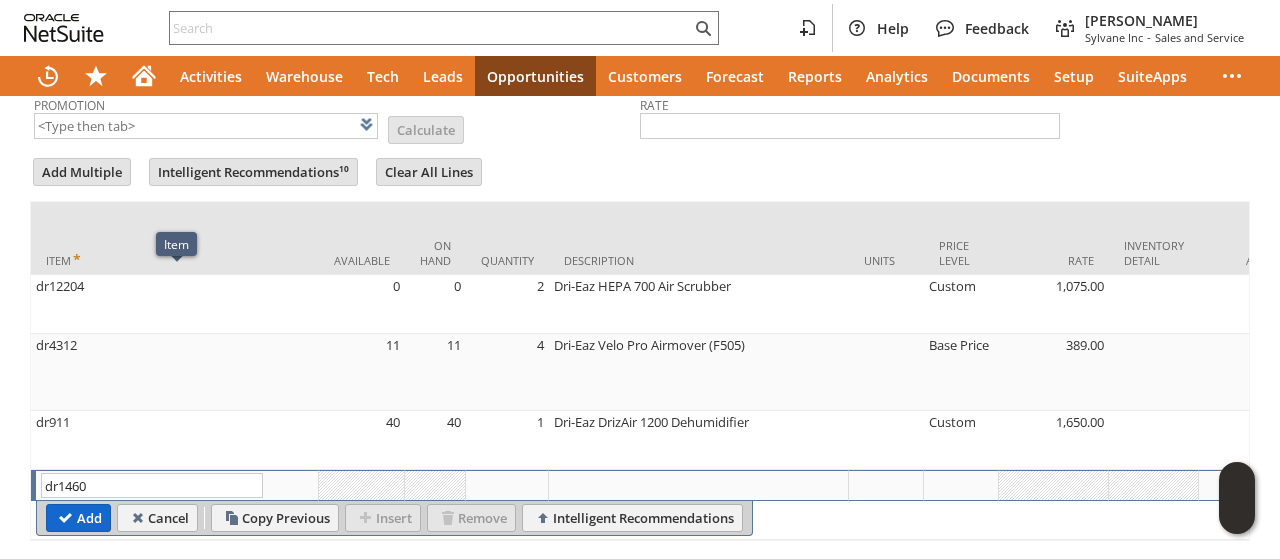 click on "Add" at bounding box center (78, 518) 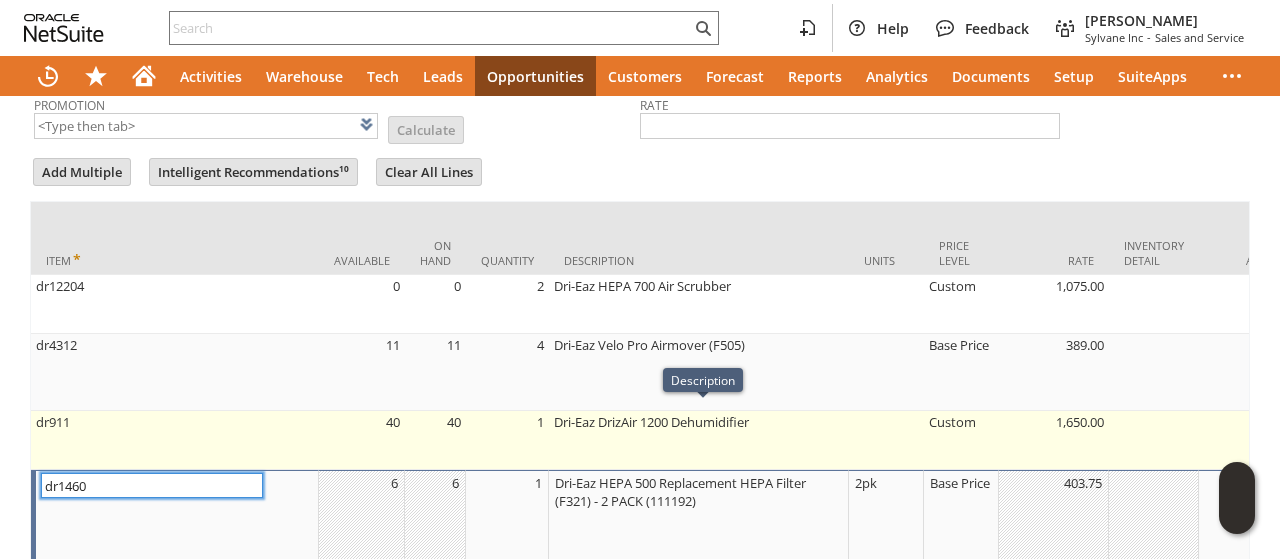 scroll, scrollTop: 876, scrollLeft: 0, axis: vertical 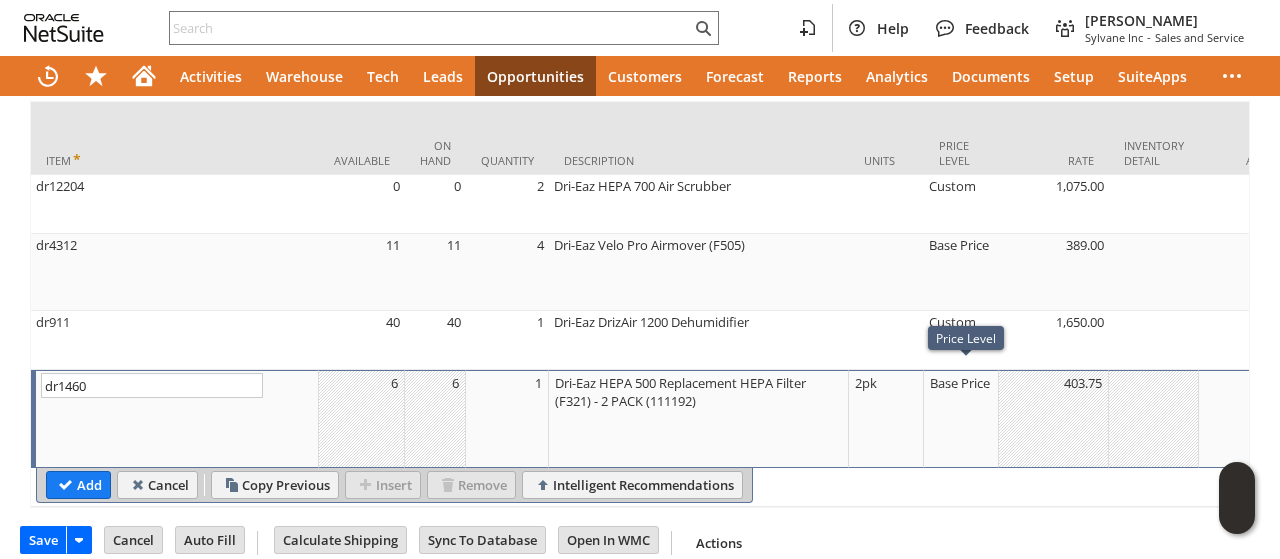 click on "Base Price" at bounding box center [961, 383] 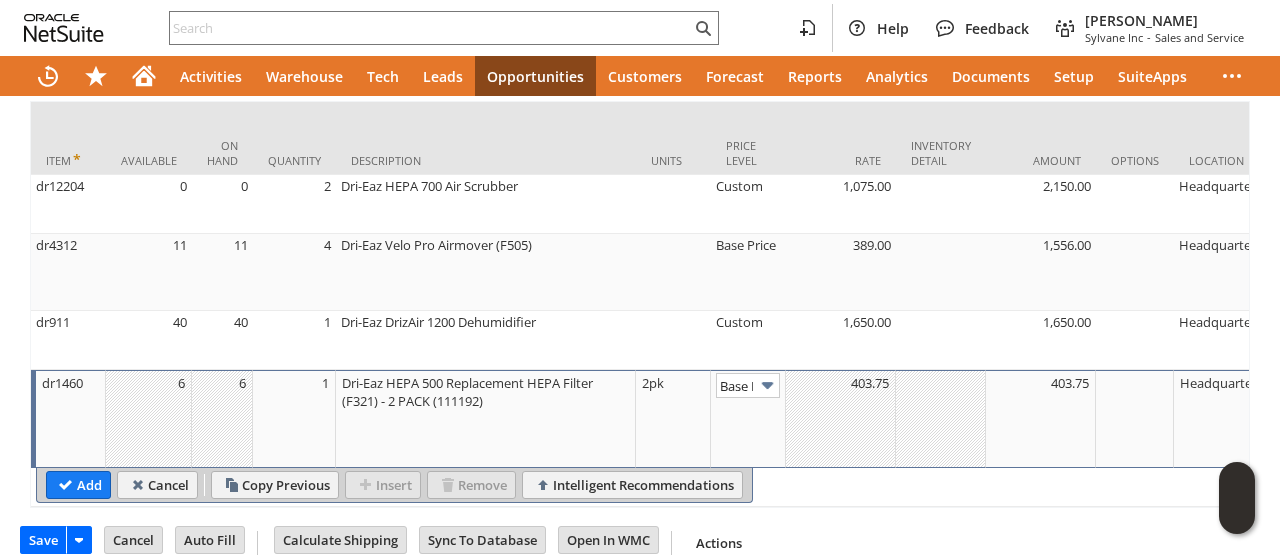 scroll, scrollTop: 0, scrollLeft: 28, axis: horizontal 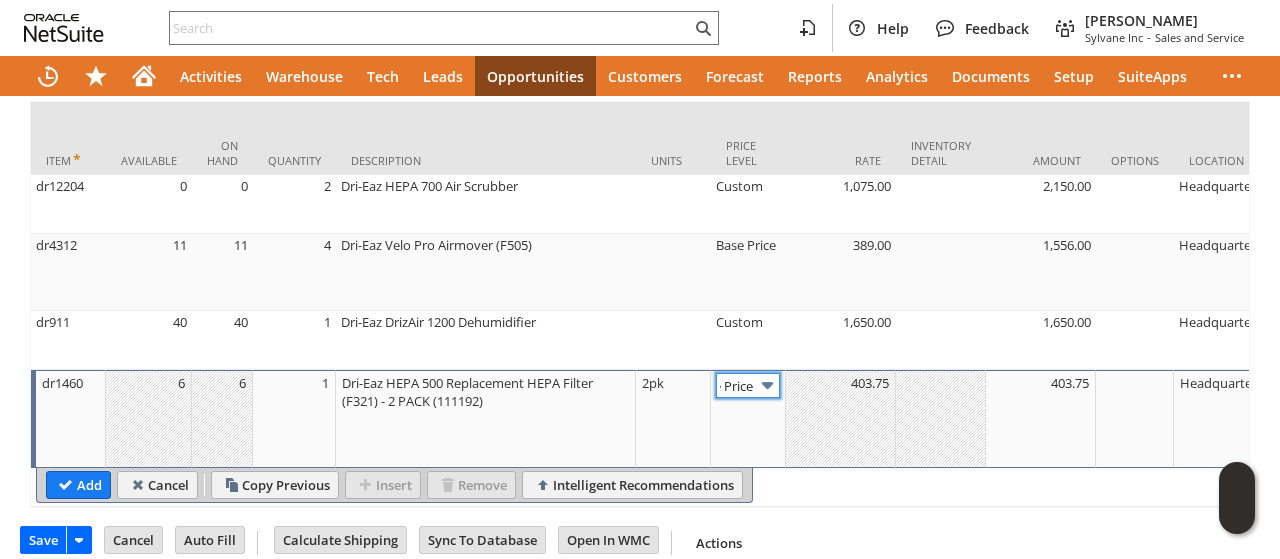 click at bounding box center [767, 385] 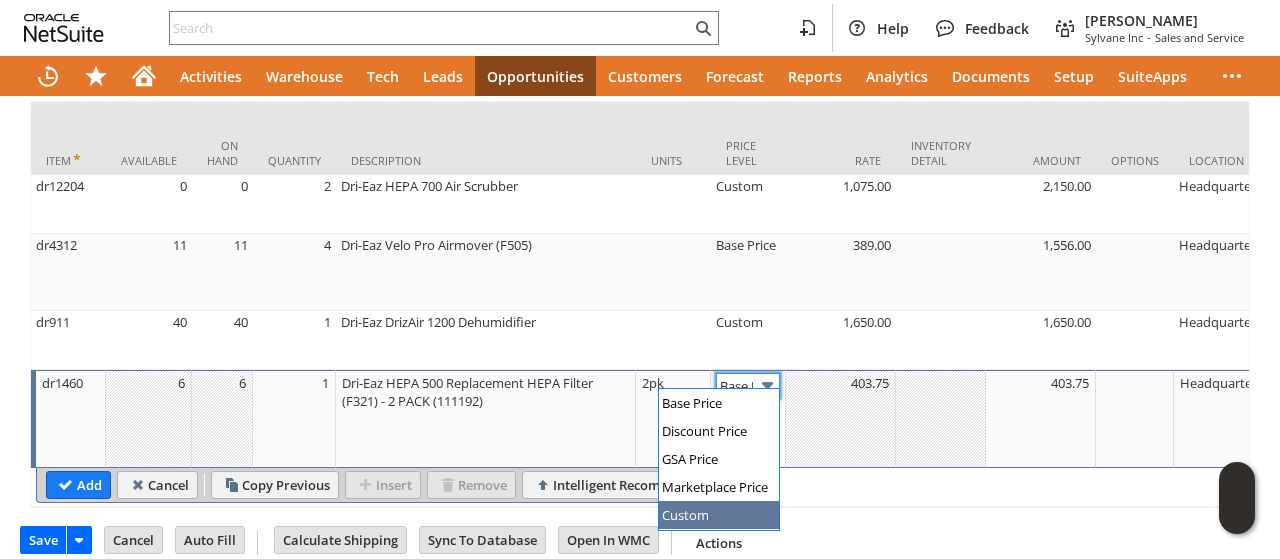 type on "Custom" 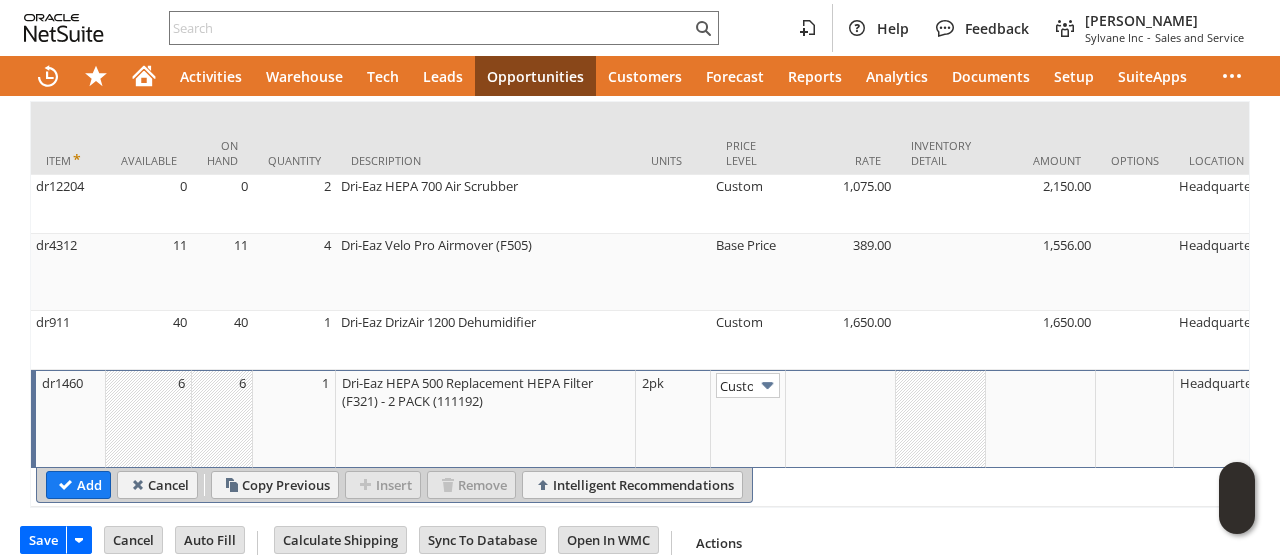 click at bounding box center [841, 419] 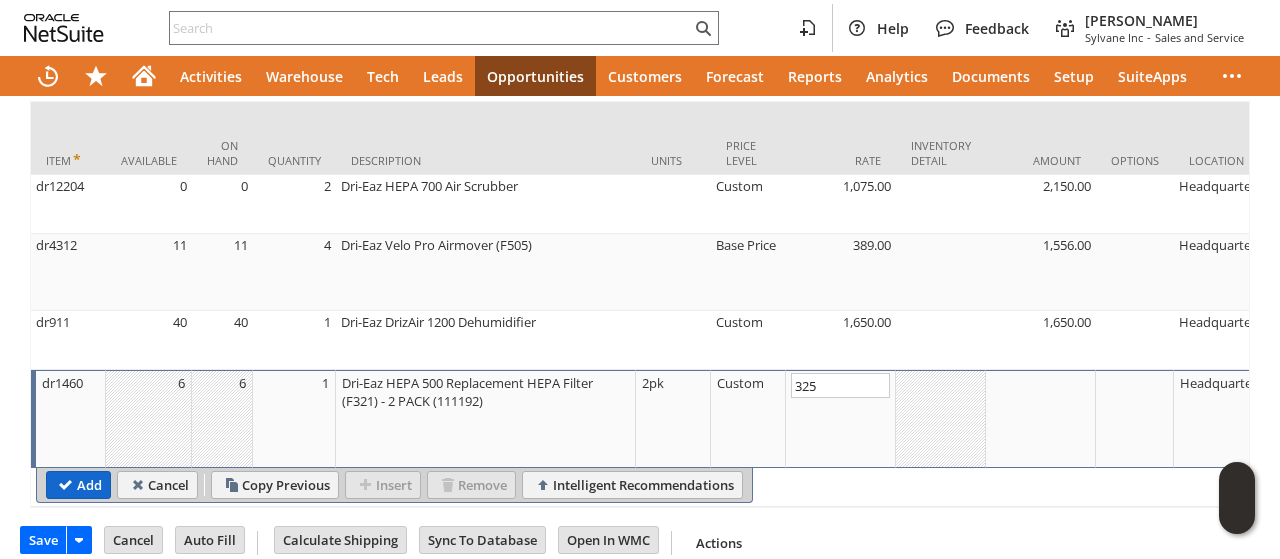 type on "325.00" 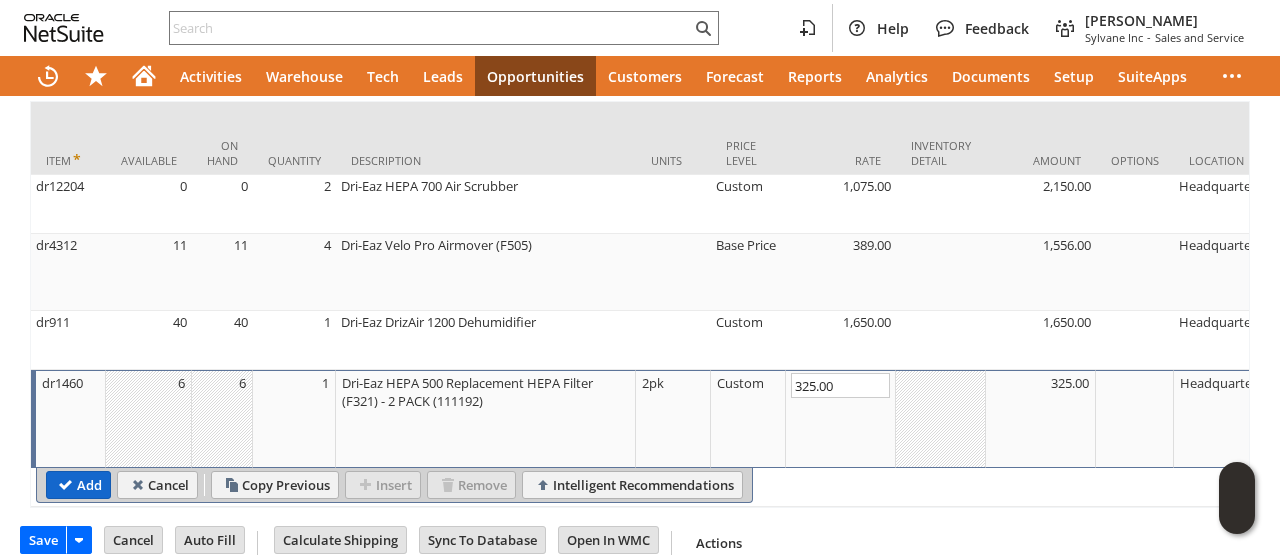 click on "Add" at bounding box center (78, 485) 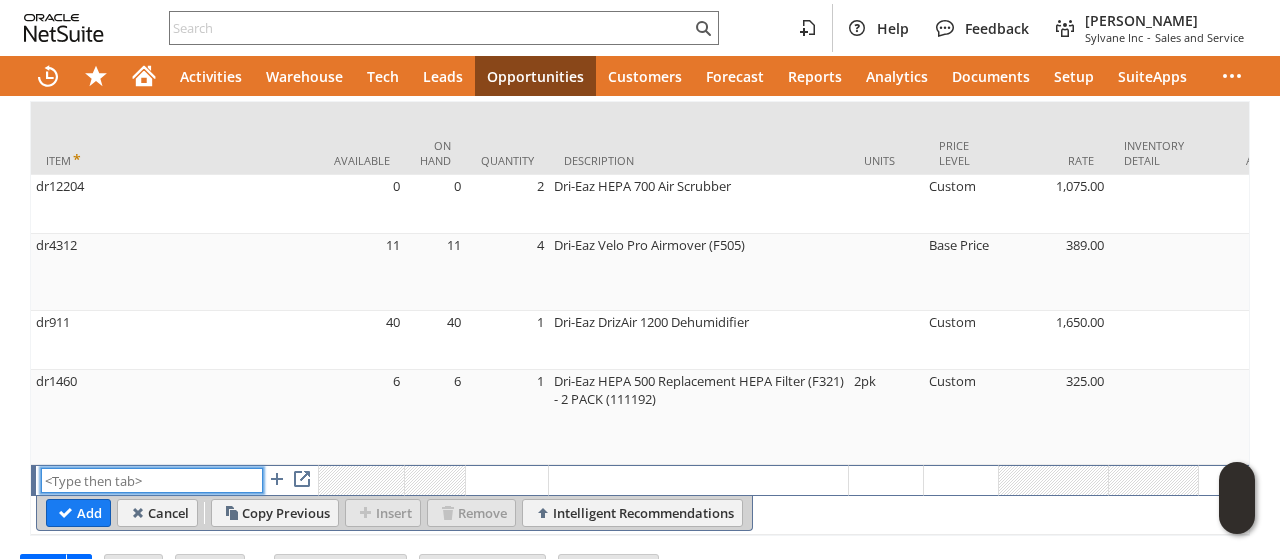 paste on "dr13174" 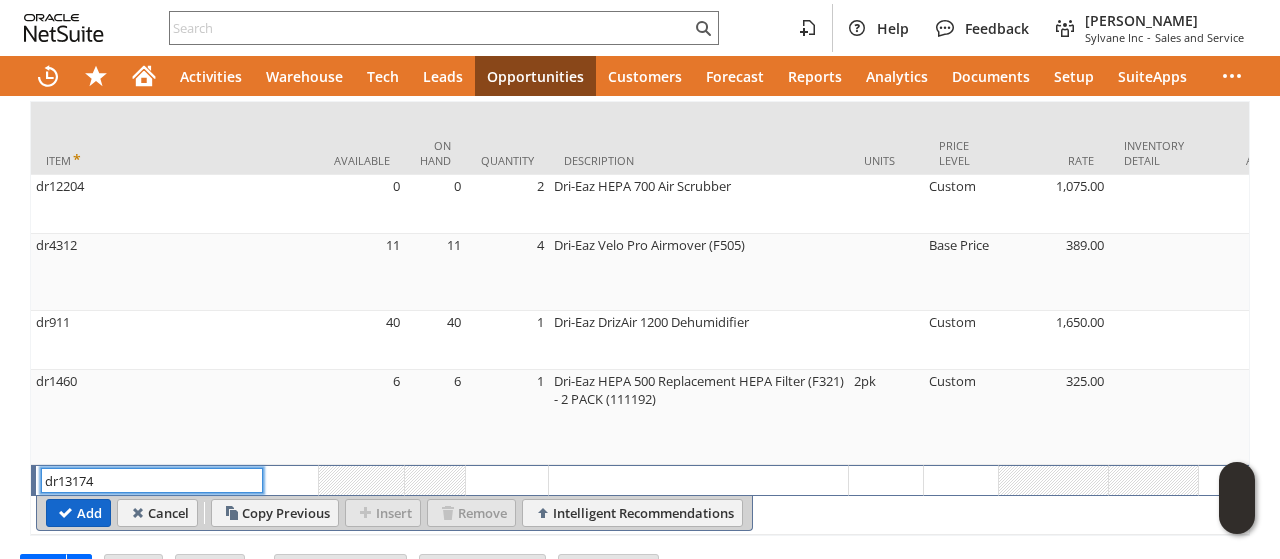 type on "dr13174" 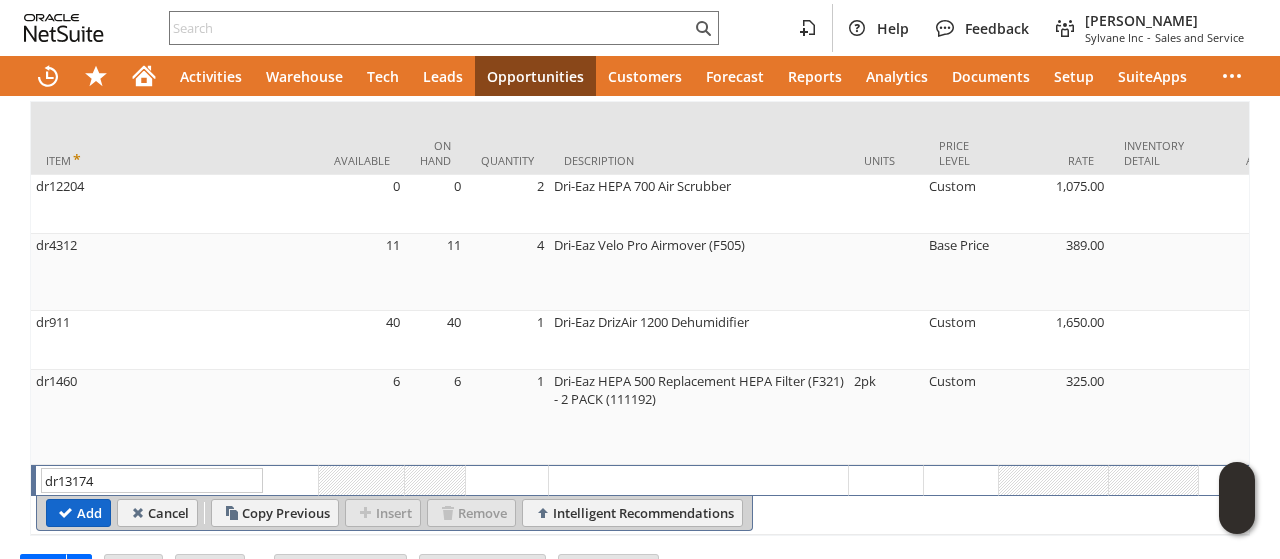 click on "Add" at bounding box center (78, 513) 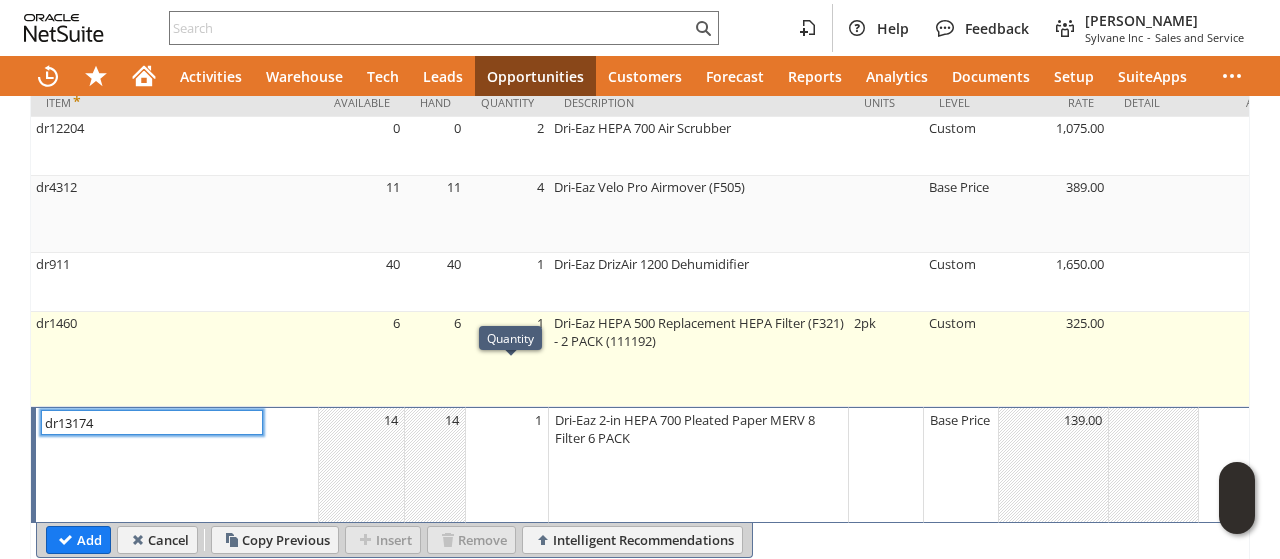 scroll, scrollTop: 976, scrollLeft: 0, axis: vertical 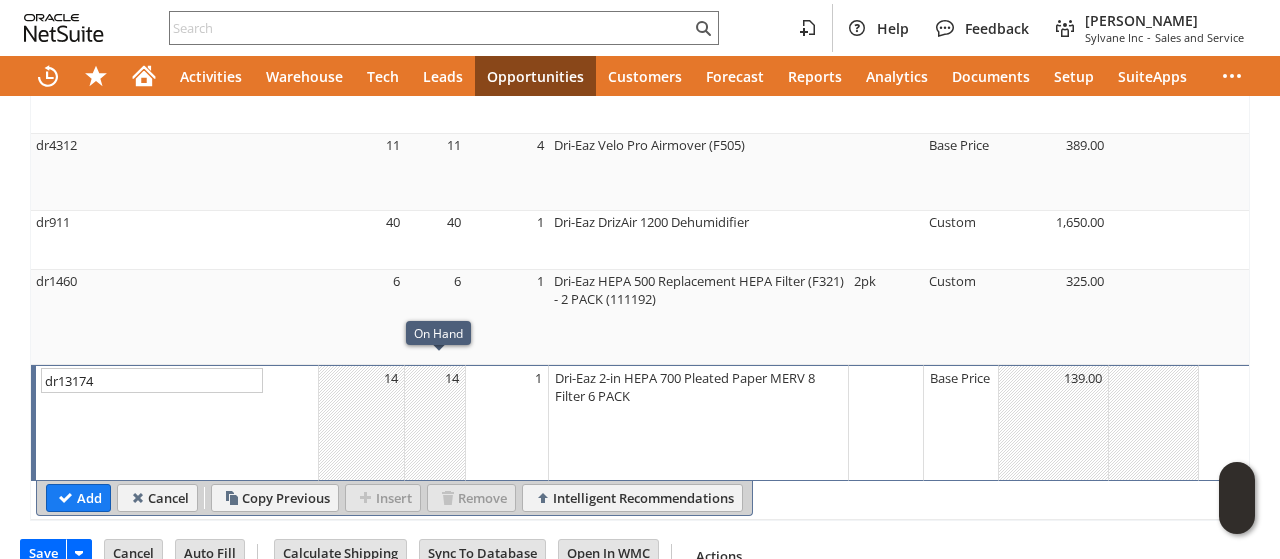 click on "Base Price" at bounding box center [961, 378] 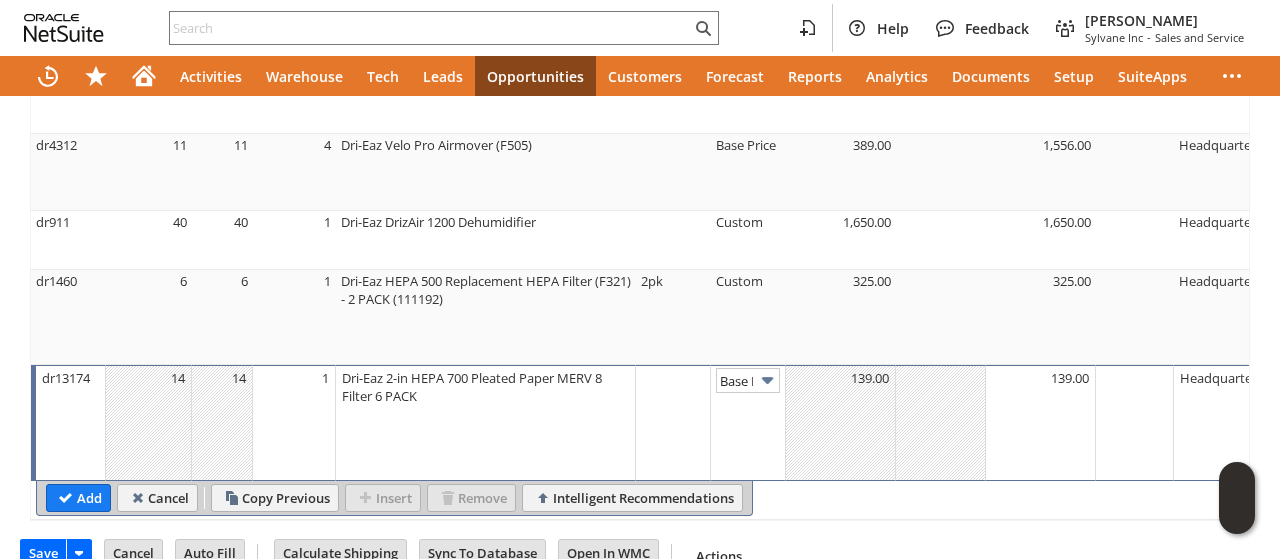 scroll, scrollTop: 0, scrollLeft: 28, axis: horizontal 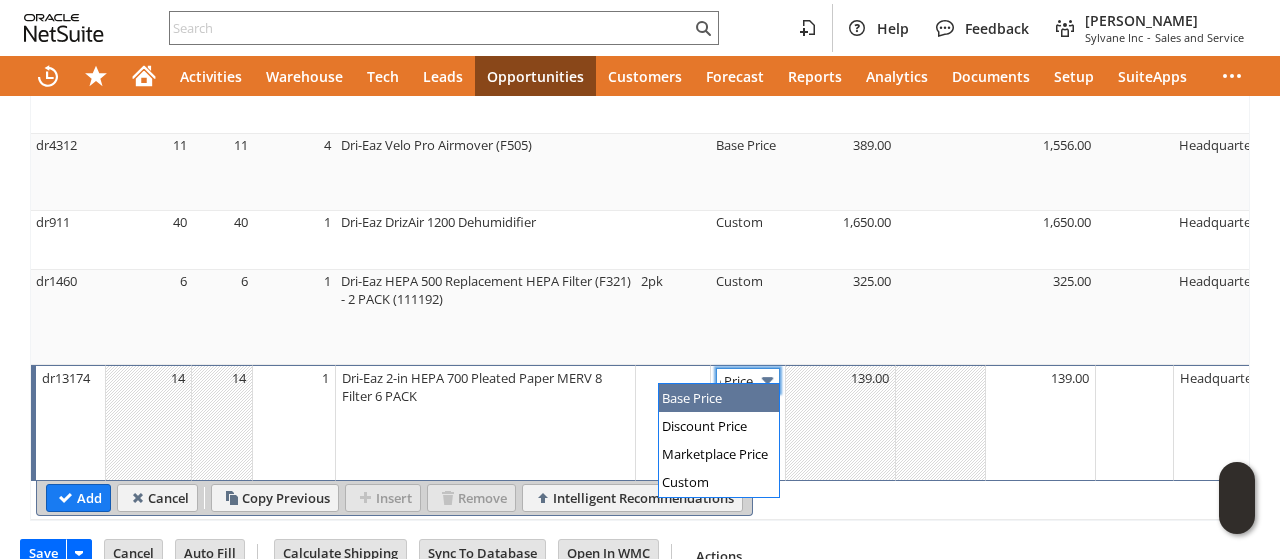 click at bounding box center [767, 380] 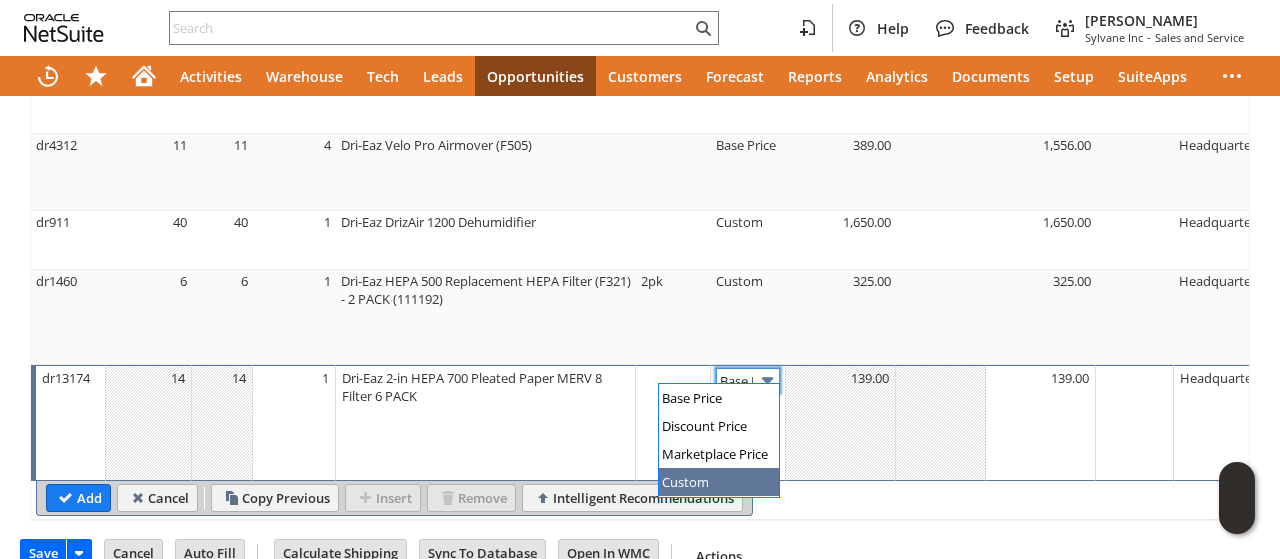 type on "Custom" 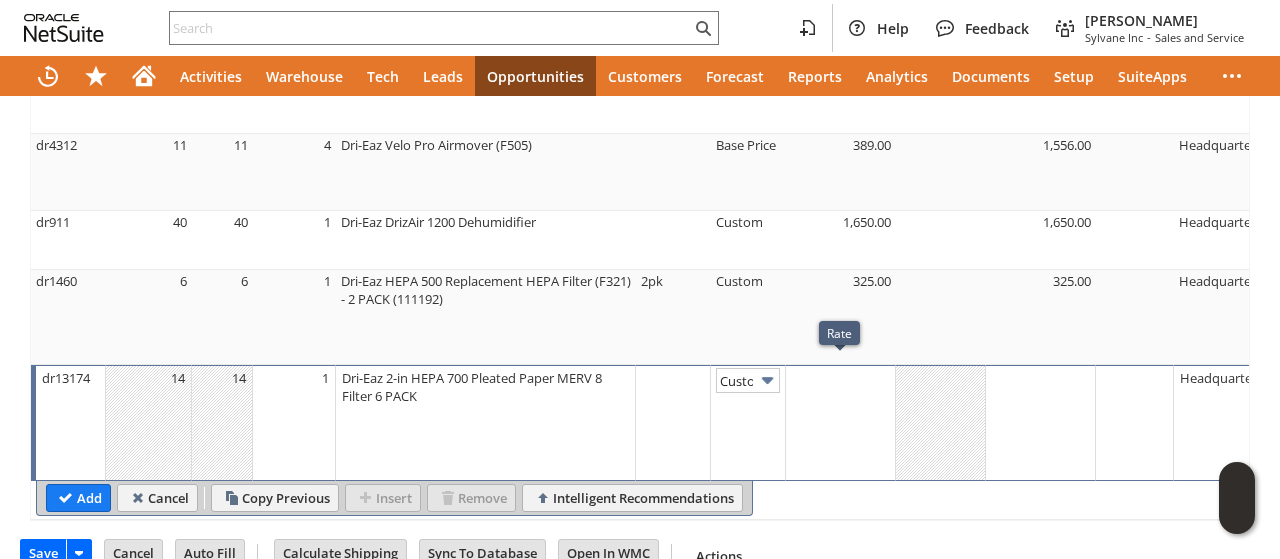 click at bounding box center [841, 423] 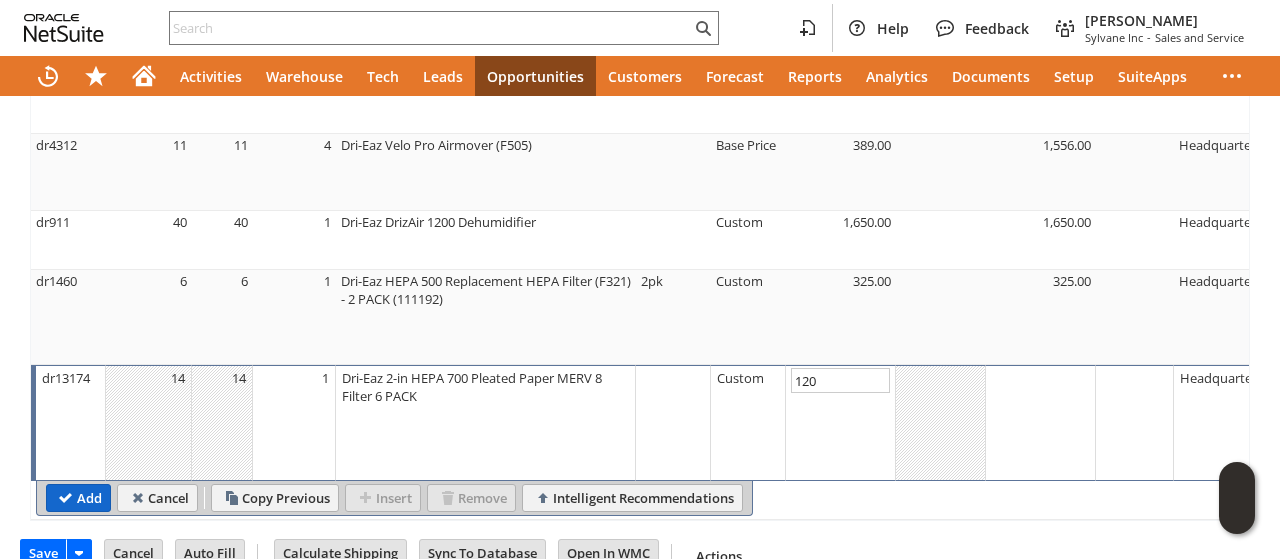 type on "120.00" 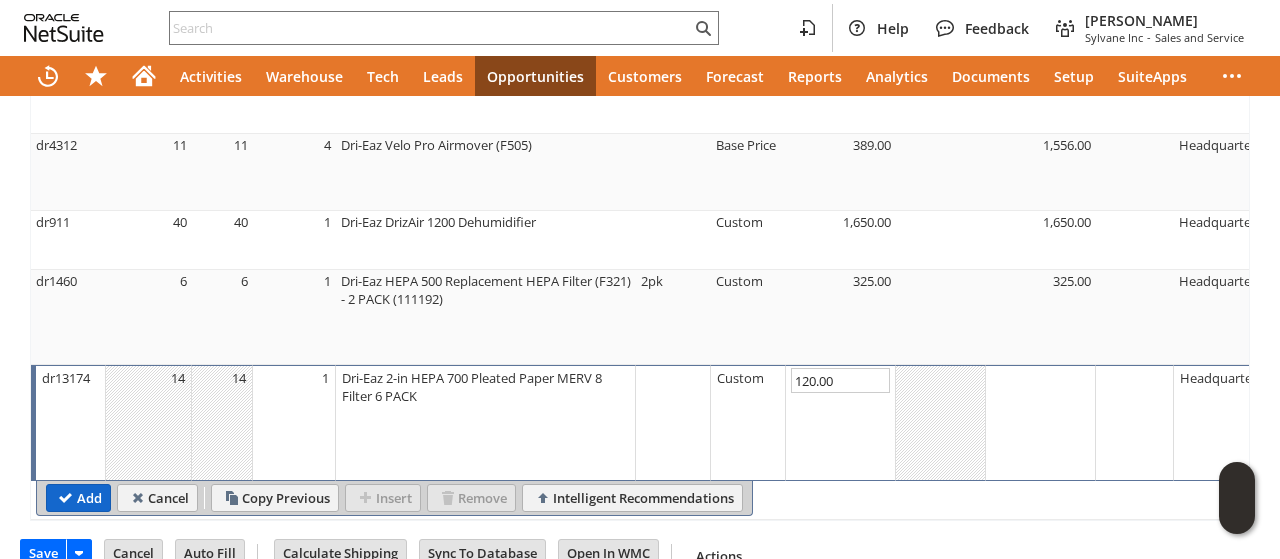 click on "Add" at bounding box center (78, 498) 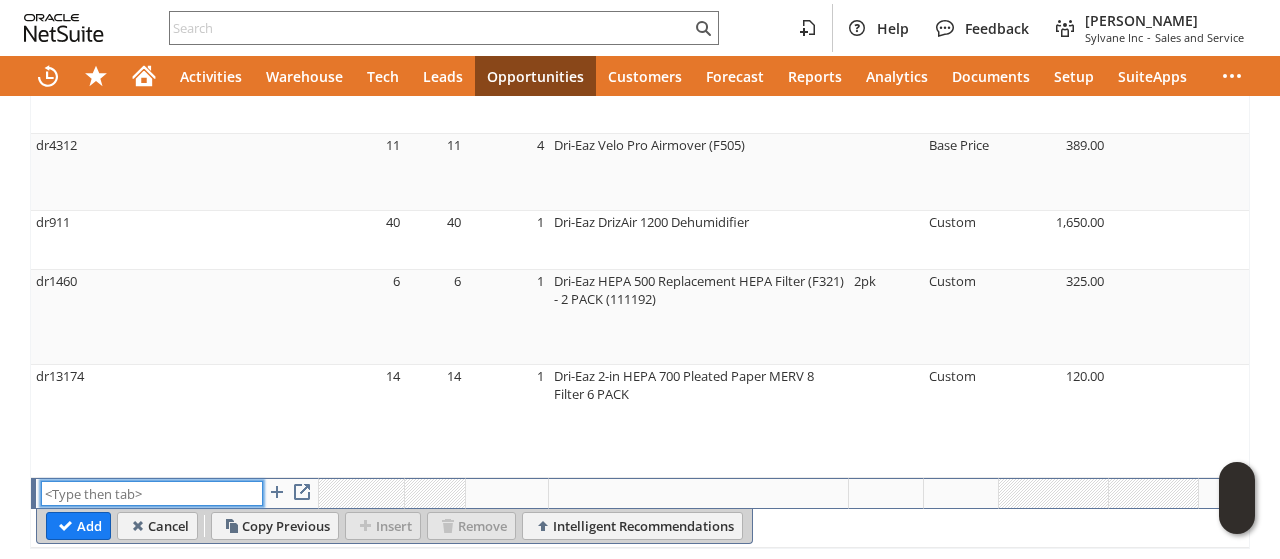 paste on "dr13161" 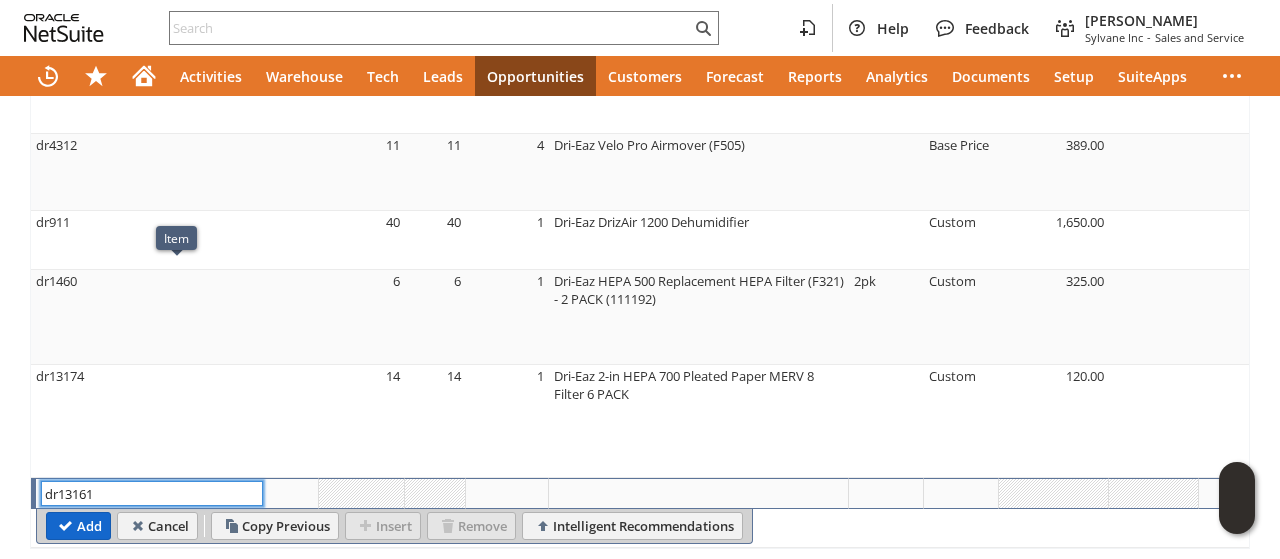 type on "dr13161" 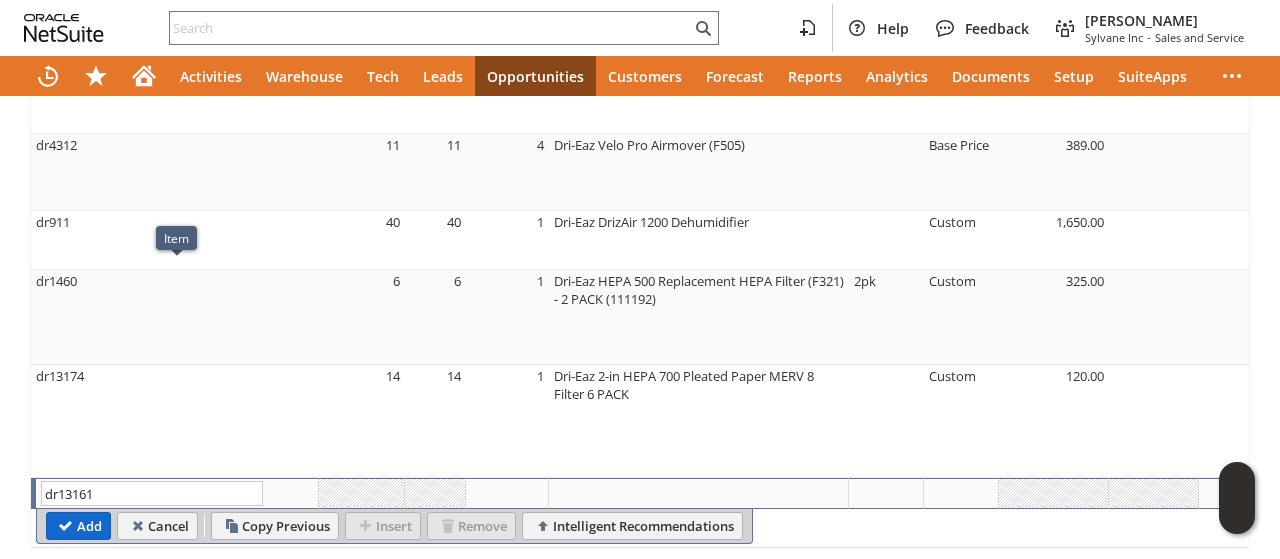 click on "Add" at bounding box center (78, 526) 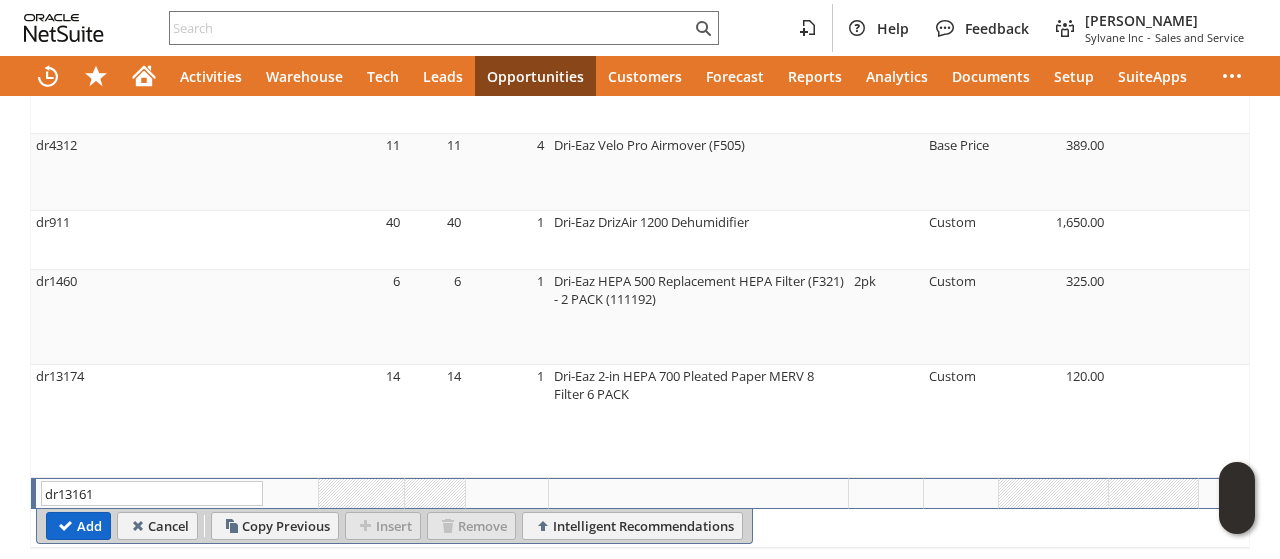 type 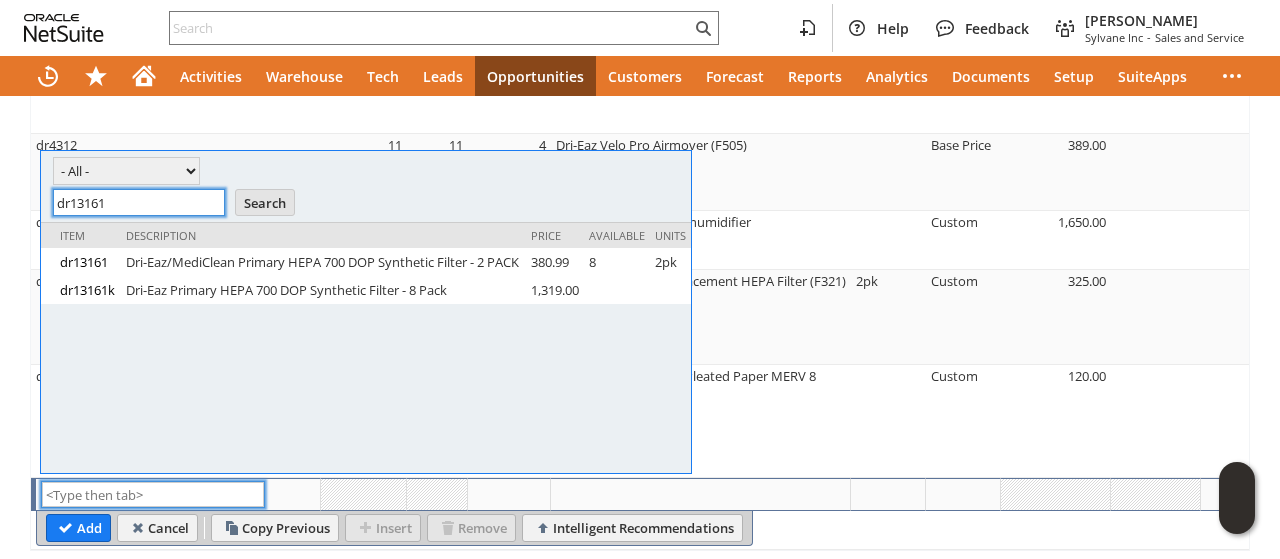 scroll, scrollTop: 0, scrollLeft: 0, axis: both 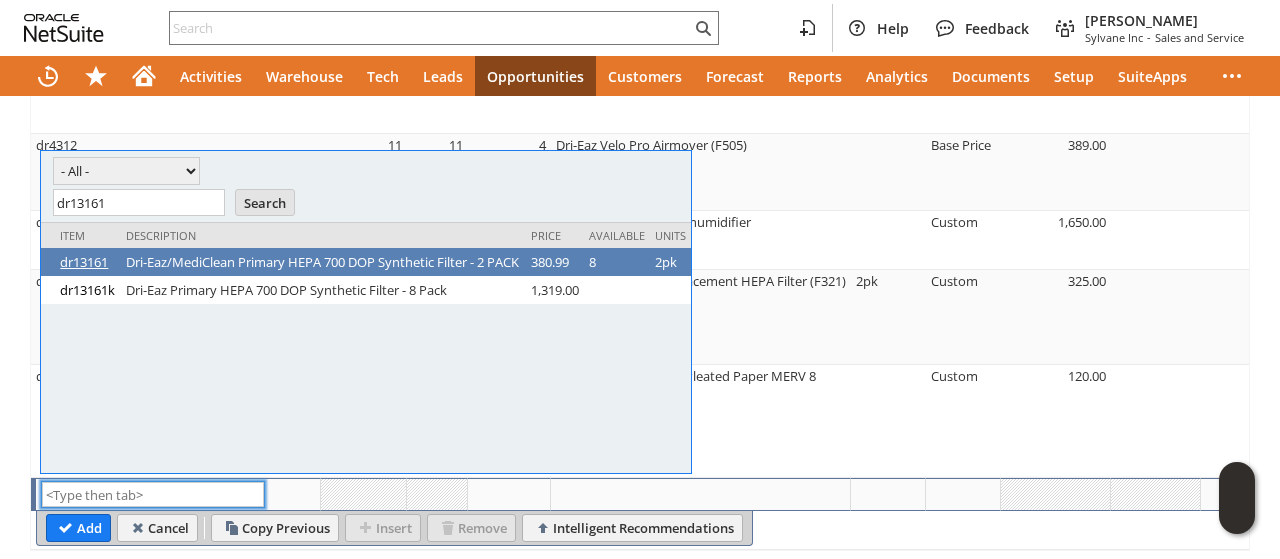 click on "dr13161" at bounding box center (87, 262) 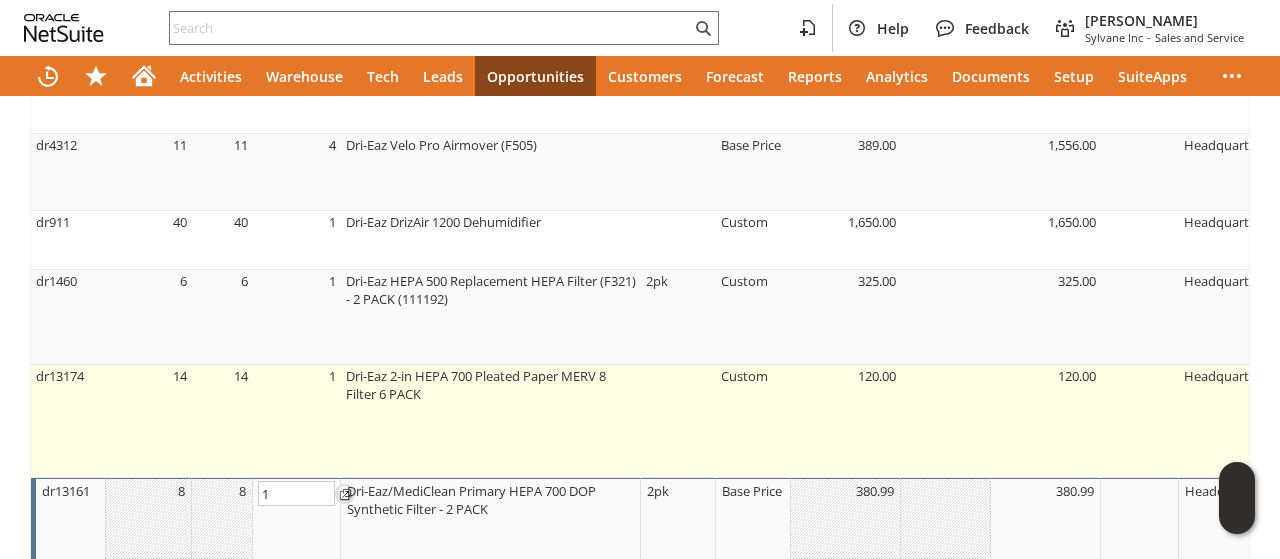type on "Base Price" 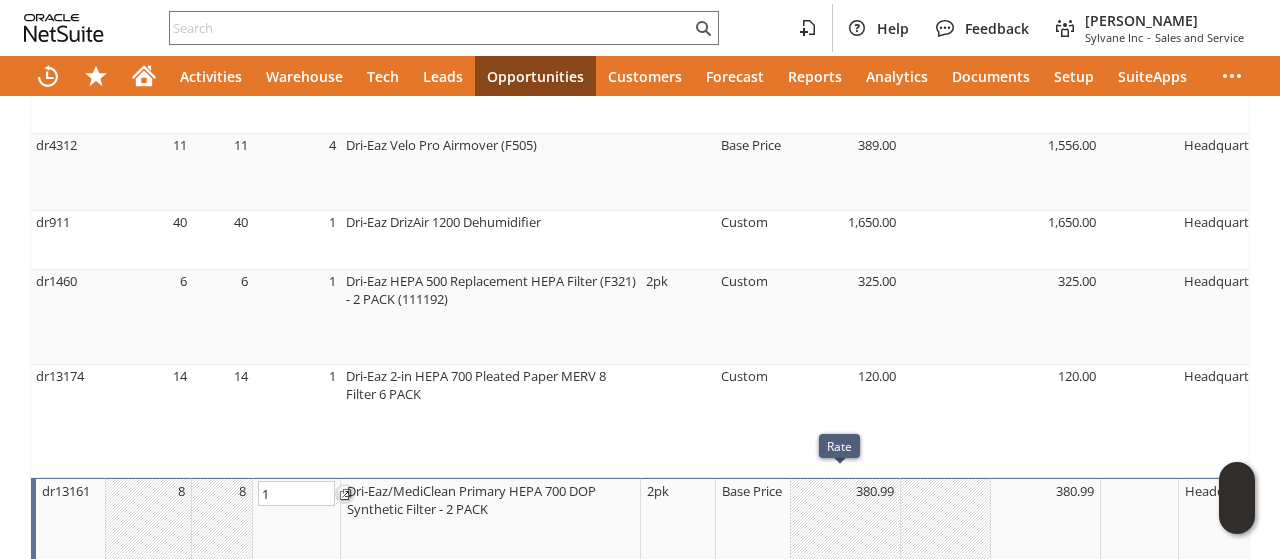 click on "Base Price" at bounding box center (753, 491) 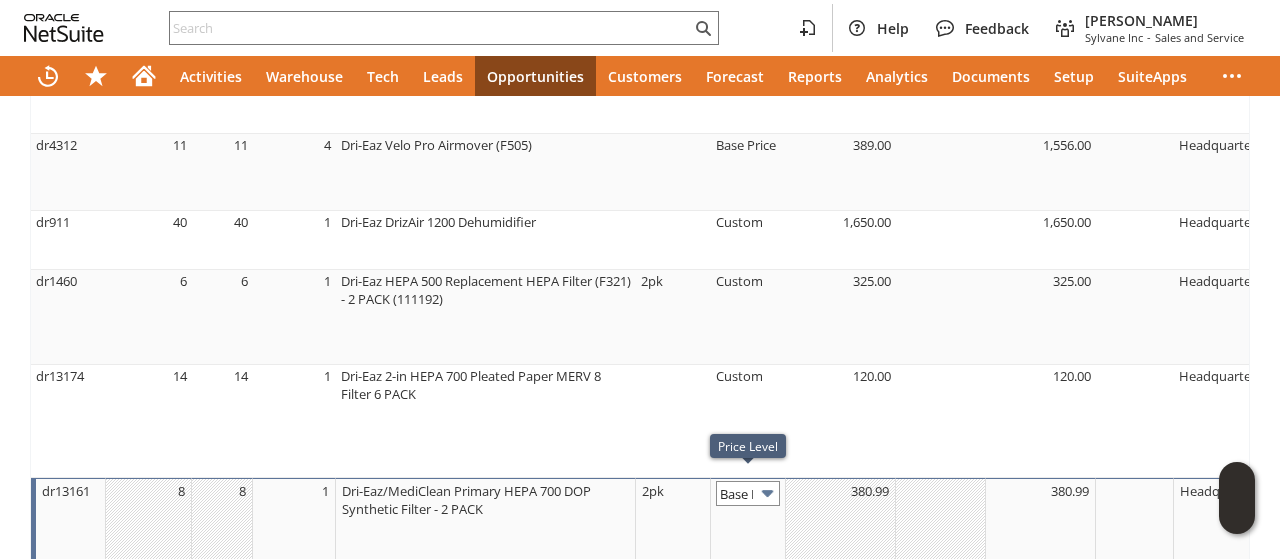 scroll, scrollTop: 0, scrollLeft: 28, axis: horizontal 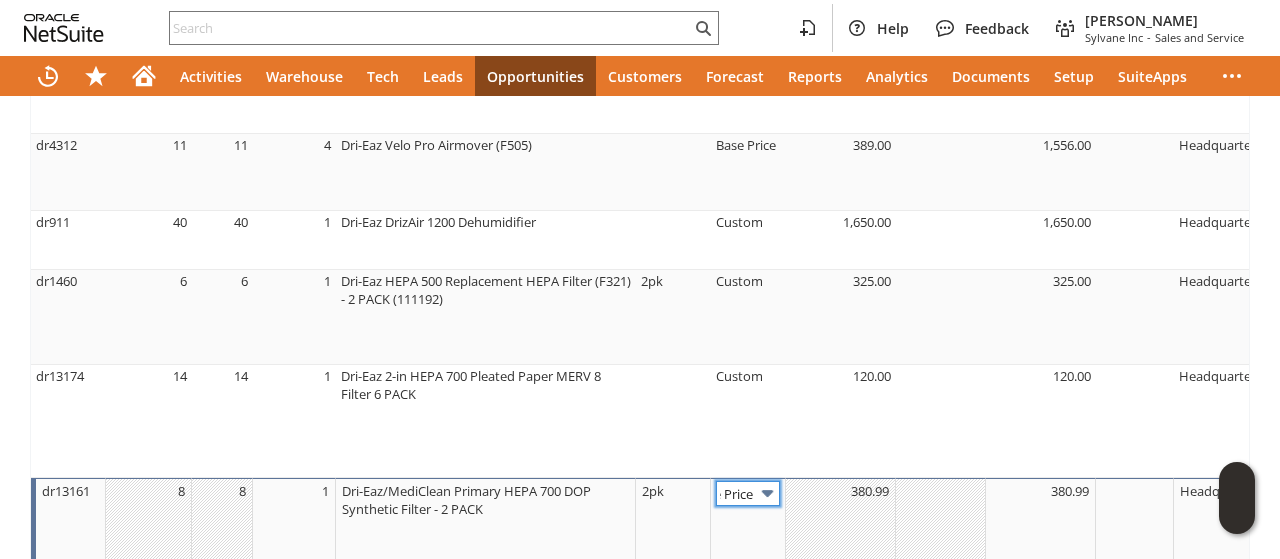 click at bounding box center [767, 493] 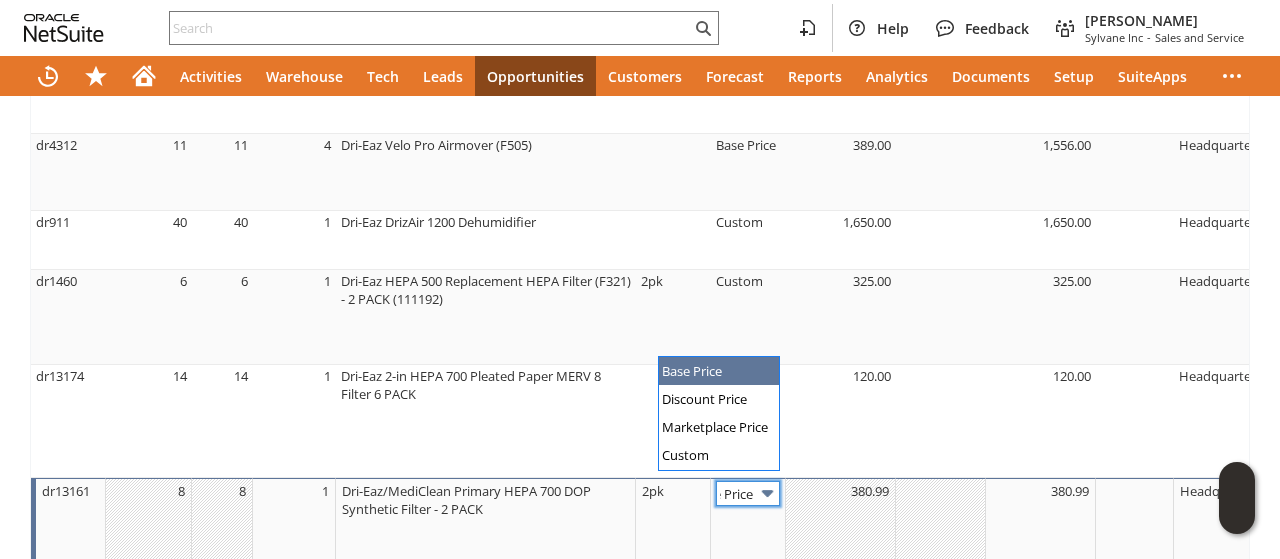 scroll, scrollTop: 0, scrollLeft: 0, axis: both 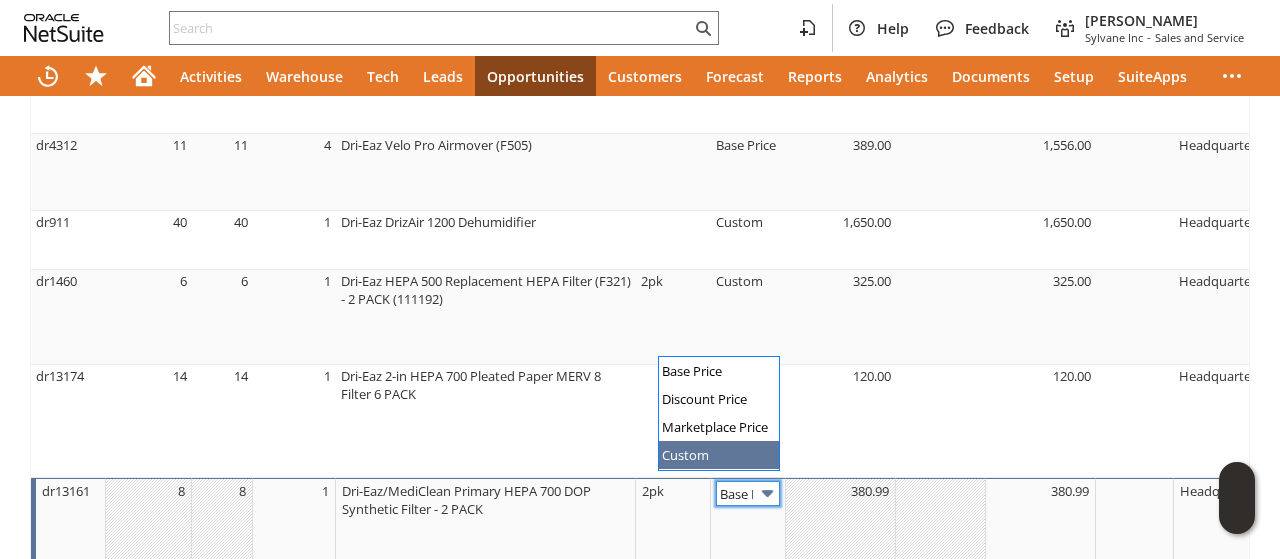 type on "Custom" 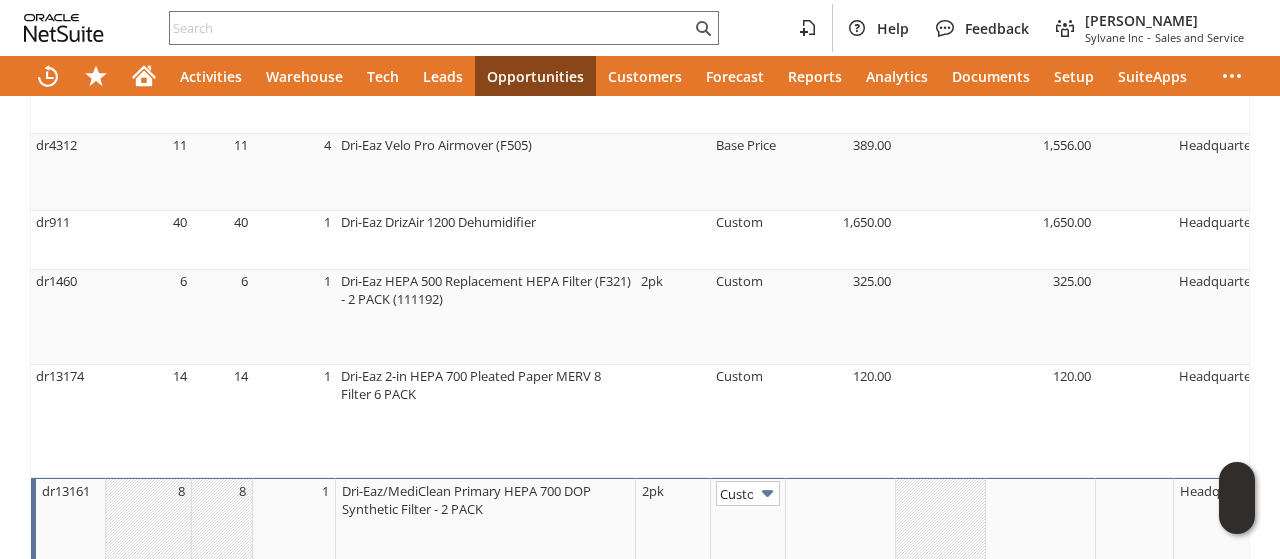 click at bounding box center [841, 536] 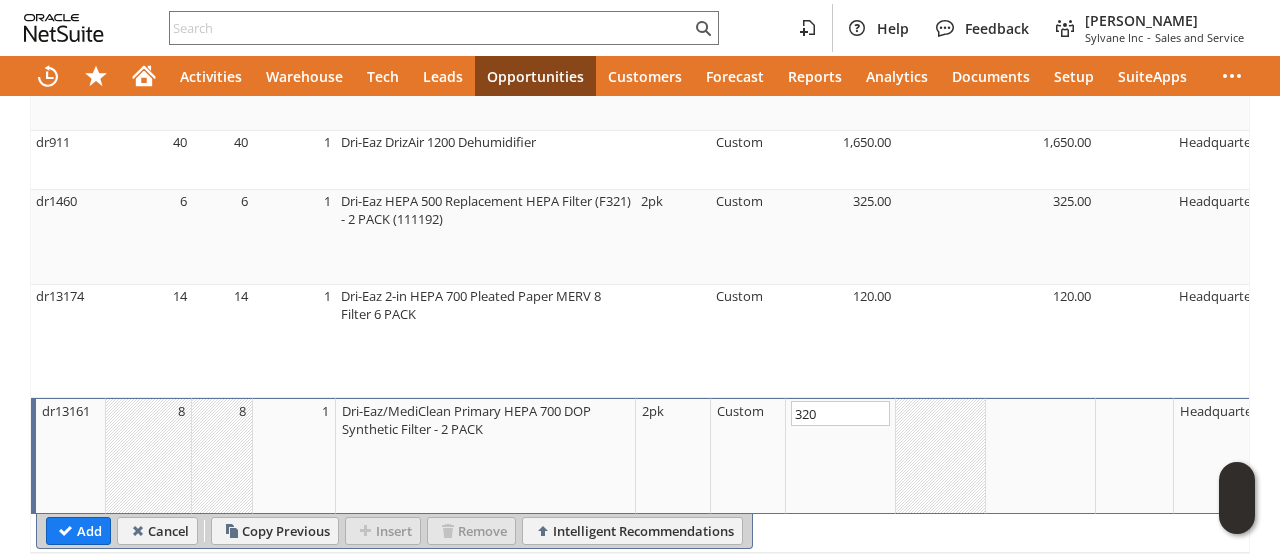 scroll, scrollTop: 1076, scrollLeft: 0, axis: vertical 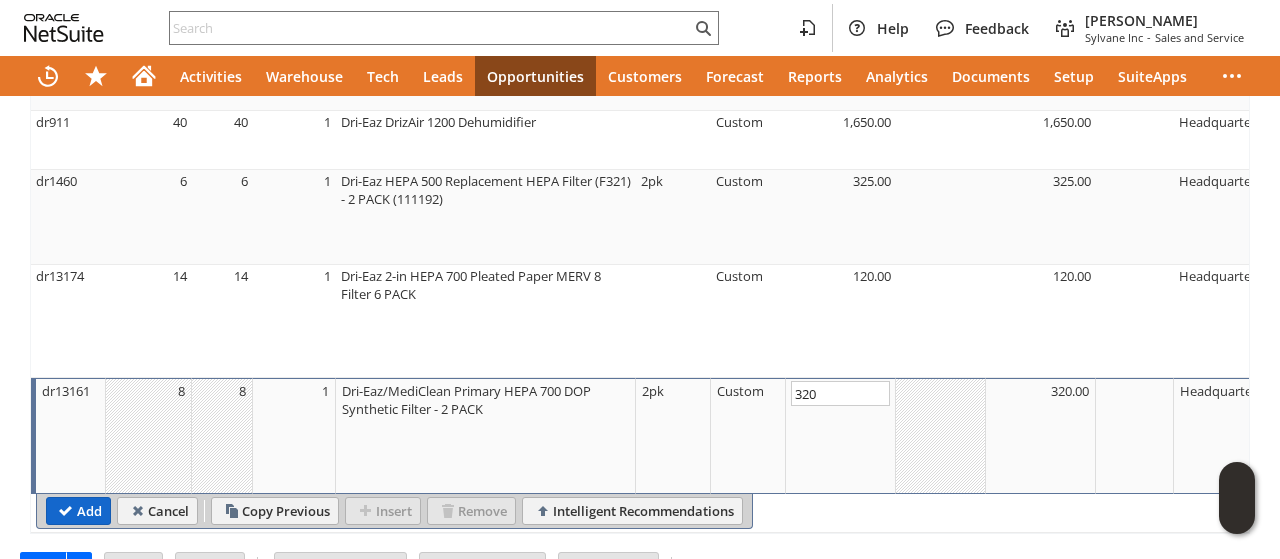 type on "320.00" 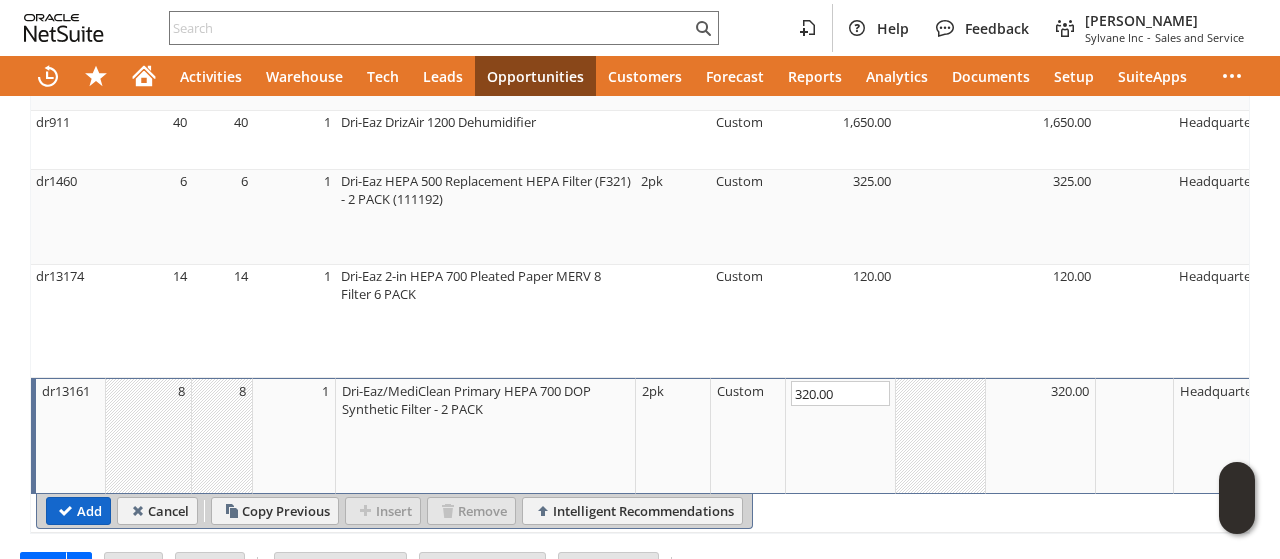 click on "Add" at bounding box center (78, 511) 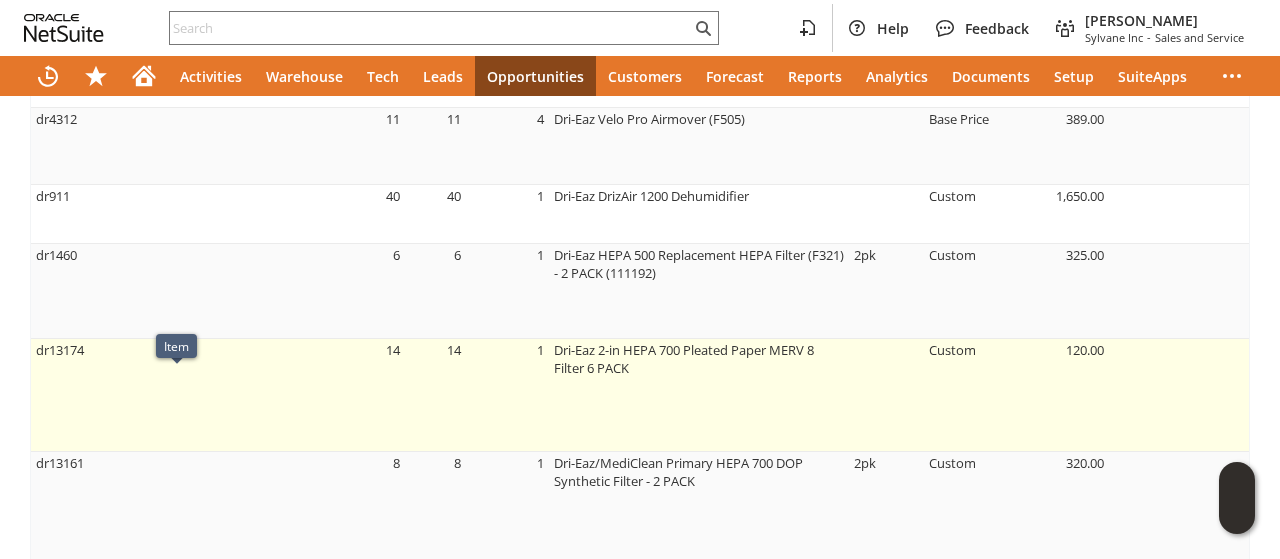 scroll, scrollTop: 976, scrollLeft: 0, axis: vertical 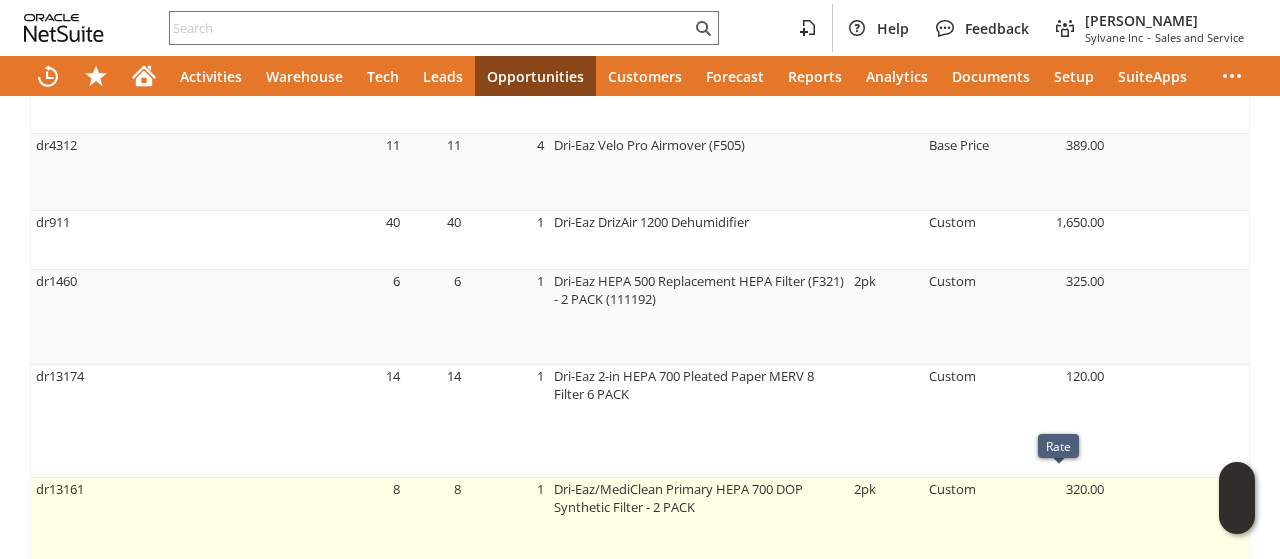 click on "320.00" at bounding box center [1054, 534] 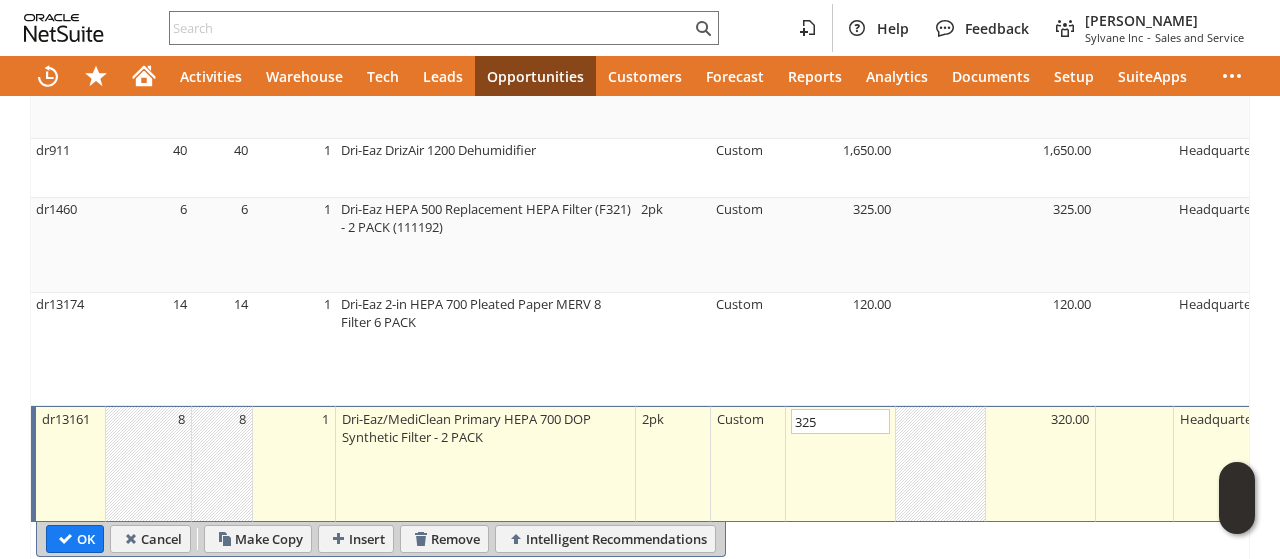 scroll, scrollTop: 1076, scrollLeft: 0, axis: vertical 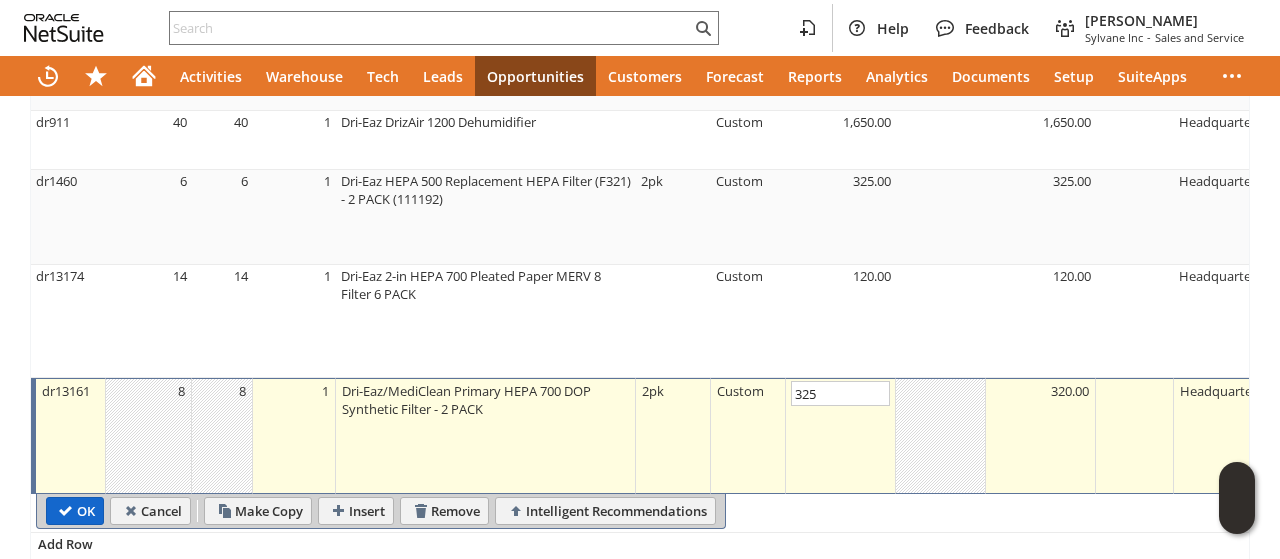 type on "325.00" 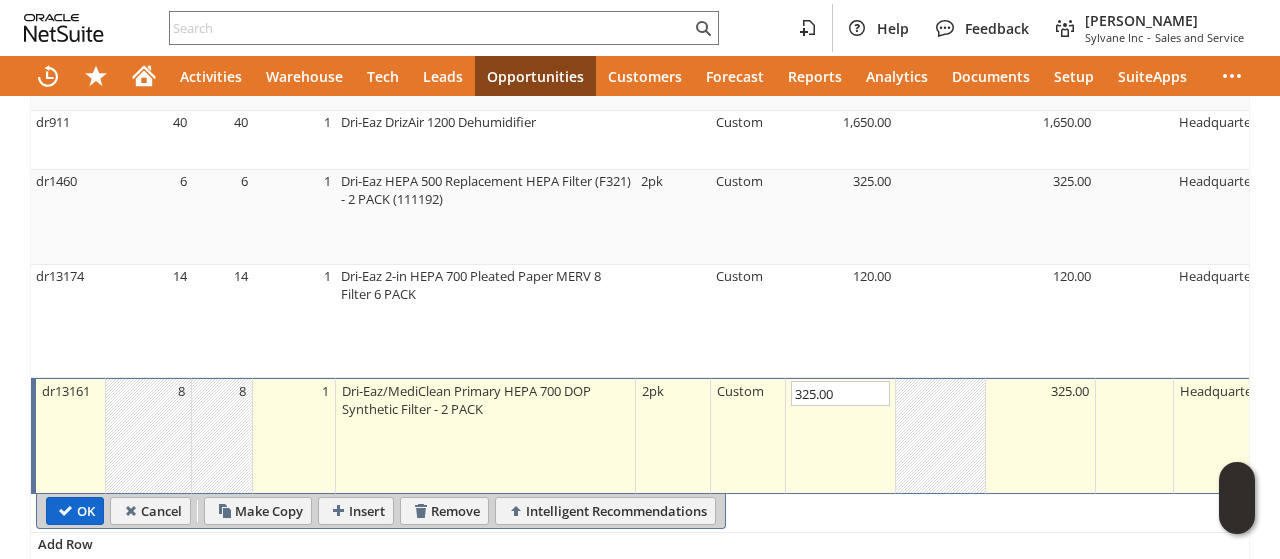 click on "OK" at bounding box center [75, 511] 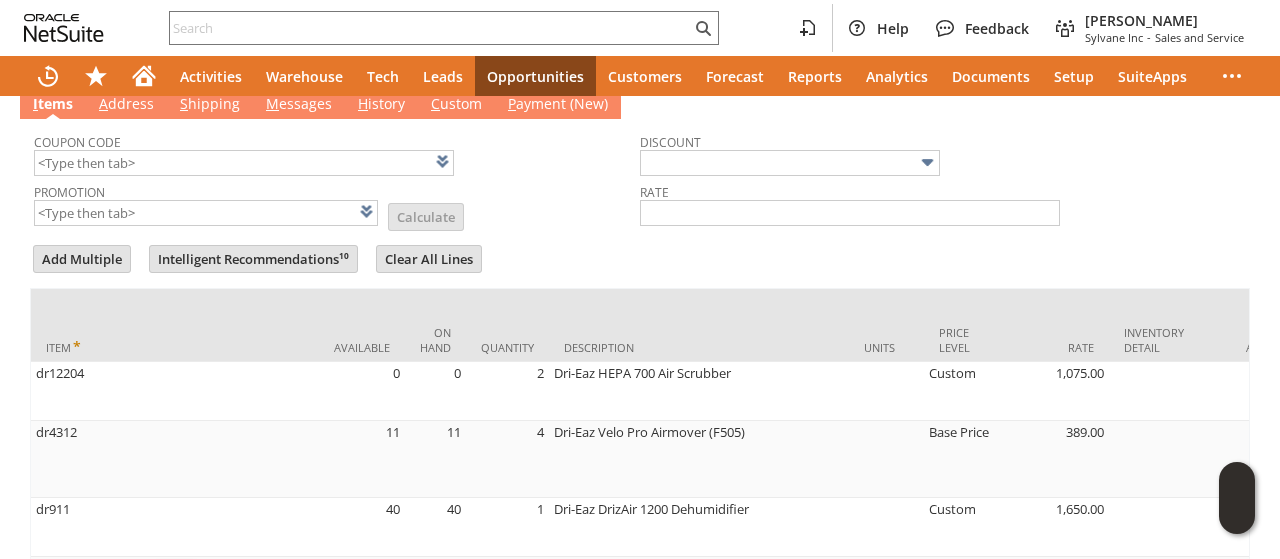 scroll, scrollTop: 476, scrollLeft: 0, axis: vertical 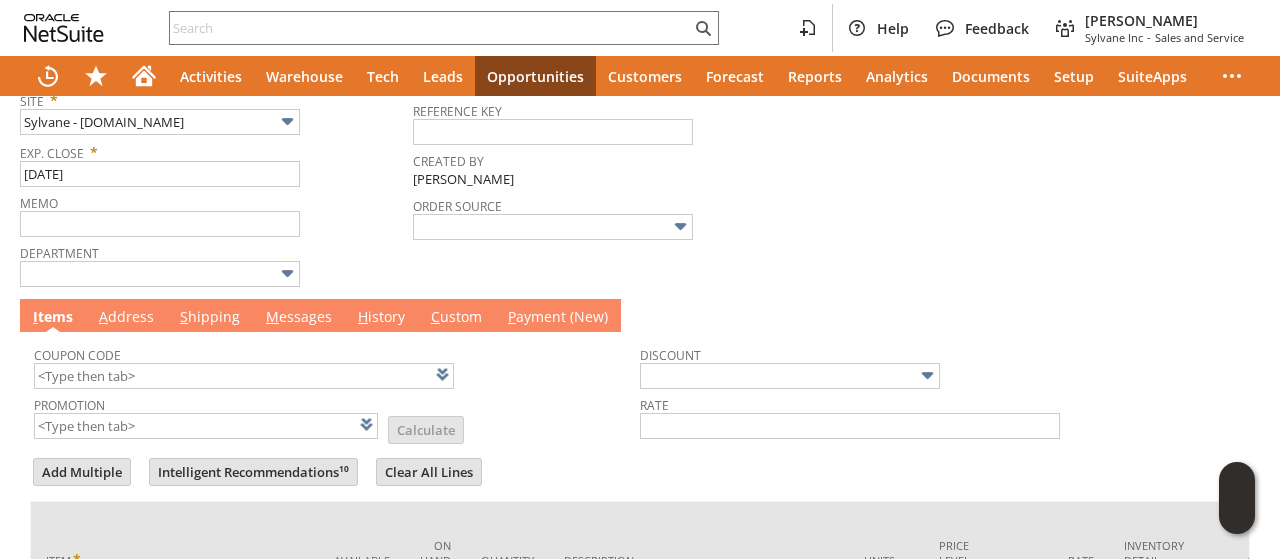 click on "M essages" at bounding box center [299, 318] 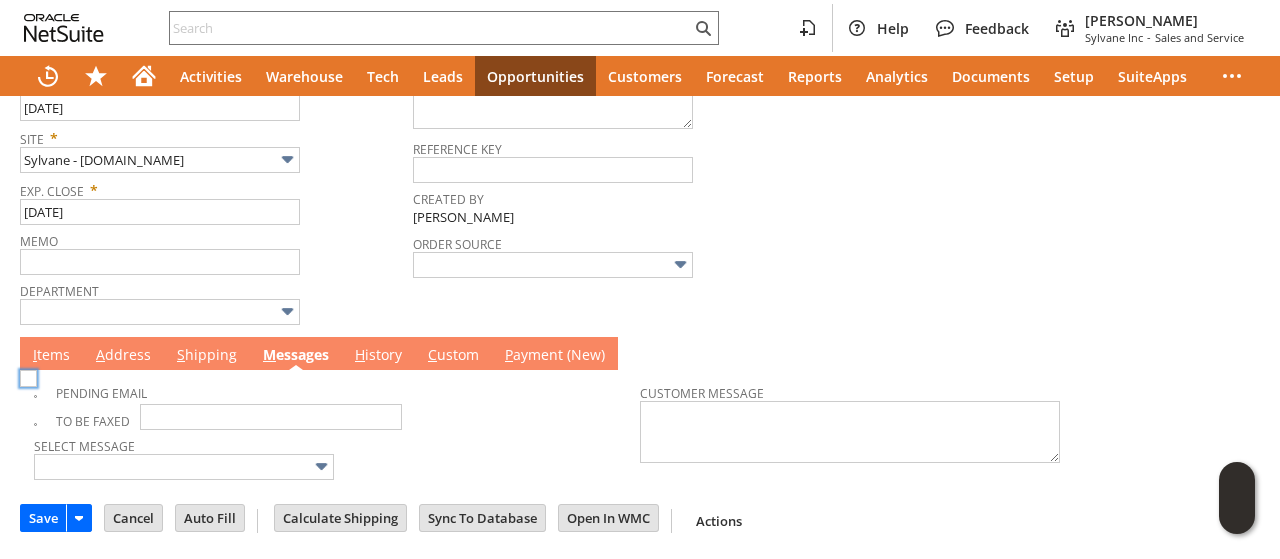 scroll, scrollTop: 429, scrollLeft: 0, axis: vertical 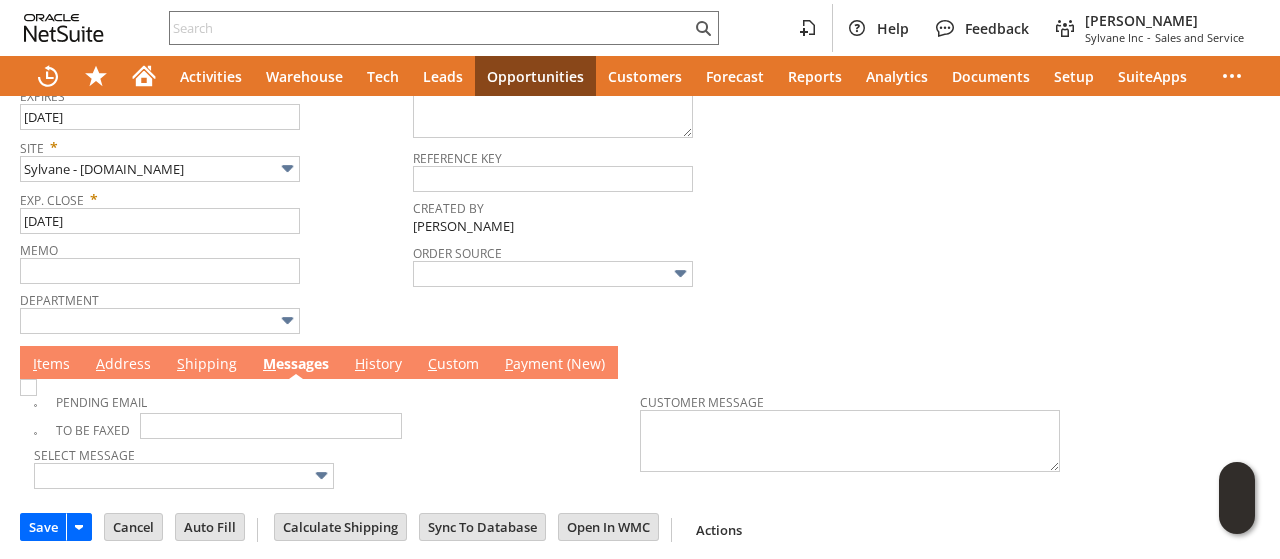 click on "I tems" at bounding box center (51, 362) 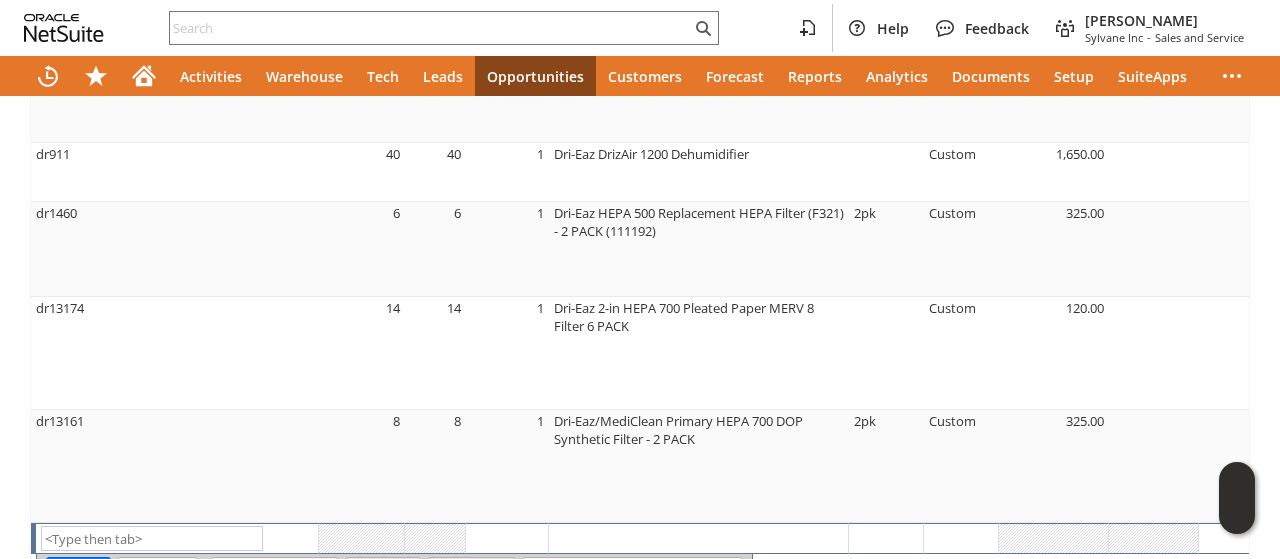 scroll, scrollTop: 1155, scrollLeft: 0, axis: vertical 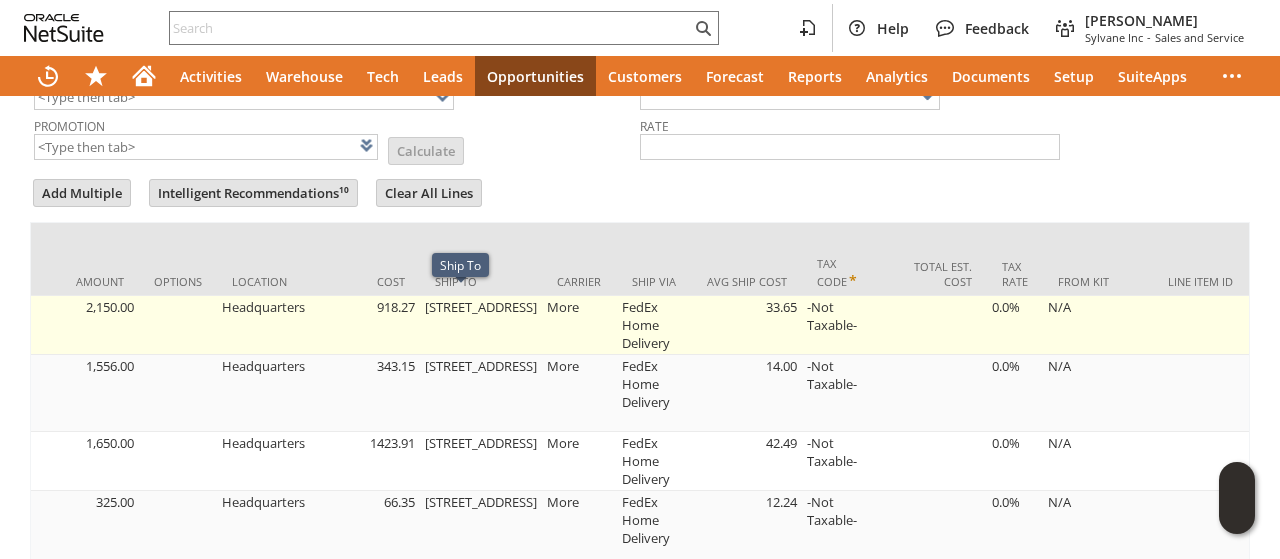 click on "1626 Peartree Rd" at bounding box center (481, 325) 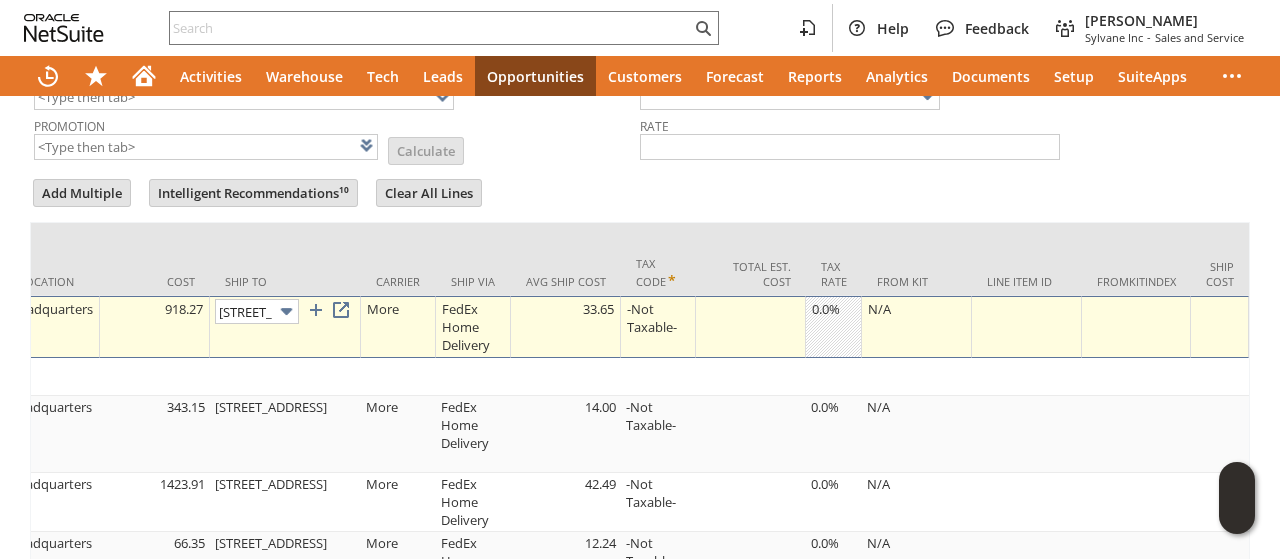 scroll, scrollTop: 0, scrollLeft: 45, axis: horizontal 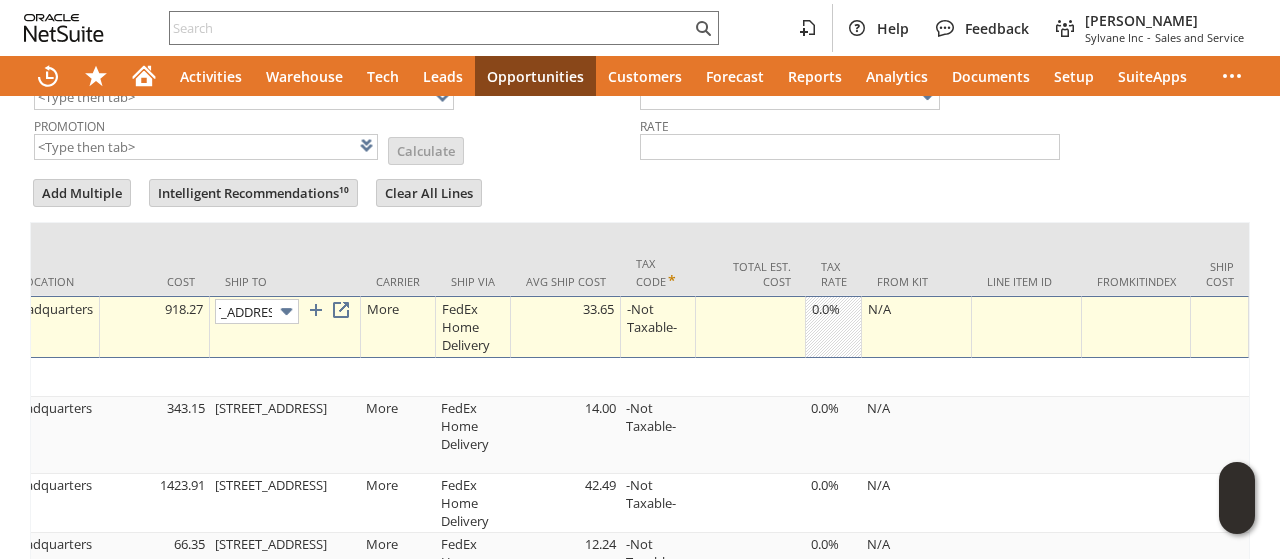 click at bounding box center (286, 311) 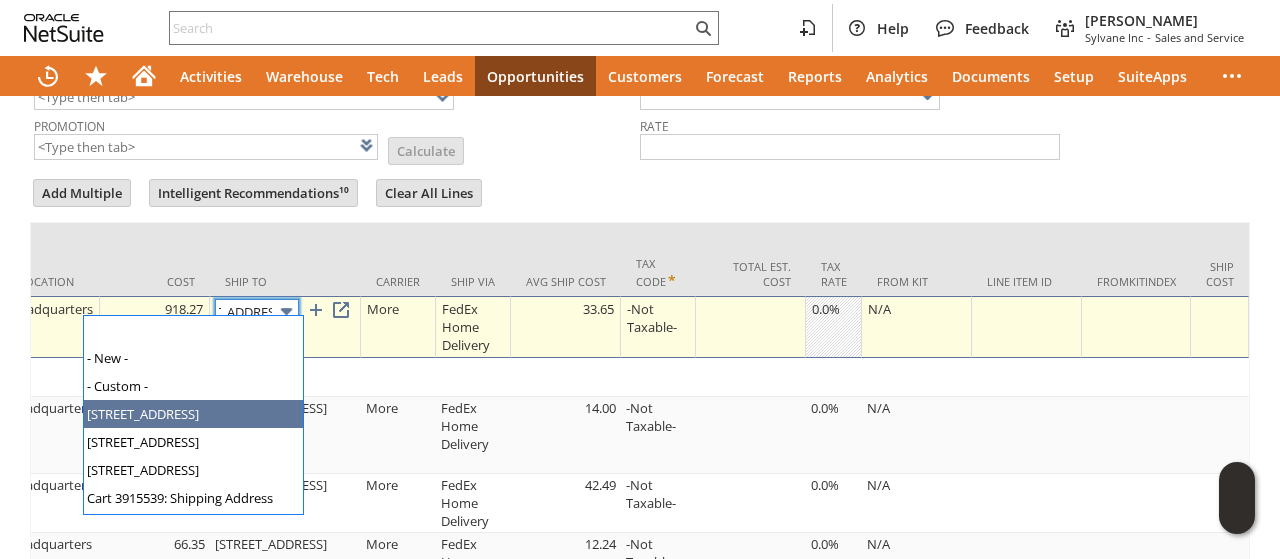scroll, scrollTop: 0, scrollLeft: 0, axis: both 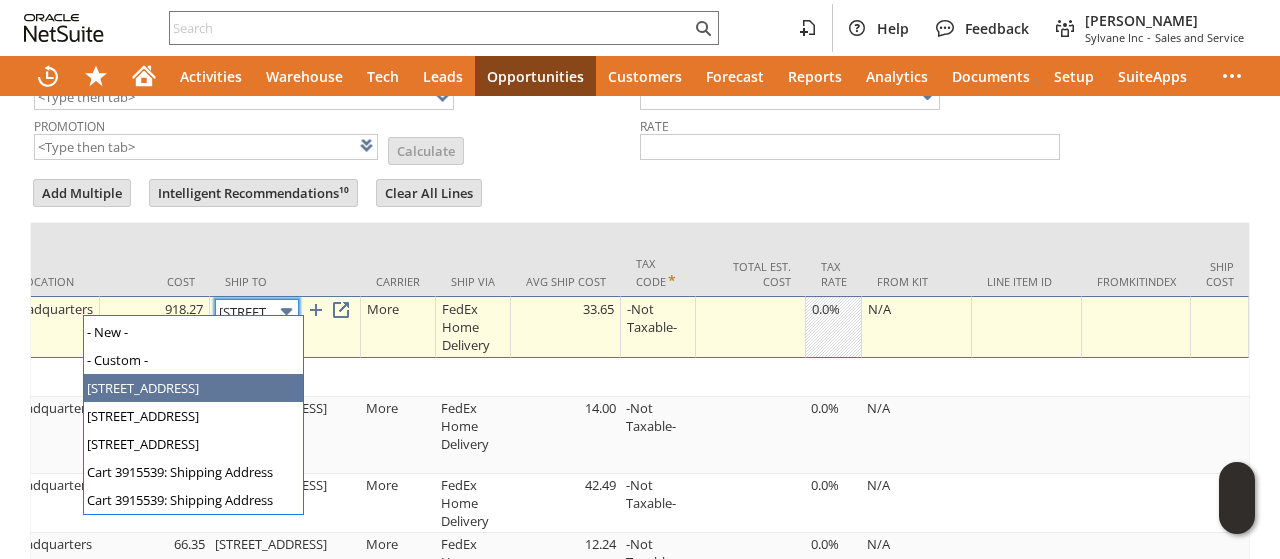 click at bounding box center [286, 311] 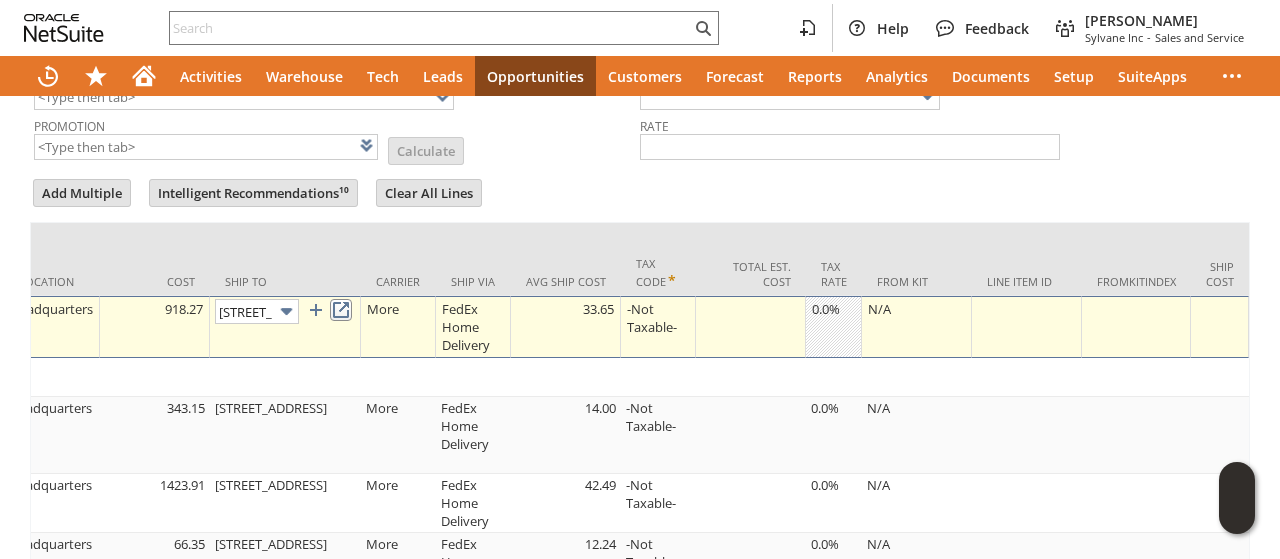 click at bounding box center (341, 310) 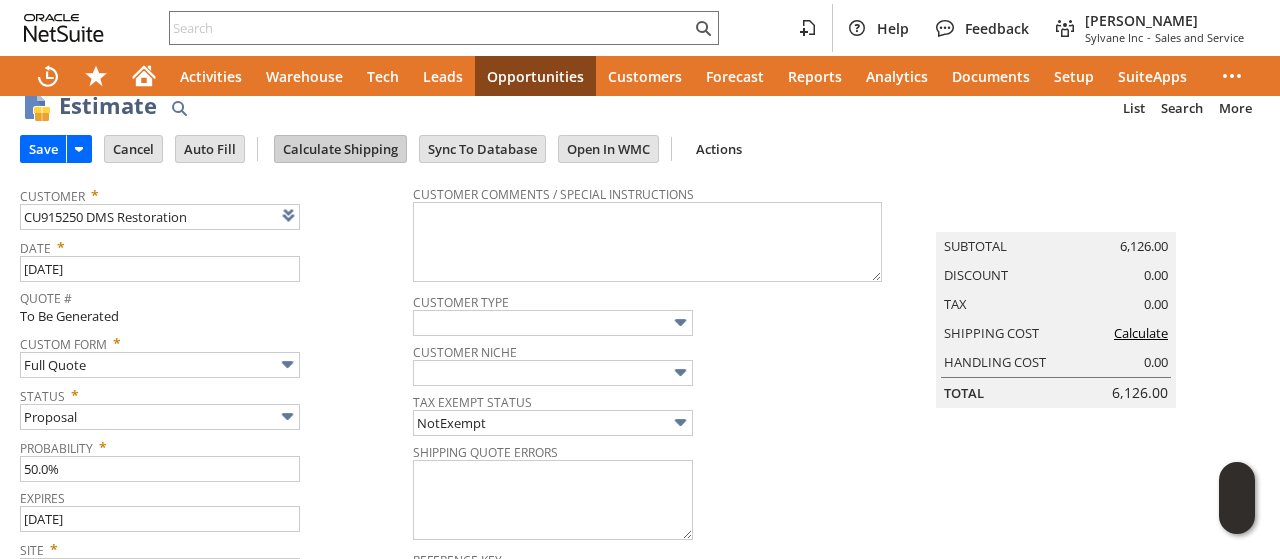 scroll, scrollTop: 0, scrollLeft: 0, axis: both 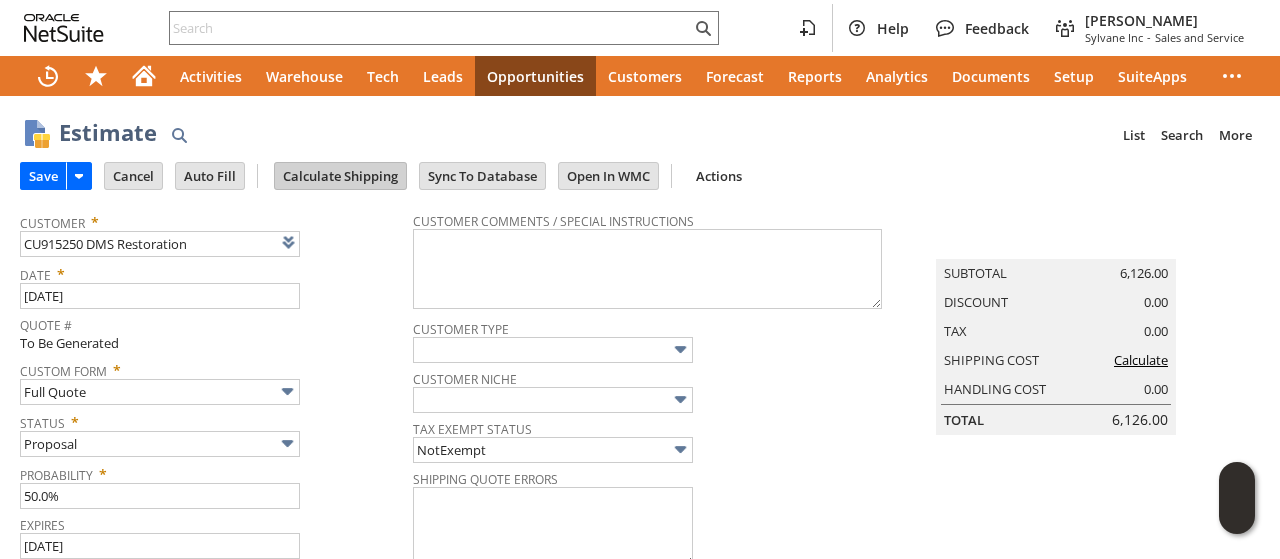 click on "Calculate Shipping" at bounding box center [340, 176] 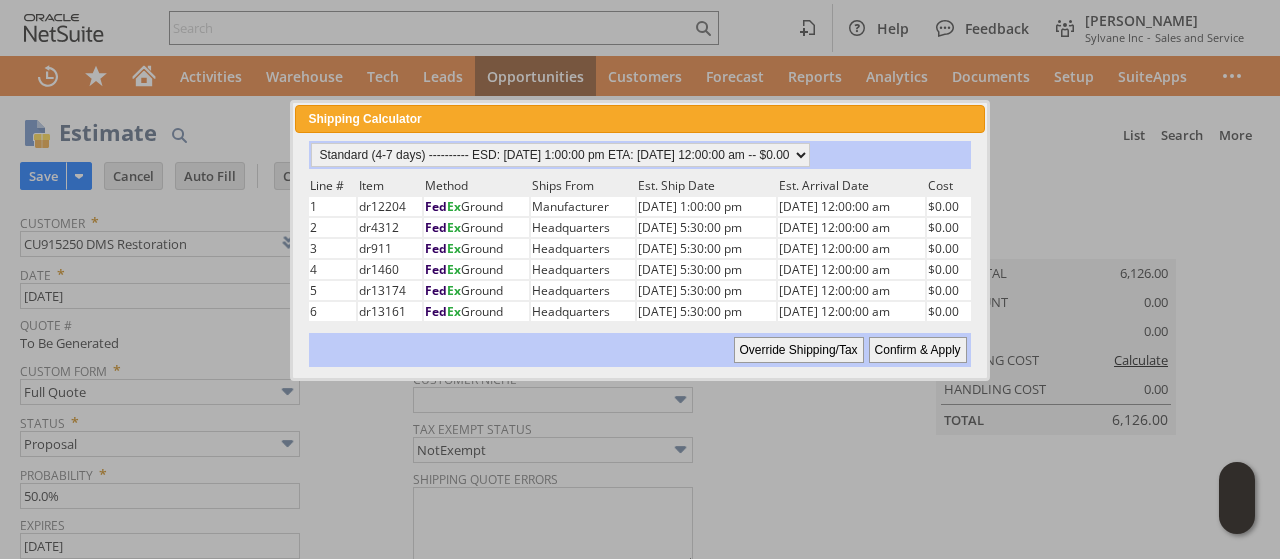 click on "Confirm & Apply" at bounding box center (918, 350) 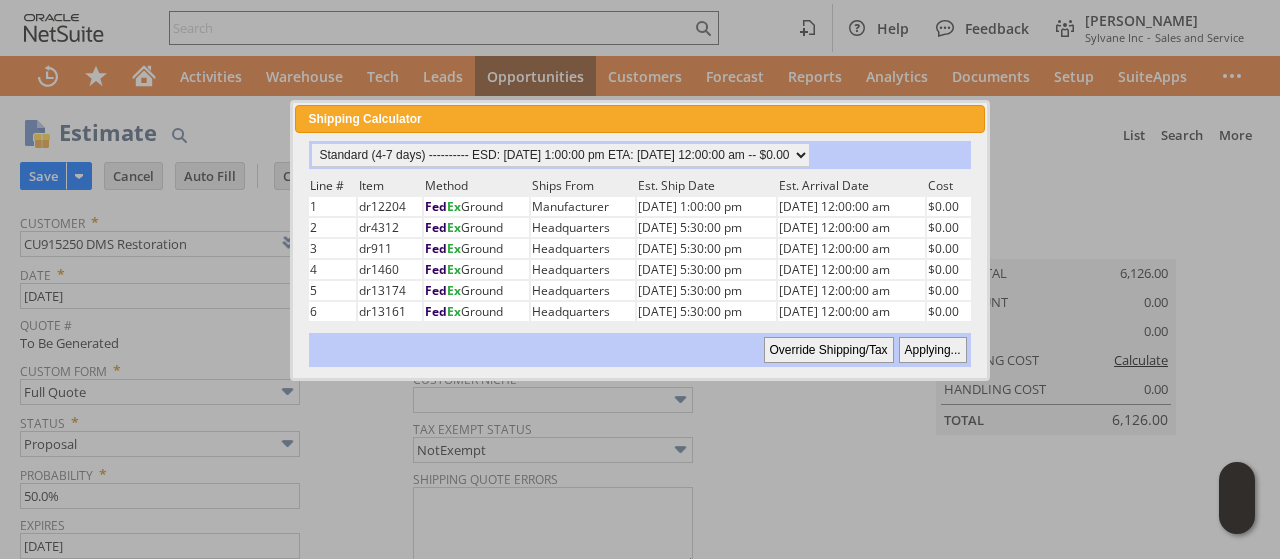 type 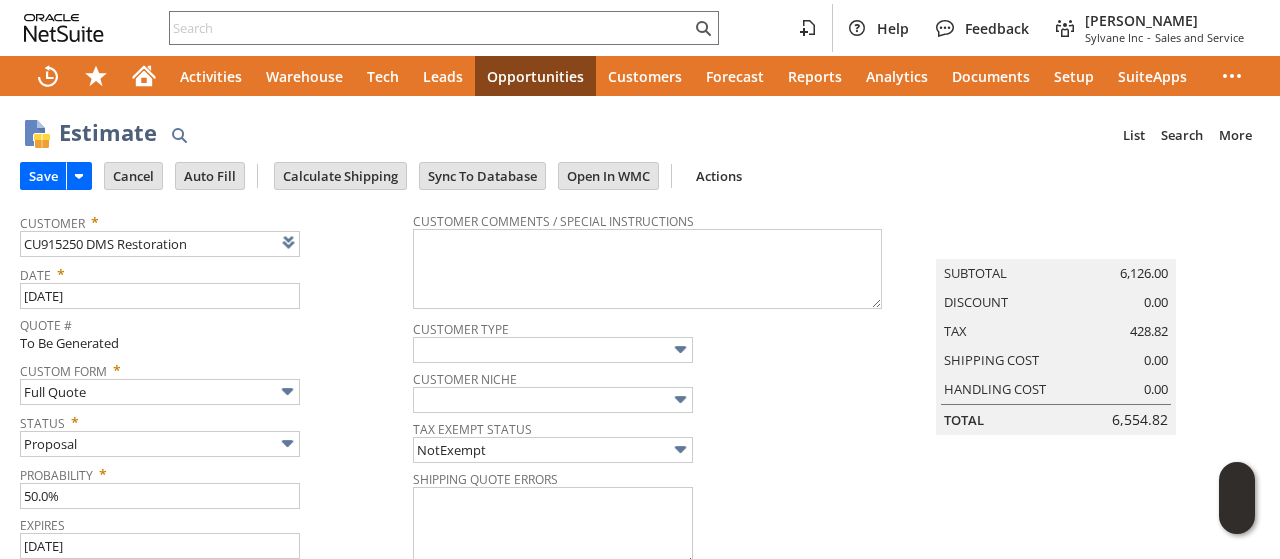 scroll, scrollTop: 0, scrollLeft: 0, axis: both 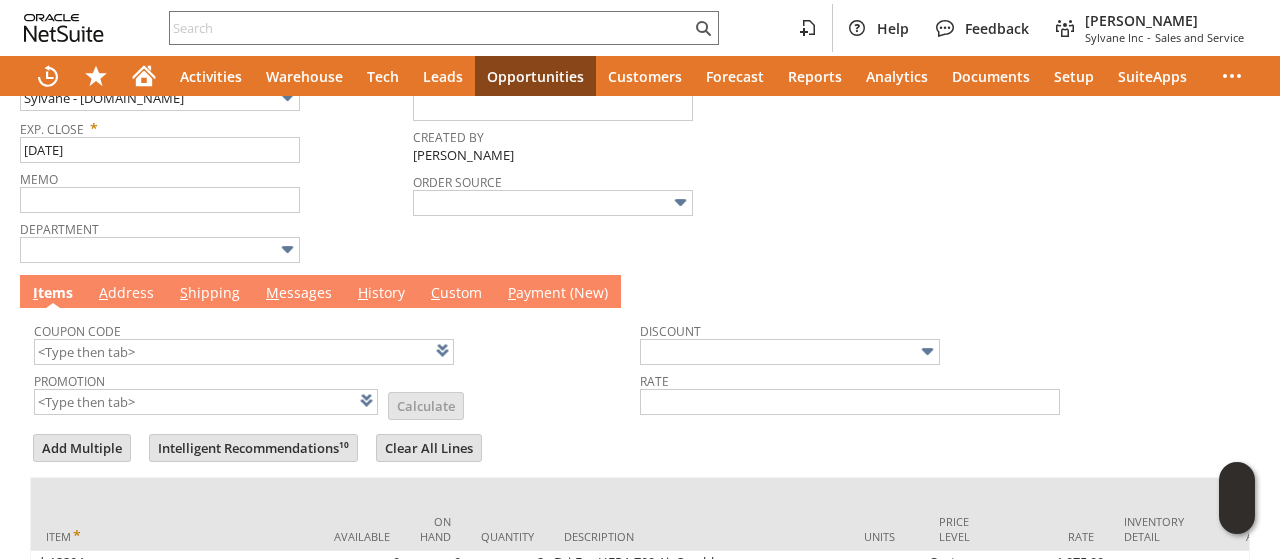 click on "M essages" at bounding box center [299, 294] 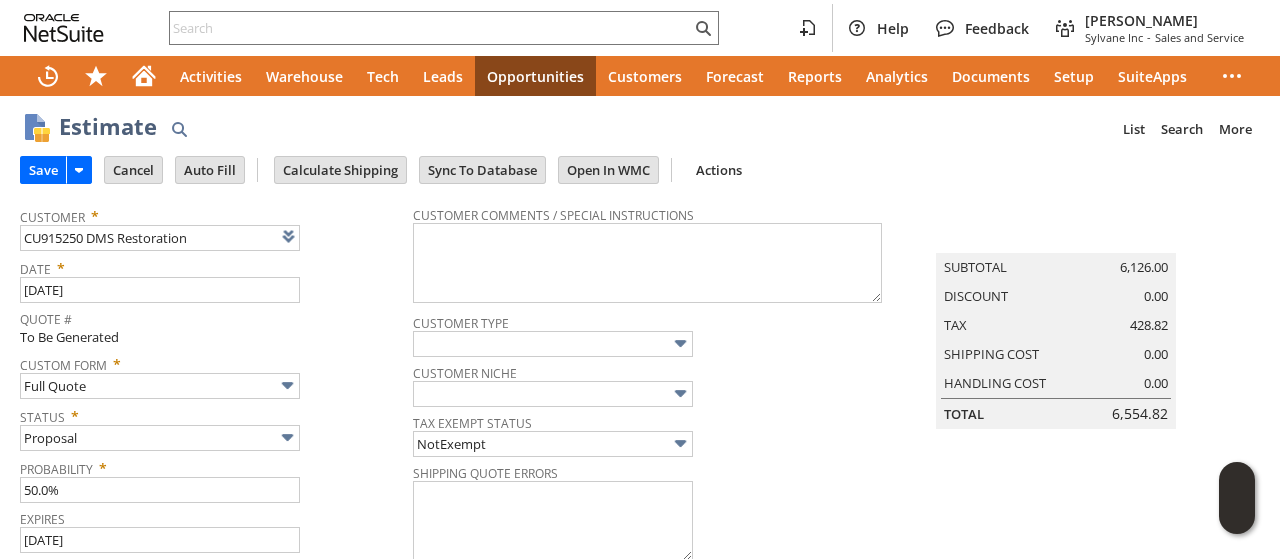 scroll, scrollTop: 0, scrollLeft: 0, axis: both 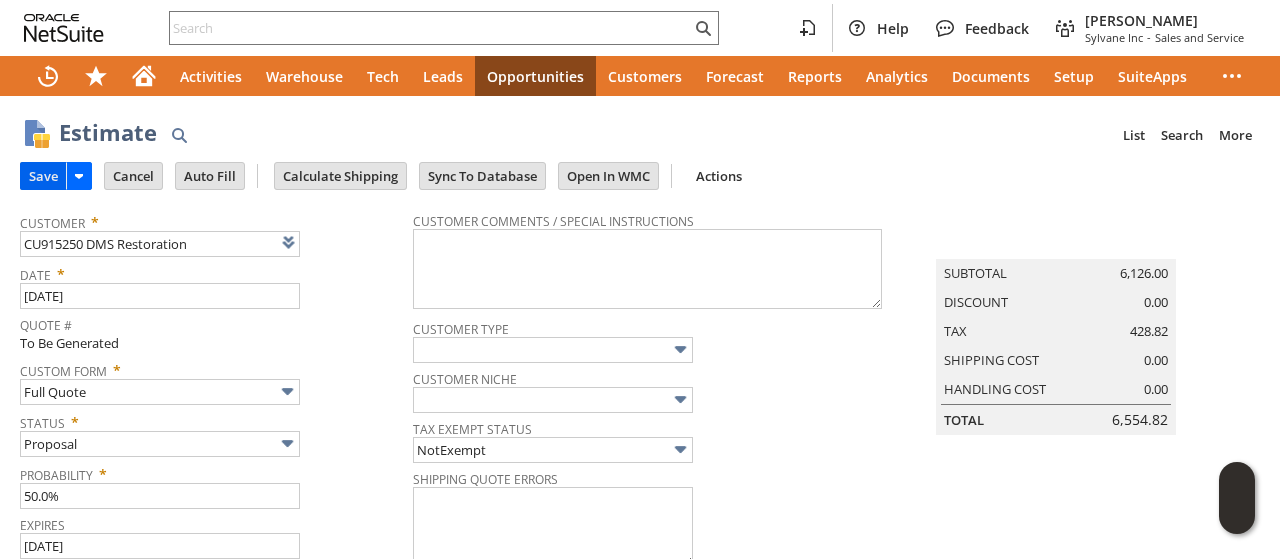 click on "Save" at bounding box center [43, 176] 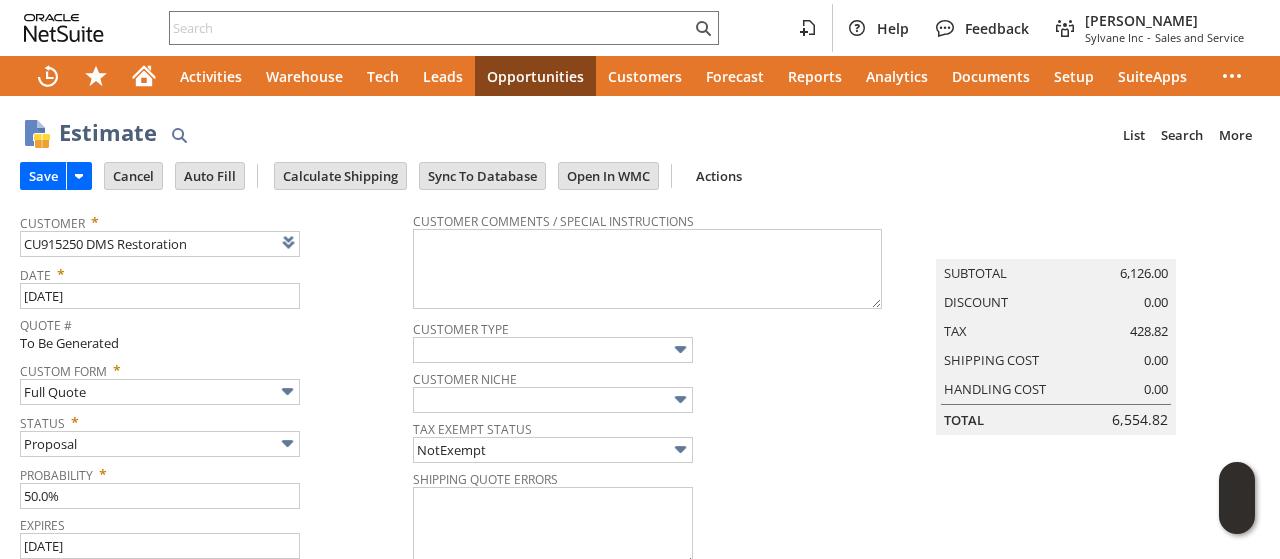 scroll, scrollTop: 429, scrollLeft: 0, axis: vertical 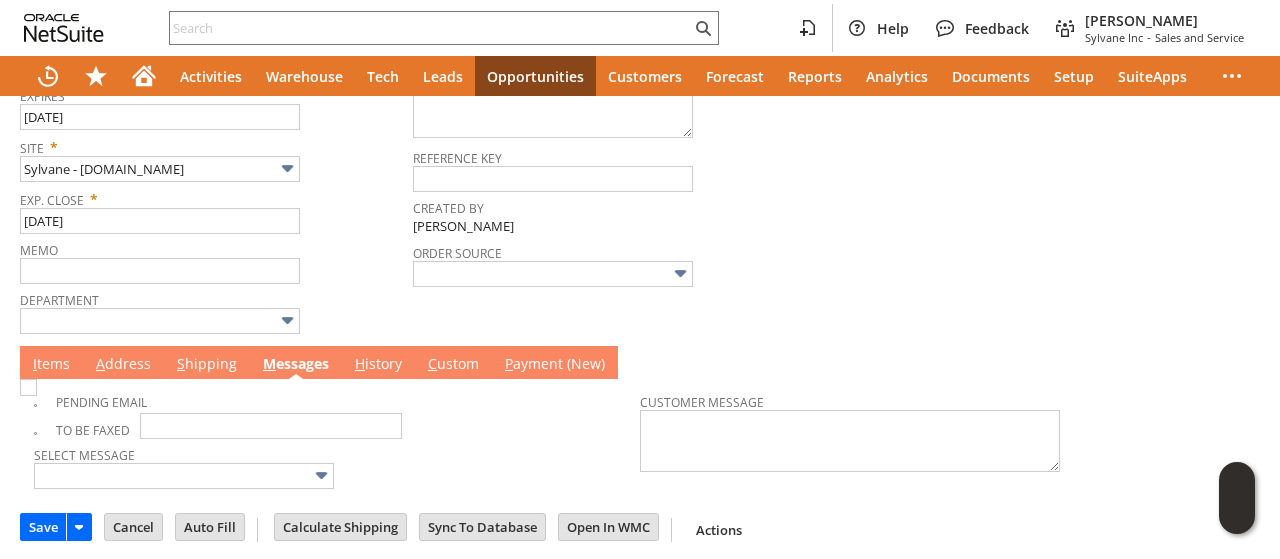 click on "A ddress" at bounding box center [123, 365] 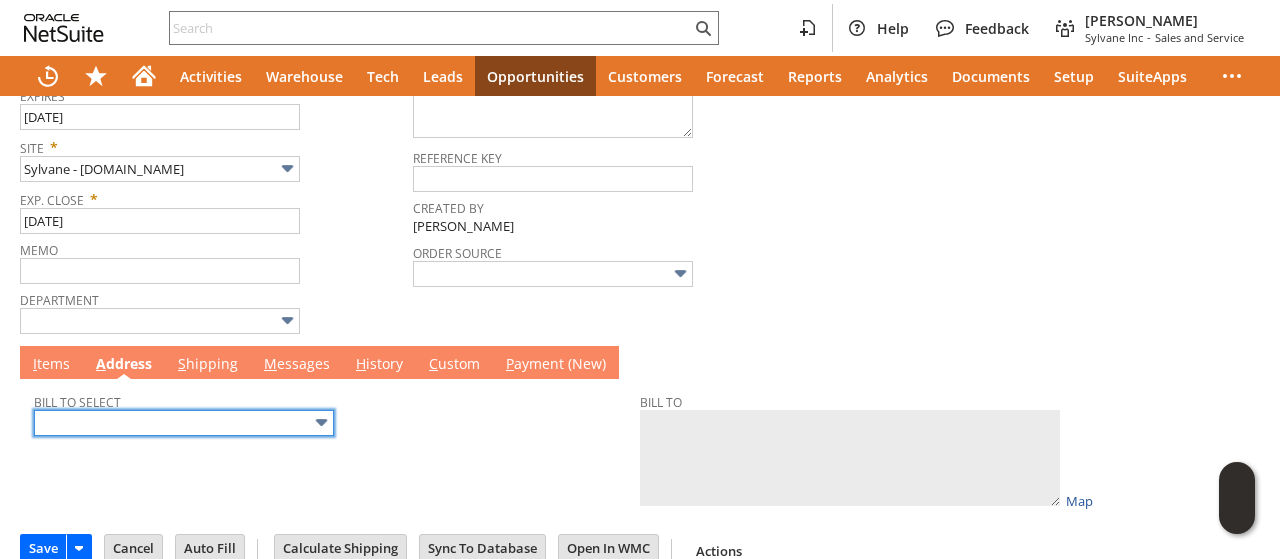 scroll, scrollTop: 452, scrollLeft: 0, axis: vertical 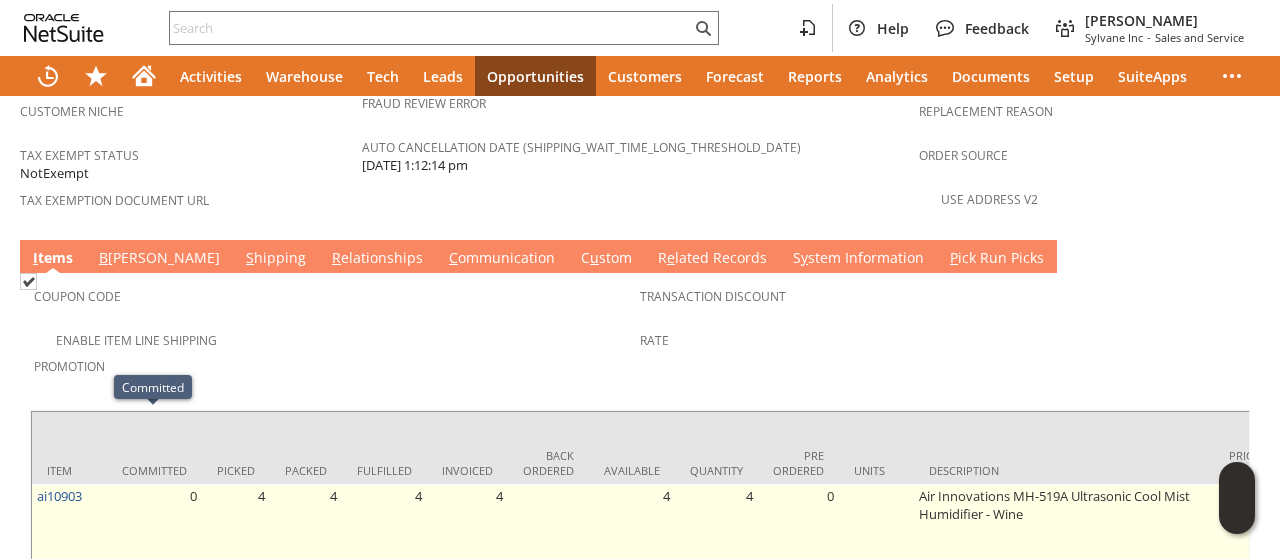 click on "ai10903" at bounding box center [69, 541] 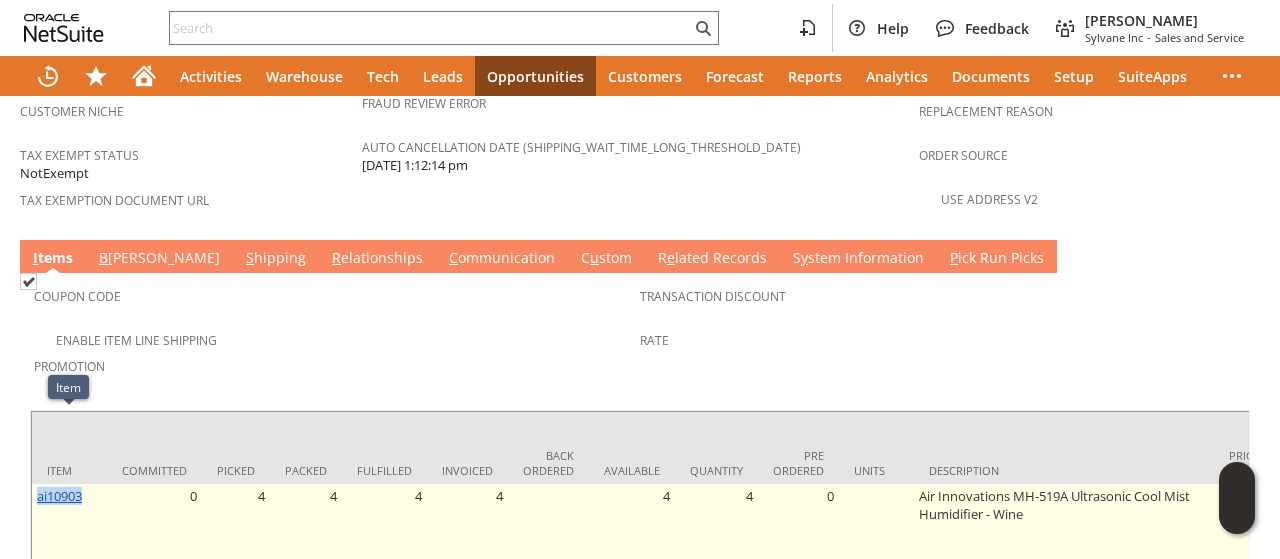 drag, startPoint x: 88, startPoint y: 424, endPoint x: 36, endPoint y: 428, distance: 52.153618 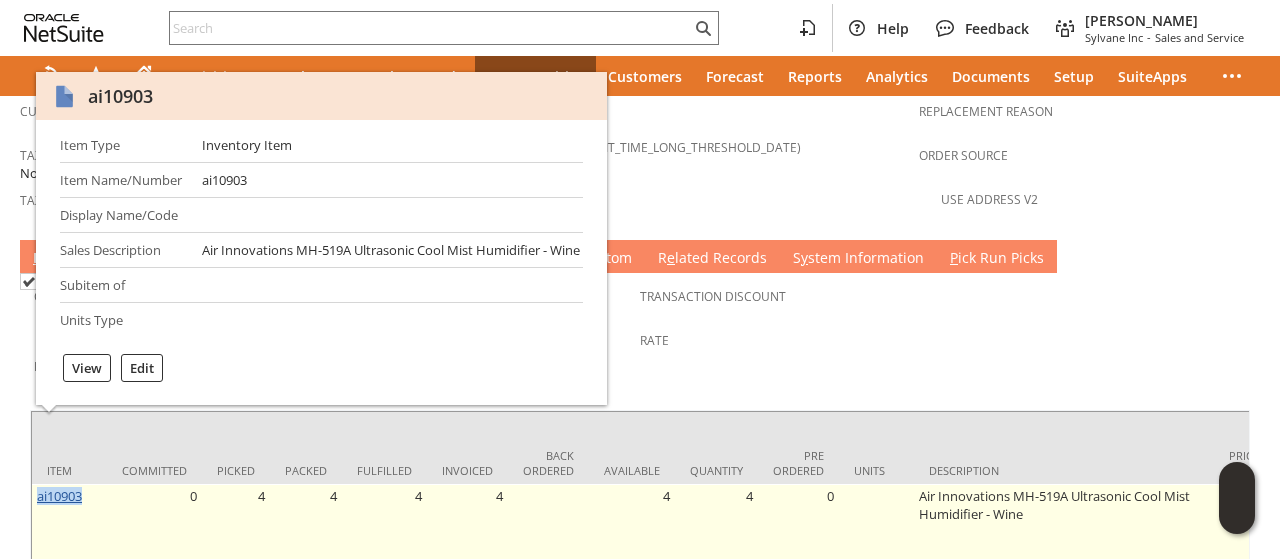 copy on "ai10903" 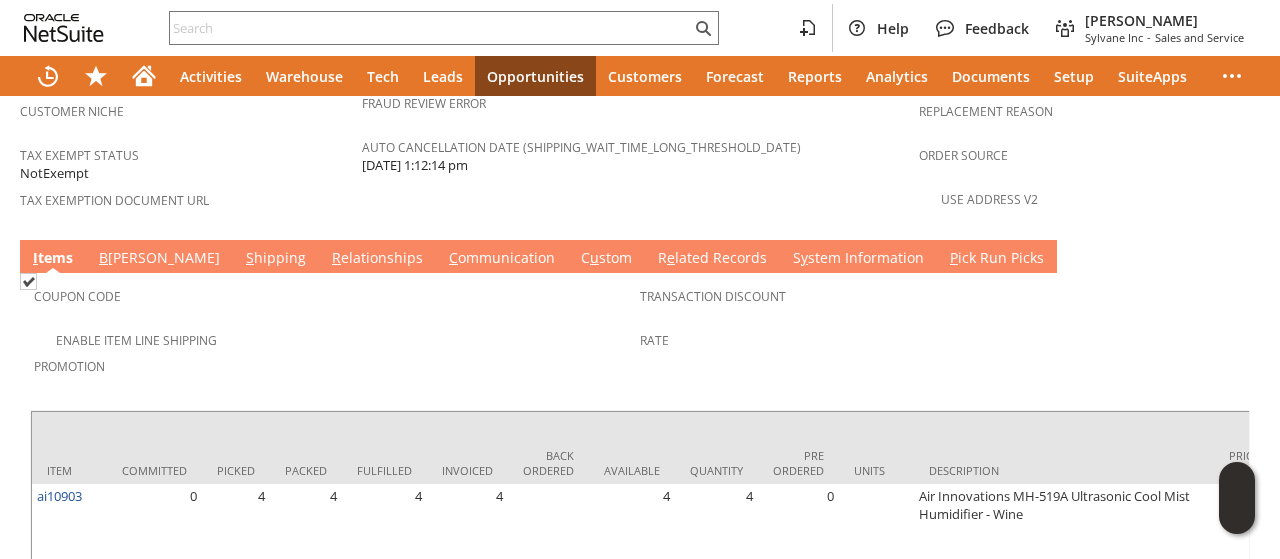 click on "Transaction Discount
Rate" at bounding box center [943, 336] 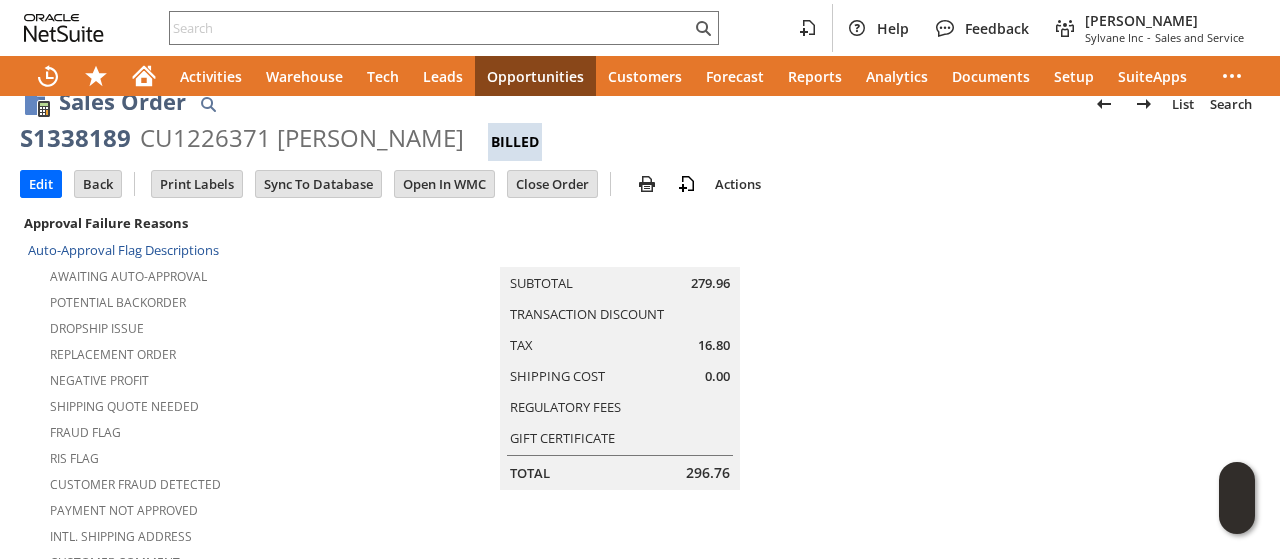 scroll, scrollTop: 0, scrollLeft: 0, axis: both 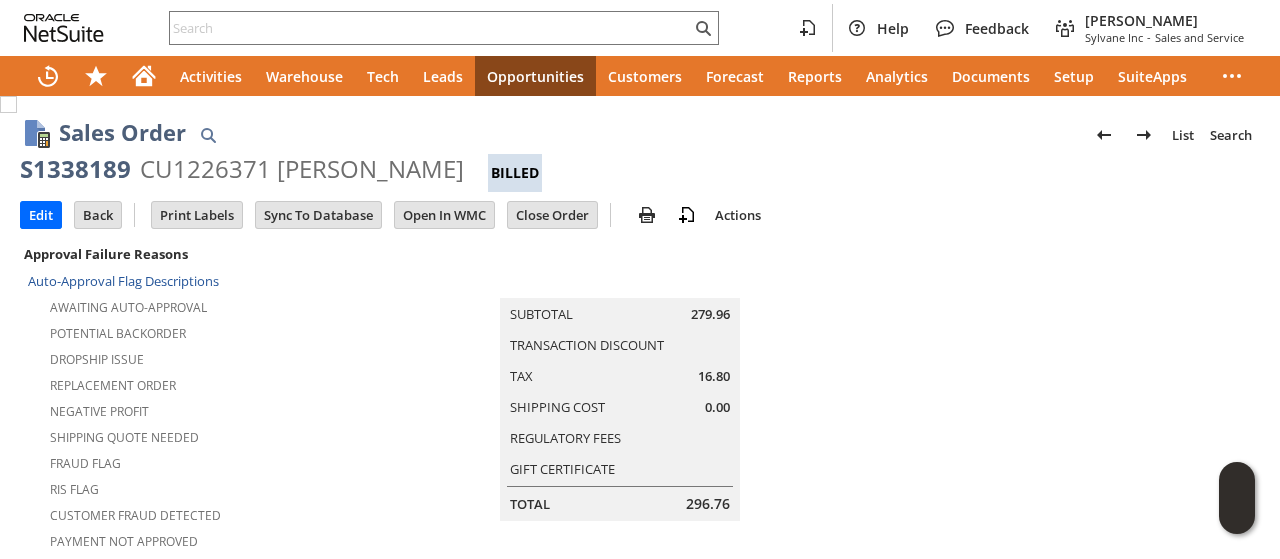 click on "S1338189" at bounding box center (75, 169) 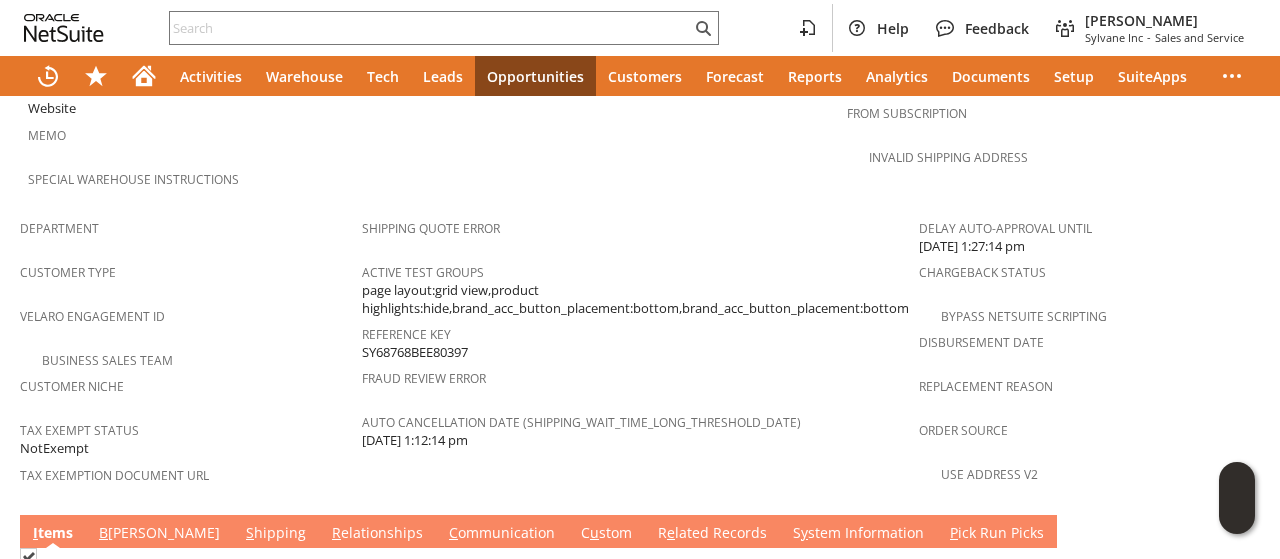 scroll, scrollTop: 1484, scrollLeft: 0, axis: vertical 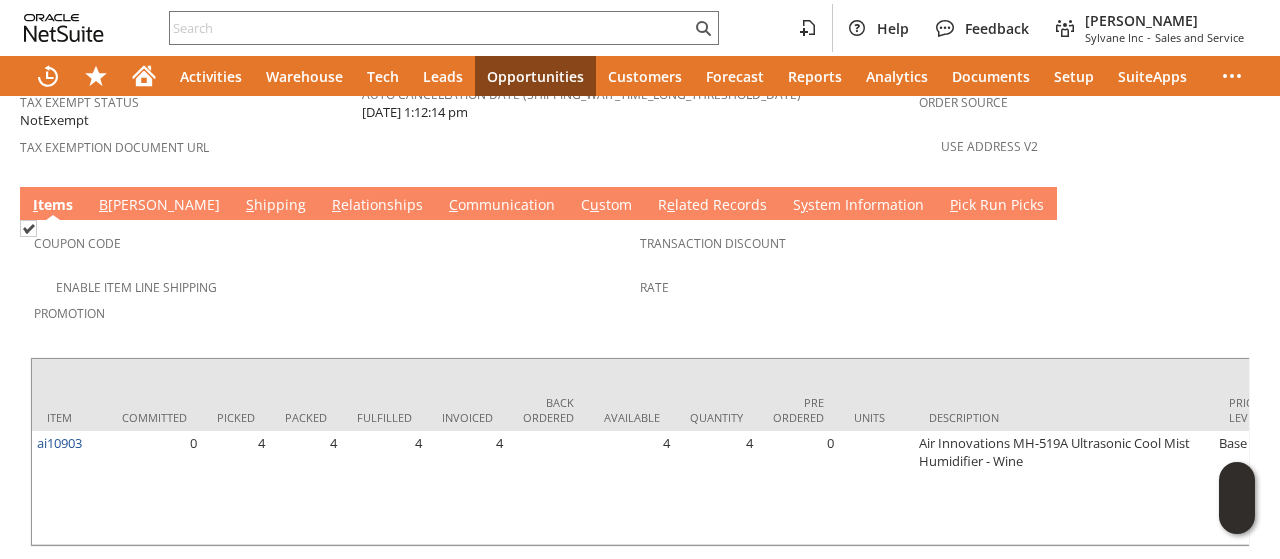 click on "C ommunication" at bounding box center [502, 206] 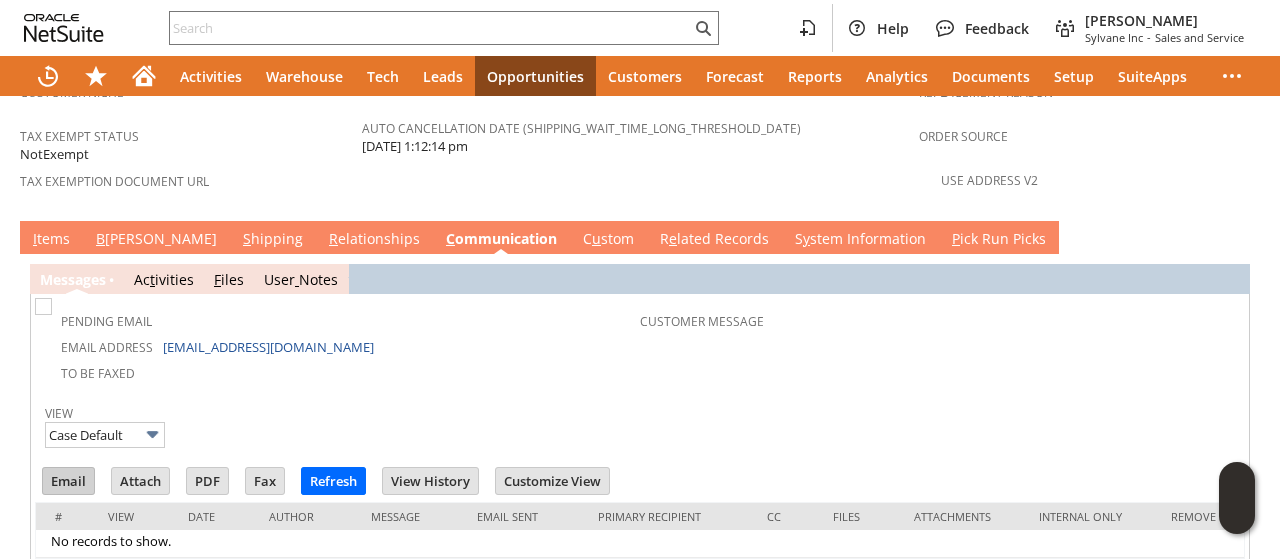 scroll, scrollTop: 0, scrollLeft: 0, axis: both 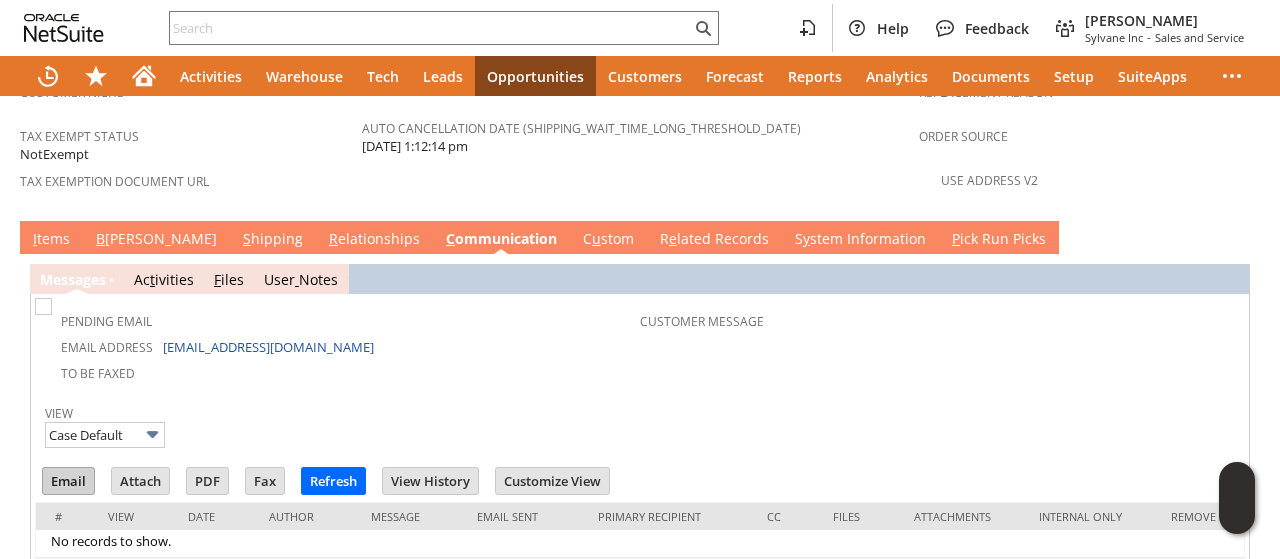 click on "Email" at bounding box center (68, 481) 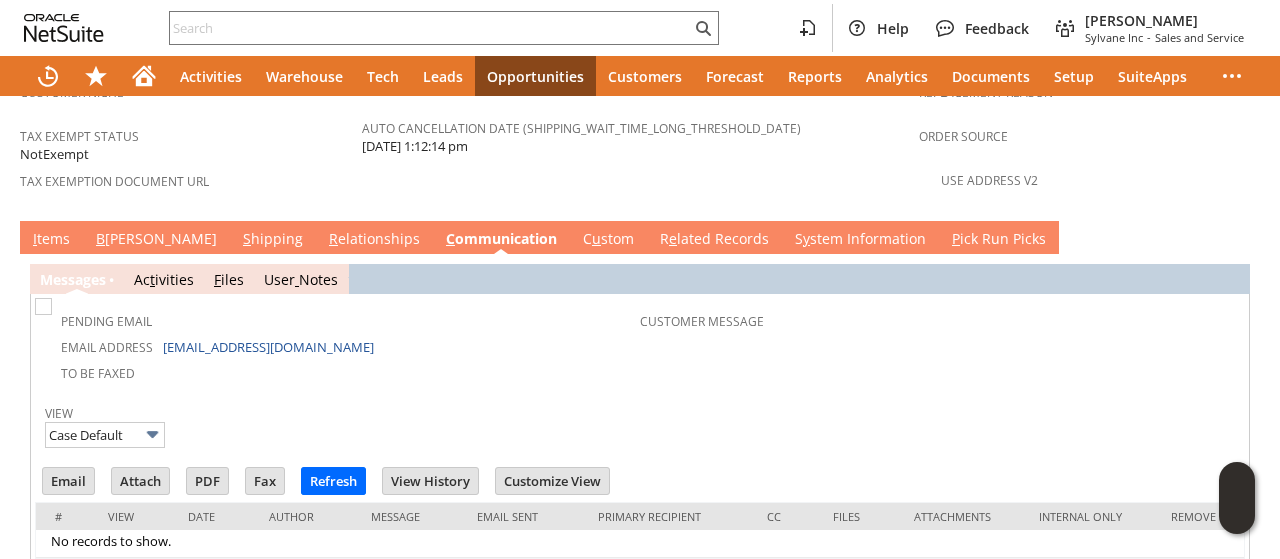 drag, startPoint x: 940, startPoint y: 299, endPoint x: 926, endPoint y: 297, distance: 14.142136 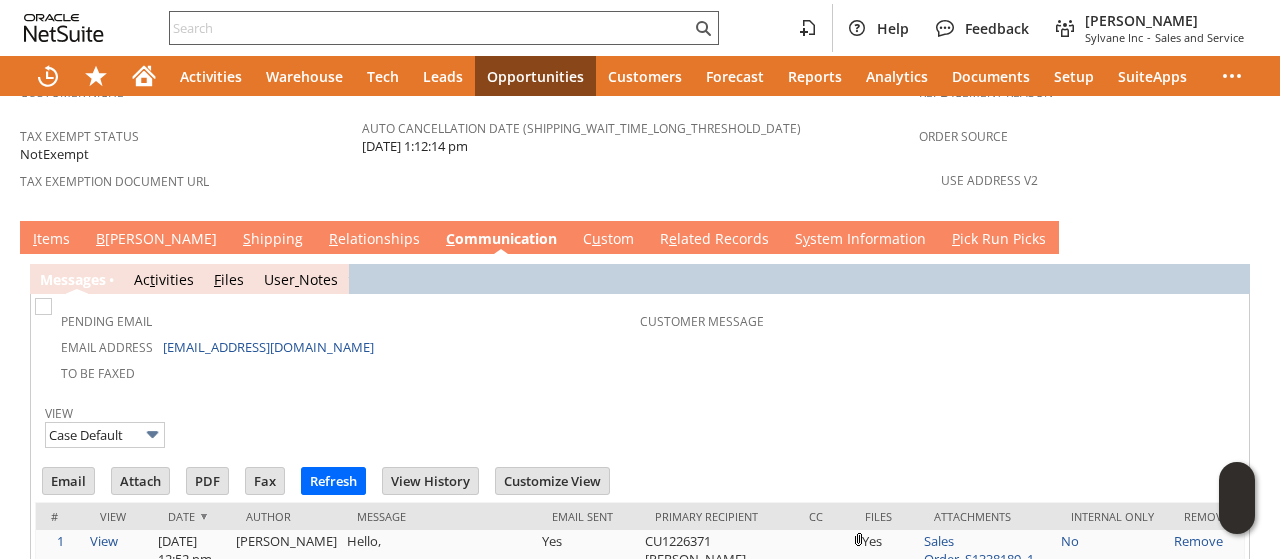 scroll, scrollTop: 0, scrollLeft: 0, axis: both 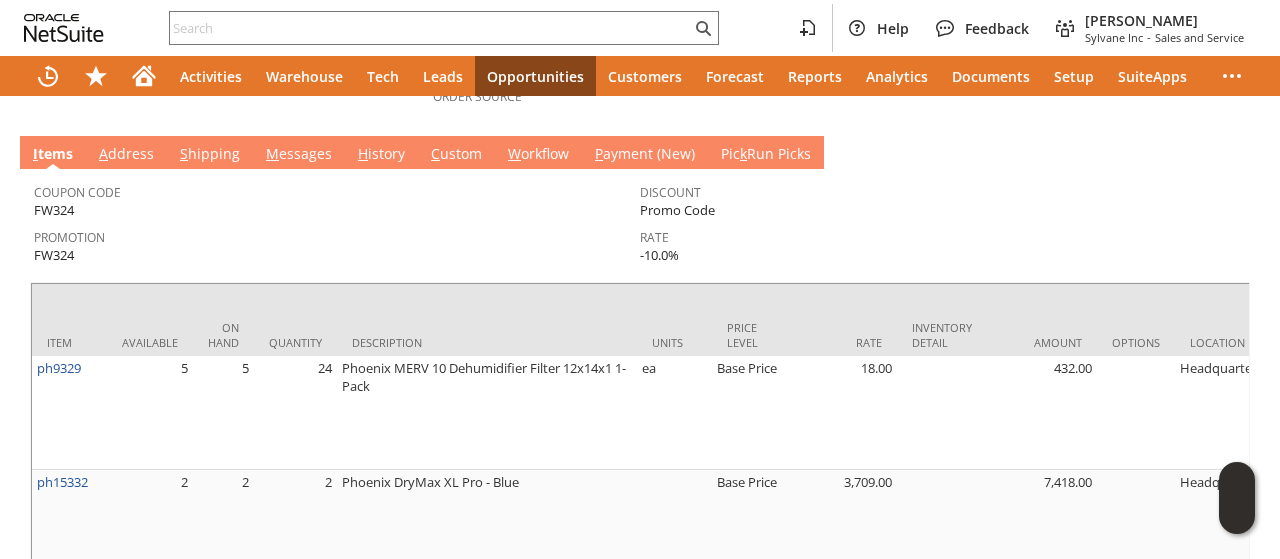 click on "S hipping" at bounding box center (210, 155) 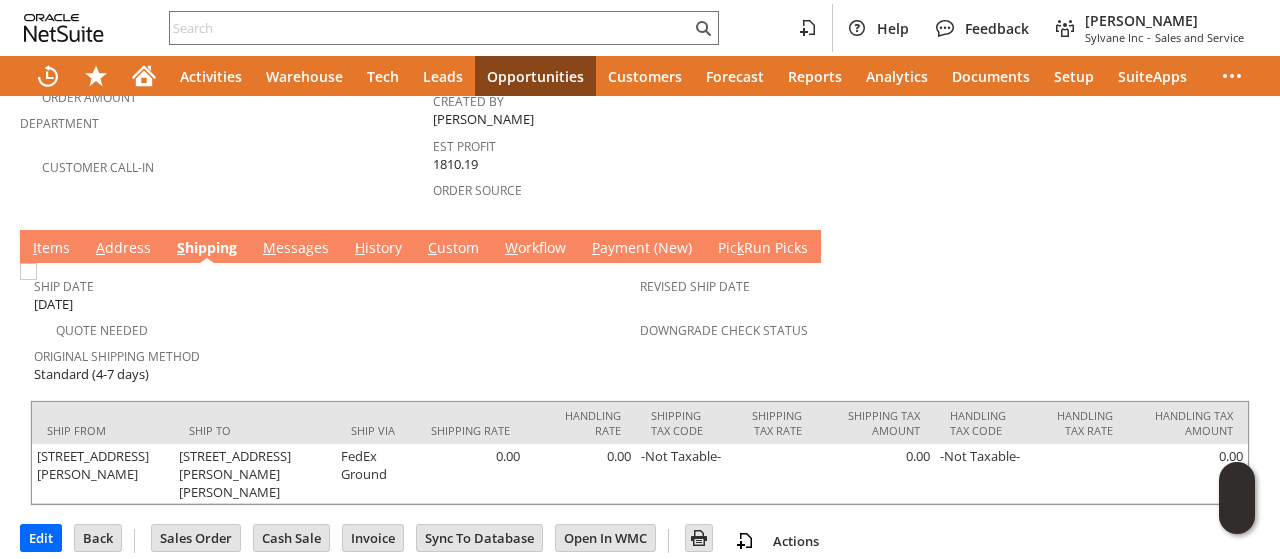 click on "M essages" at bounding box center (296, 249) 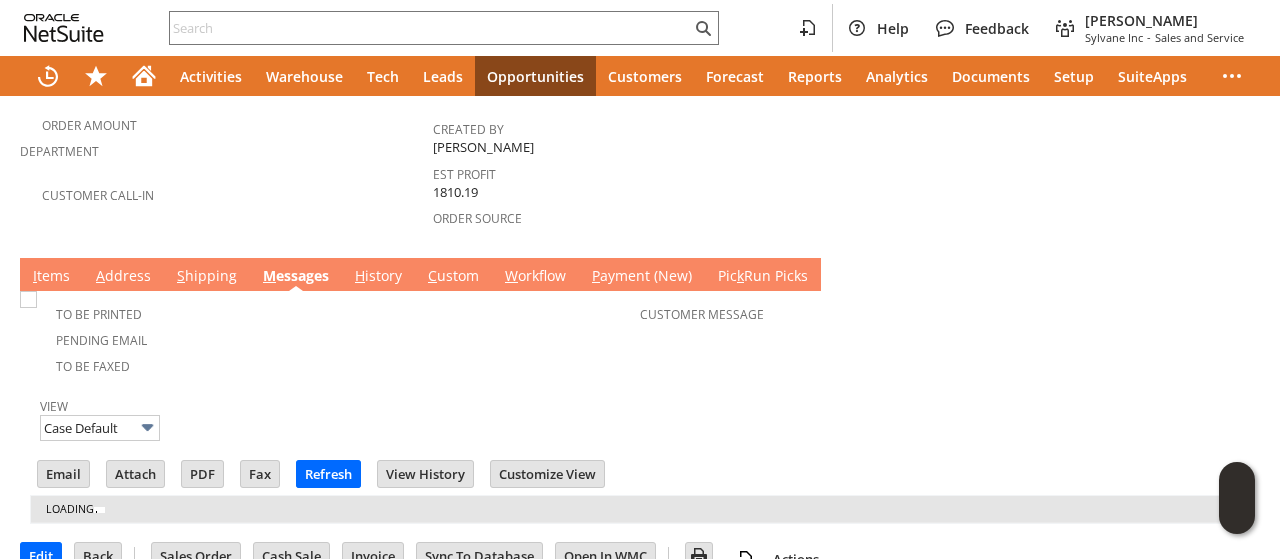 scroll, scrollTop: 606, scrollLeft: 0, axis: vertical 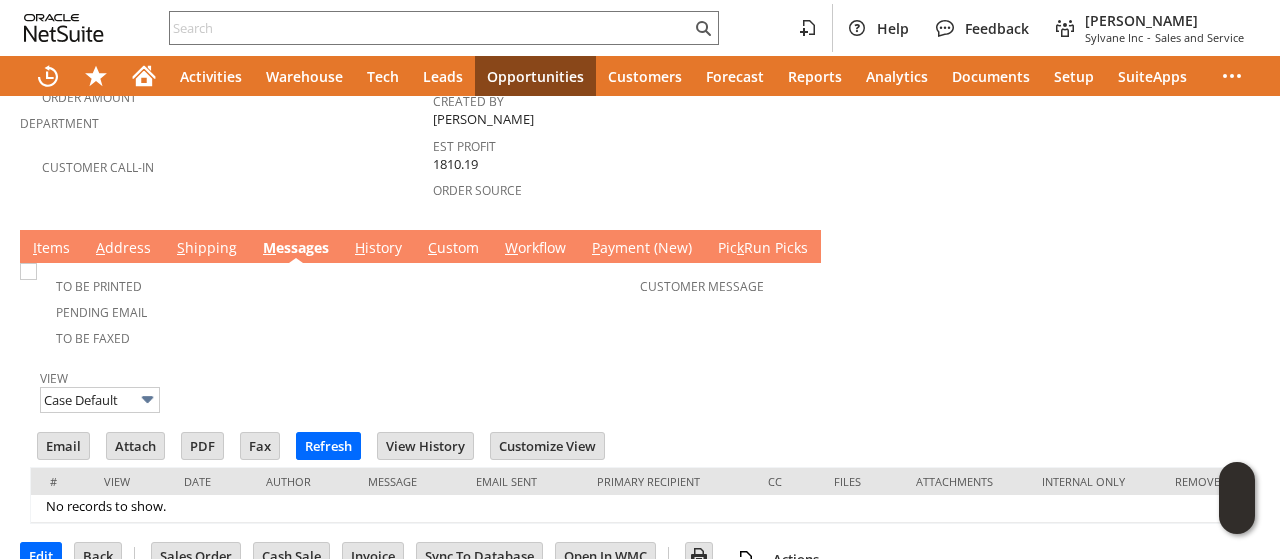 click on "I tems" at bounding box center (51, 249) 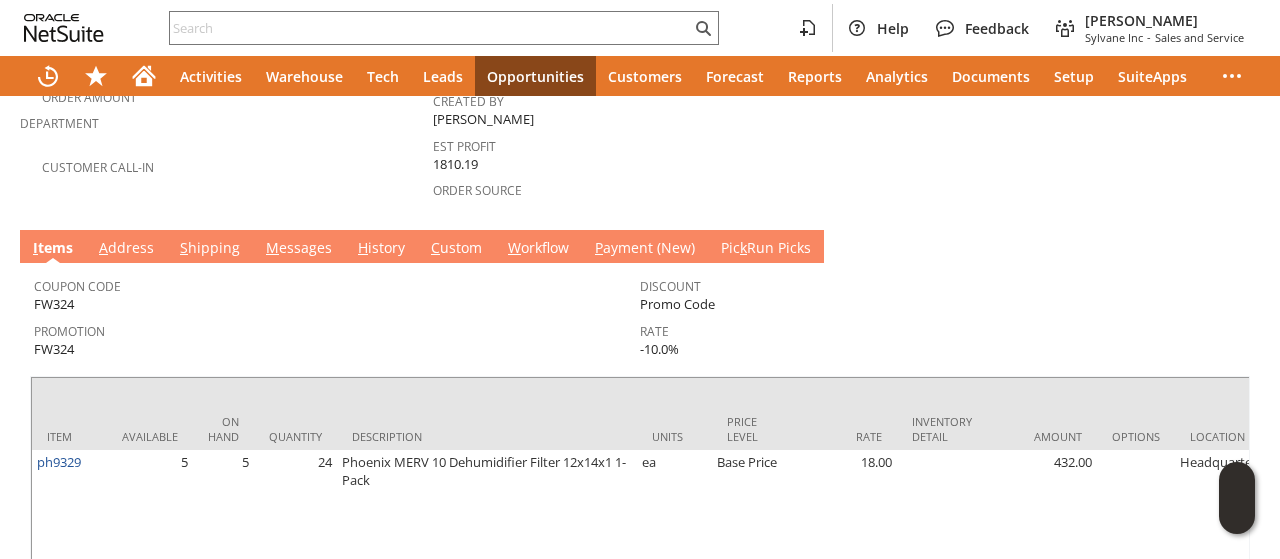 scroll, scrollTop: 759, scrollLeft: 0, axis: vertical 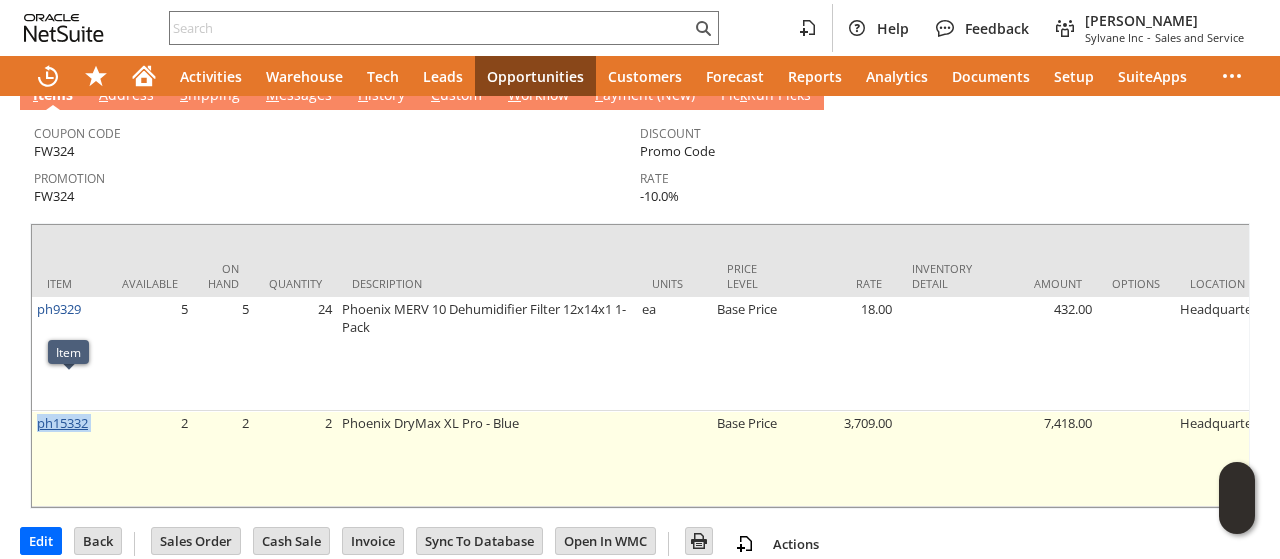 drag, startPoint x: 108, startPoint y: 388, endPoint x: 47, endPoint y: 383, distance: 61.204575 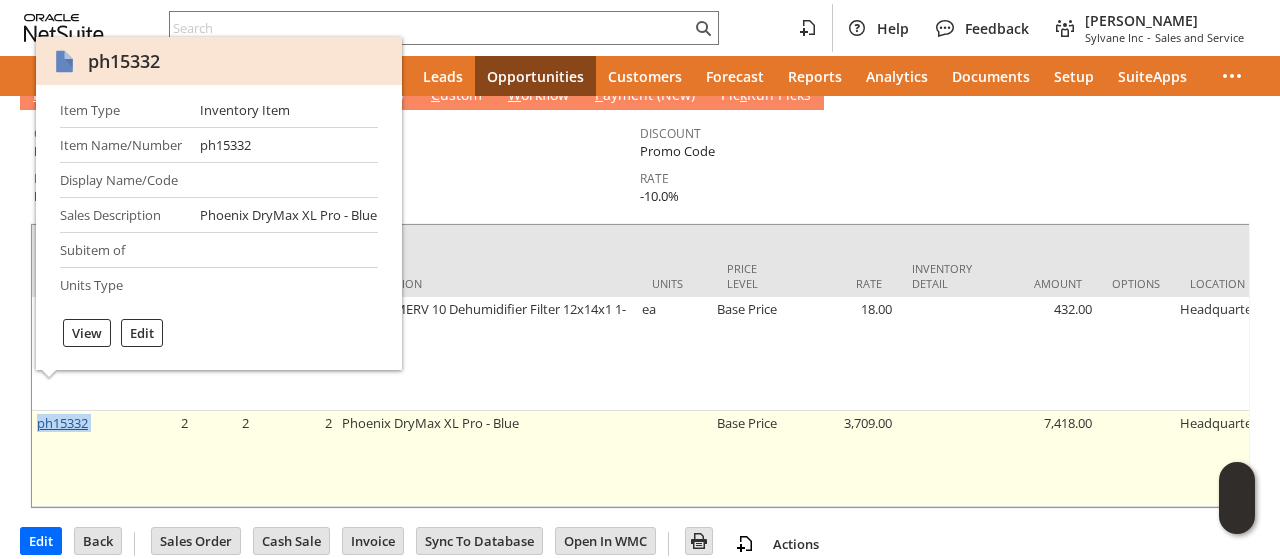 copy on "ph15332" 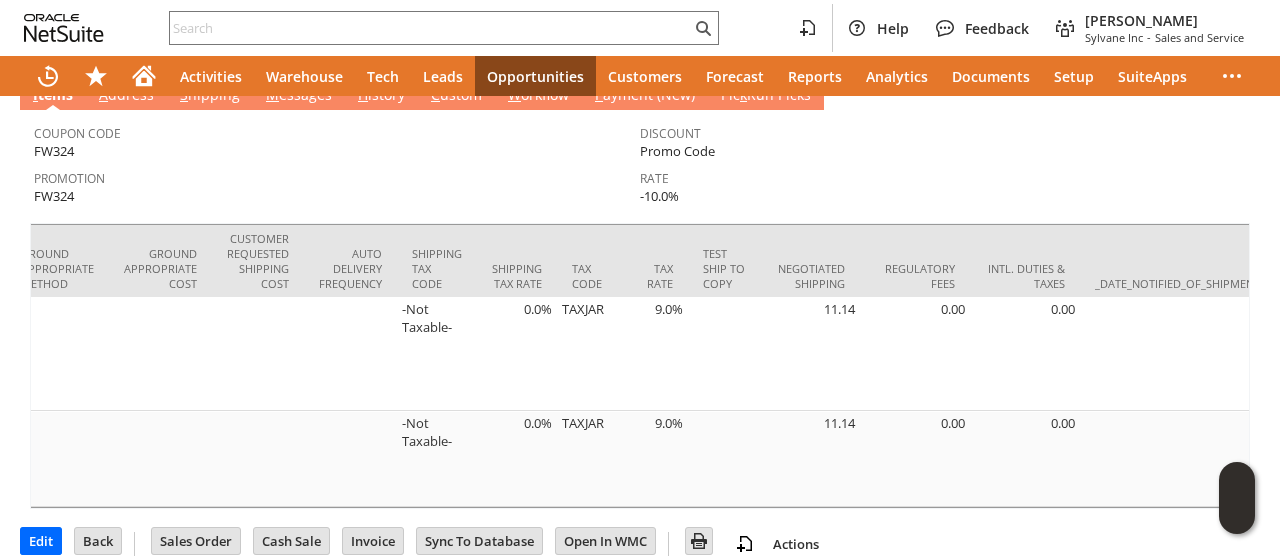 scroll, scrollTop: 0, scrollLeft: 4225, axis: horizontal 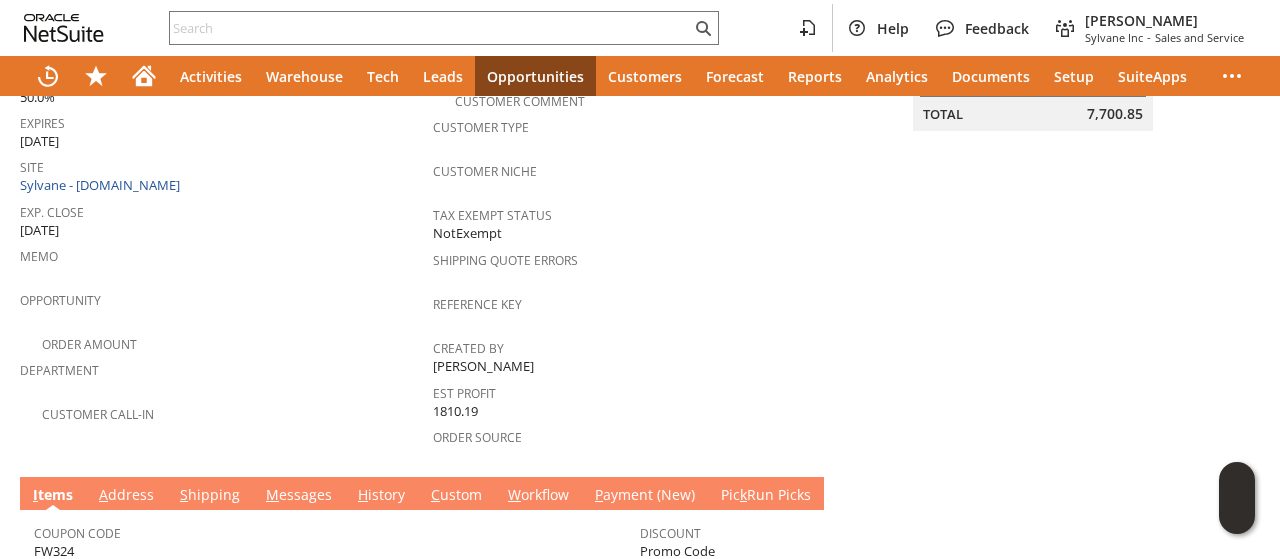 click on "S hipping" at bounding box center (210, 496) 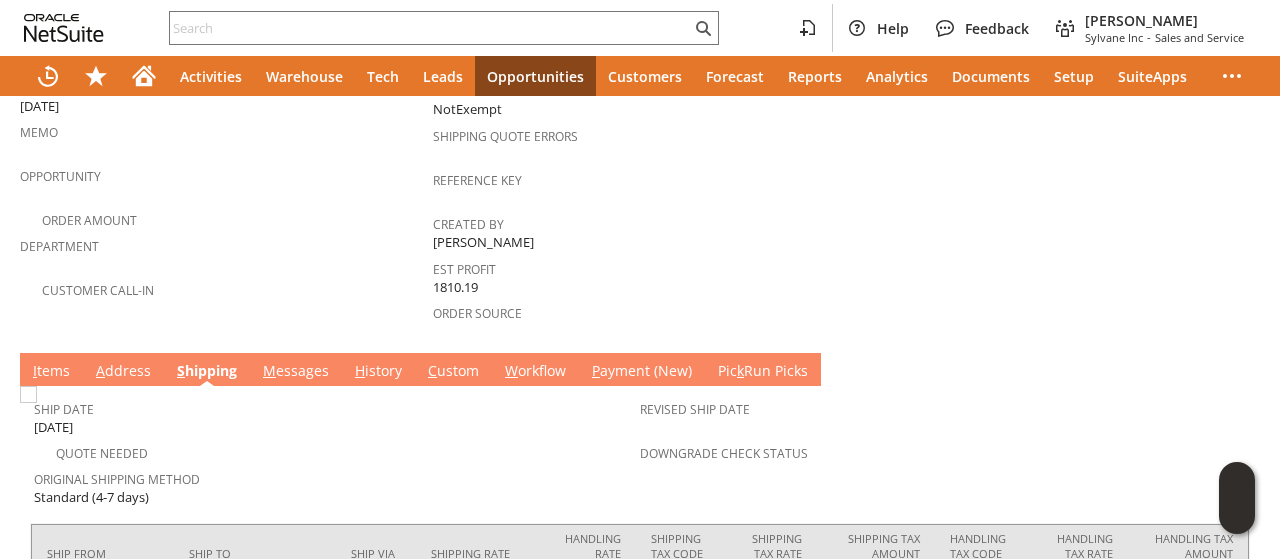 scroll, scrollTop: 606, scrollLeft: 0, axis: vertical 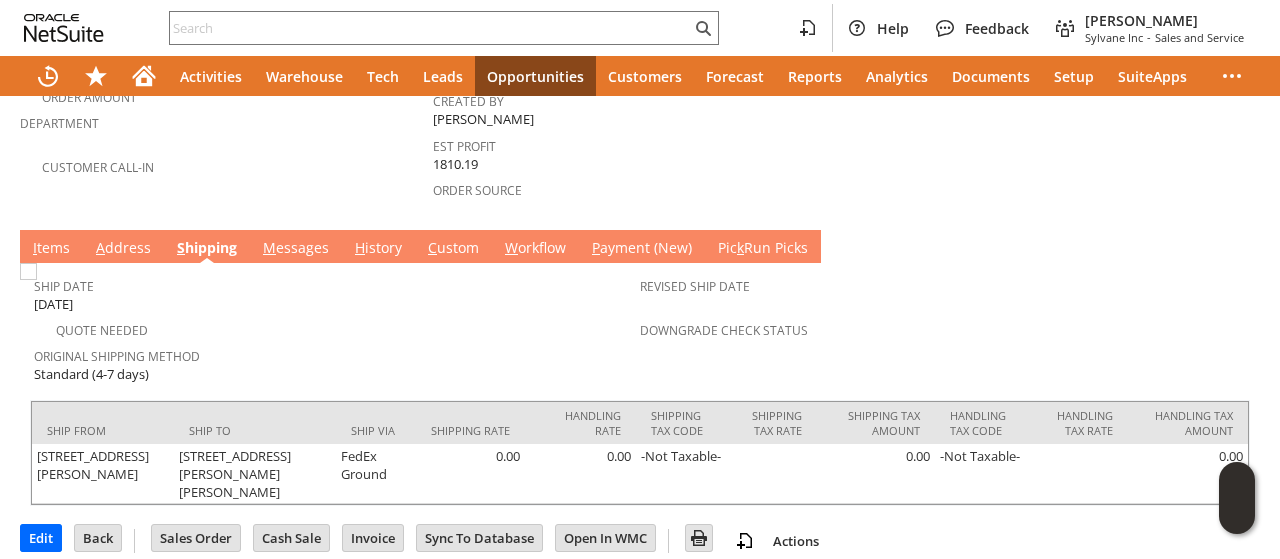 click on "I tems" at bounding box center [51, 249] 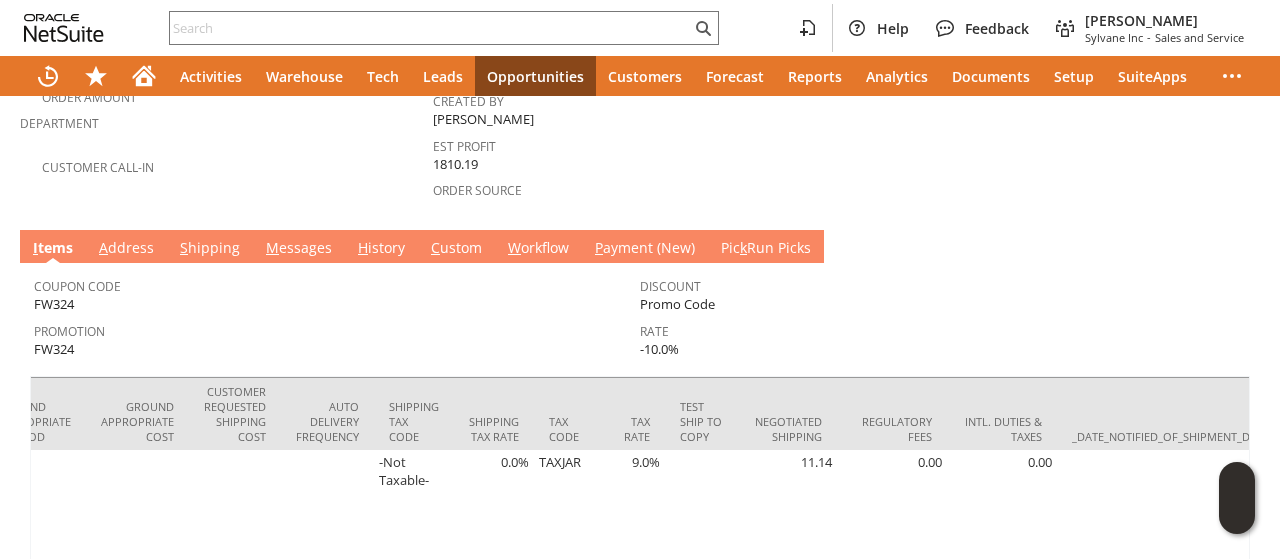 scroll, scrollTop: 0, scrollLeft: 4225, axis: horizontal 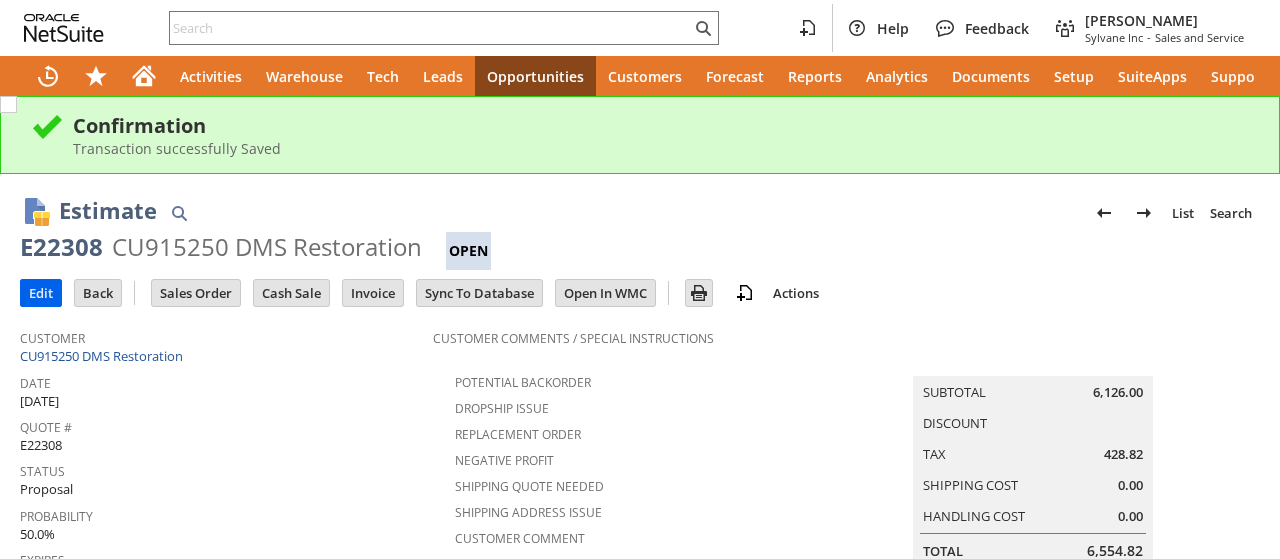 click on "Edit" at bounding box center [41, 293] 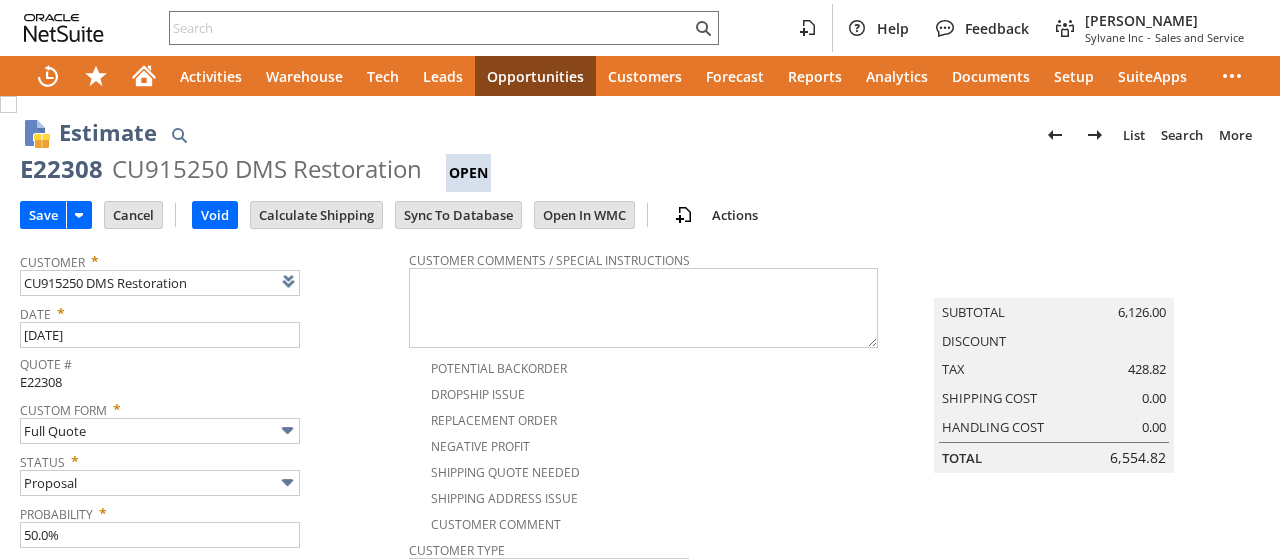 scroll, scrollTop: 0, scrollLeft: 0, axis: both 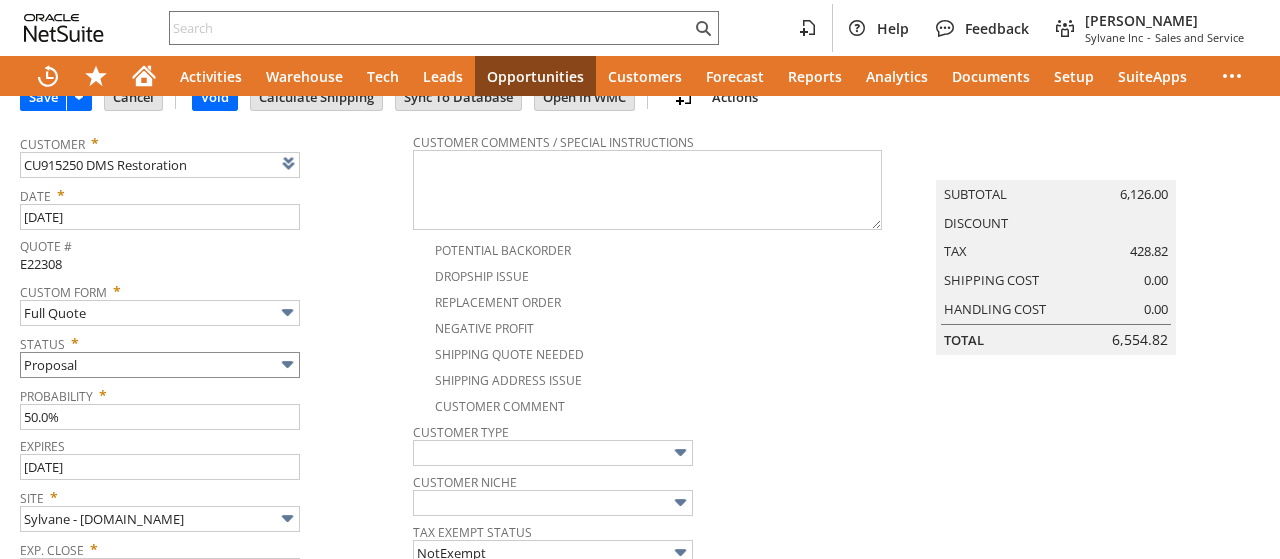 type on "Add" 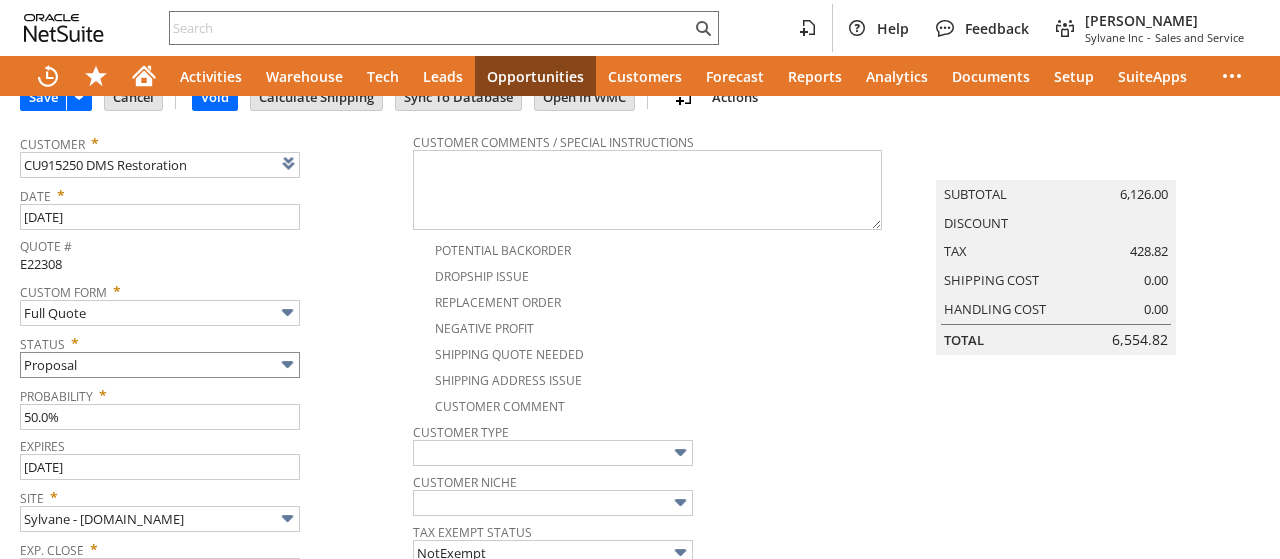 type on "Copy Previous" 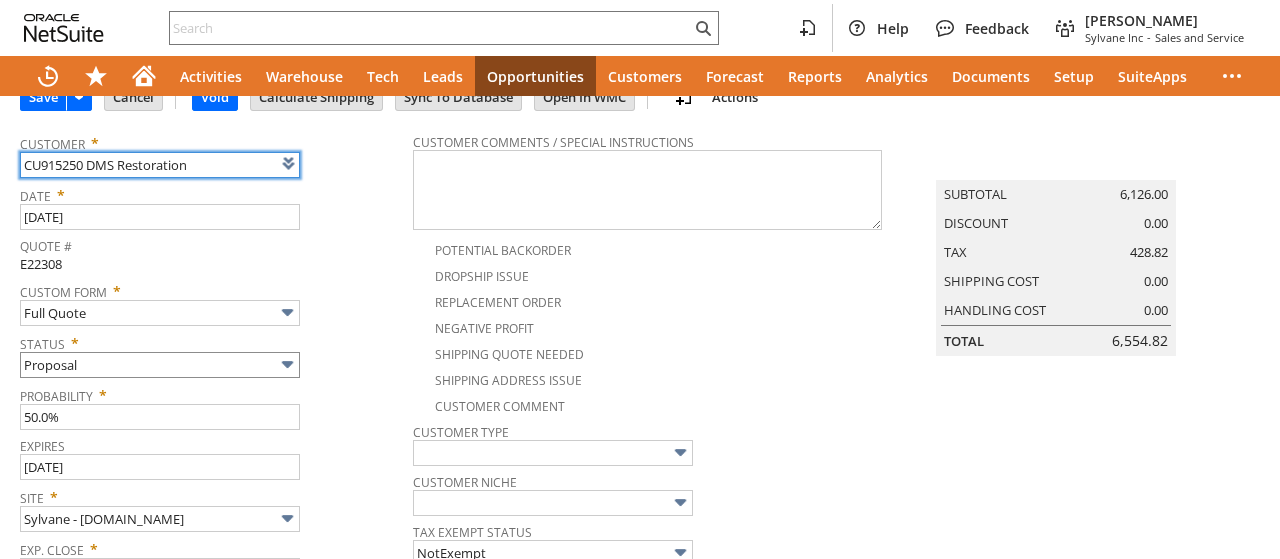 type on "Intelligent Recommendations¹⁰" 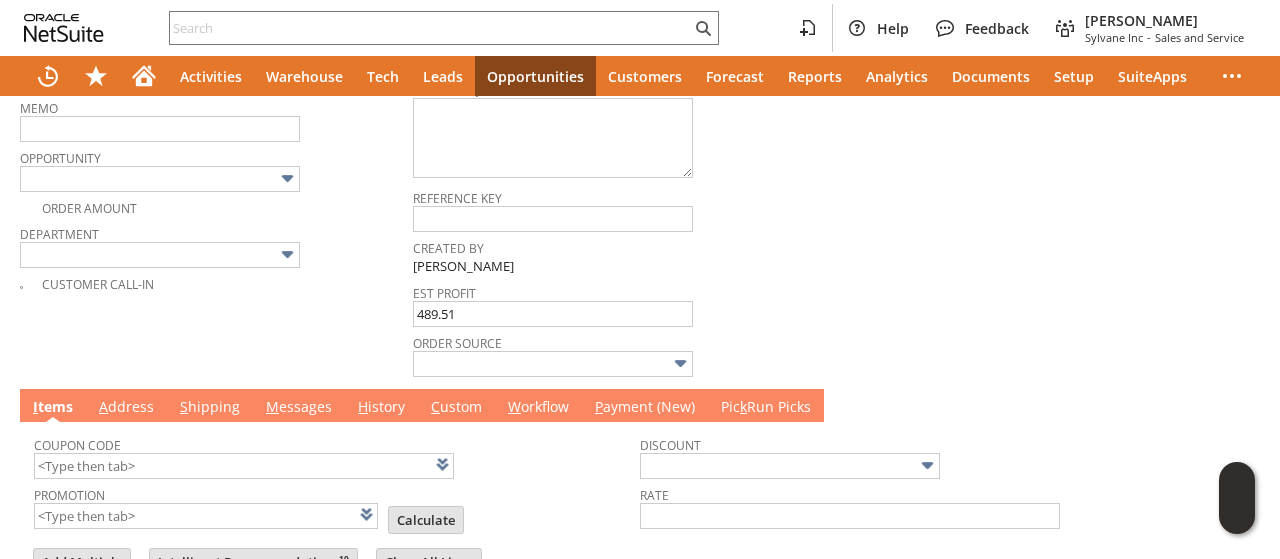 scroll, scrollTop: 718, scrollLeft: 0, axis: vertical 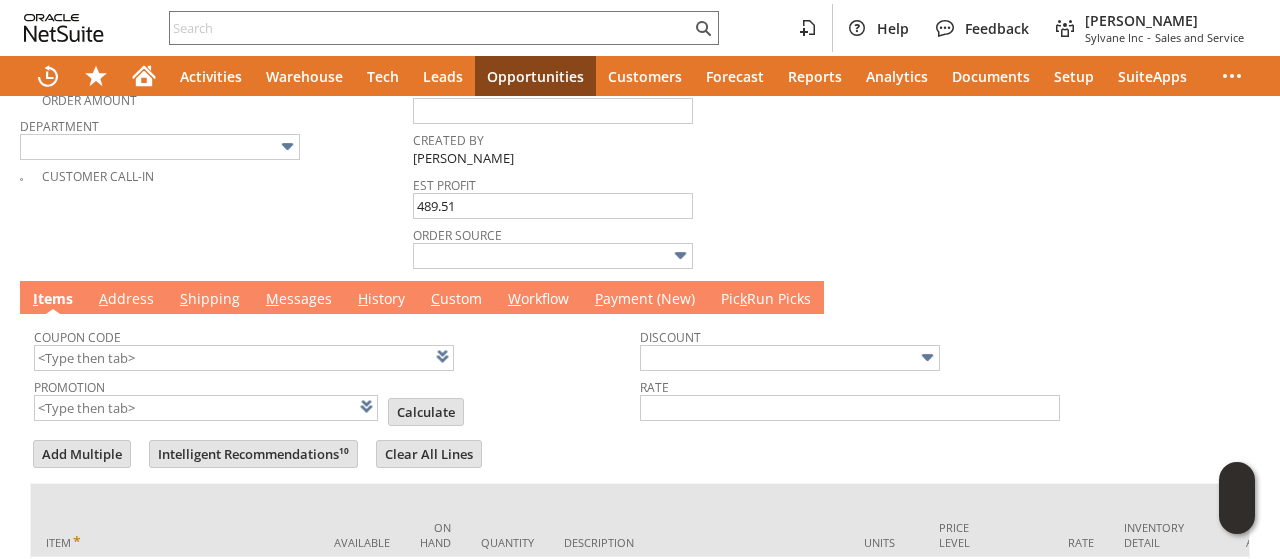 click on "A ddress" at bounding box center [126, 300] 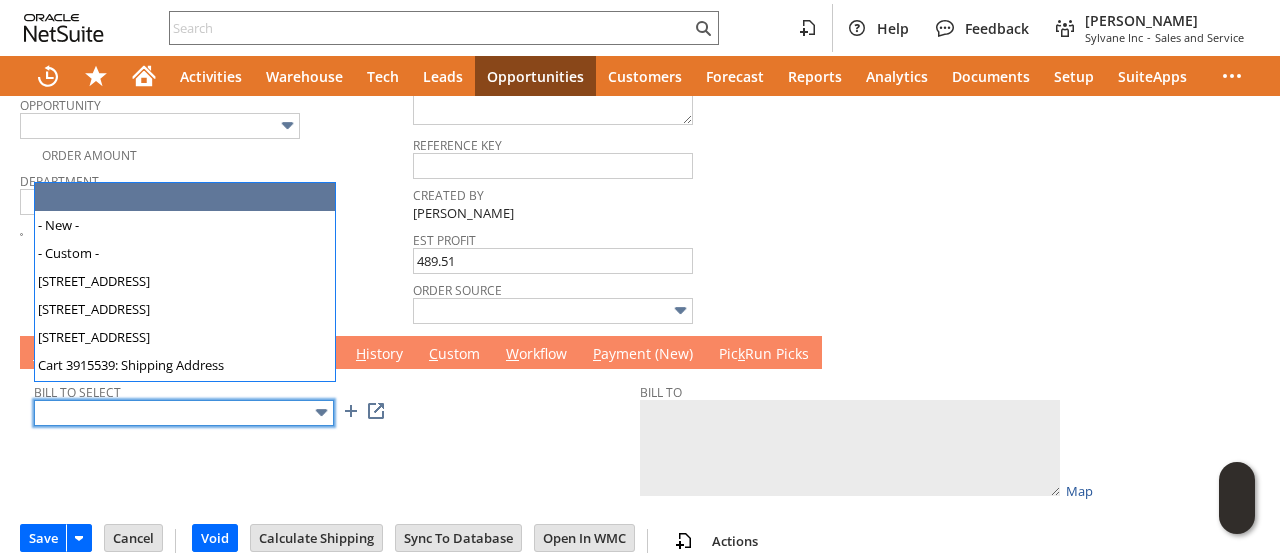 click at bounding box center (184, 413) 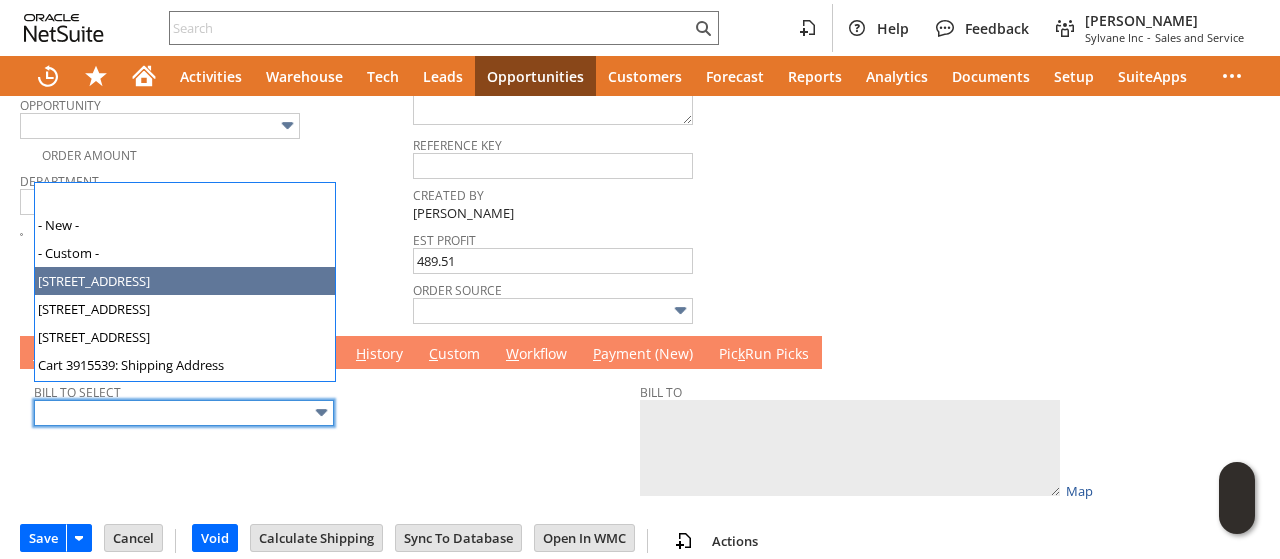 type on "[STREET_ADDRESS]" 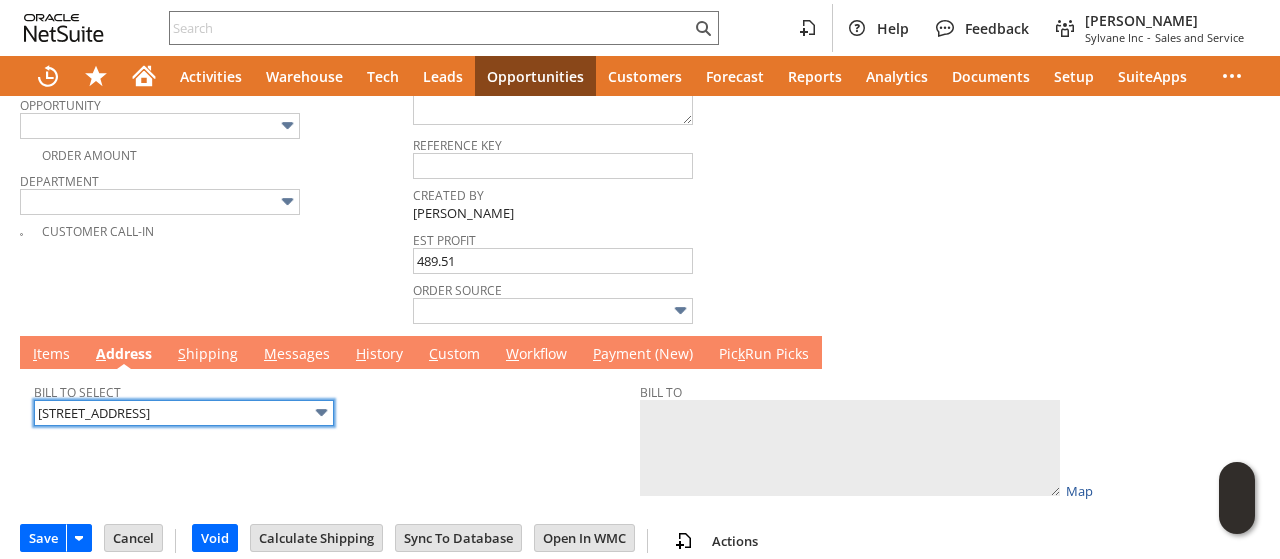 type on "DMS Restoration
1626 Peartree Rd
Elizabeth City NC 27909
United States" 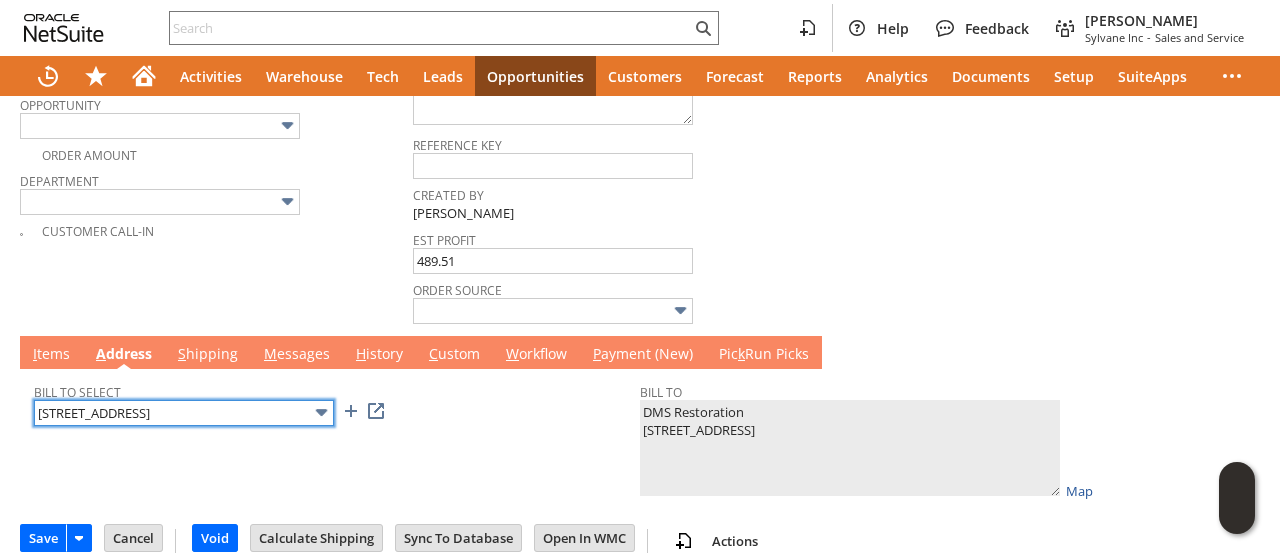 click on "[STREET_ADDRESS]" at bounding box center (184, 413) 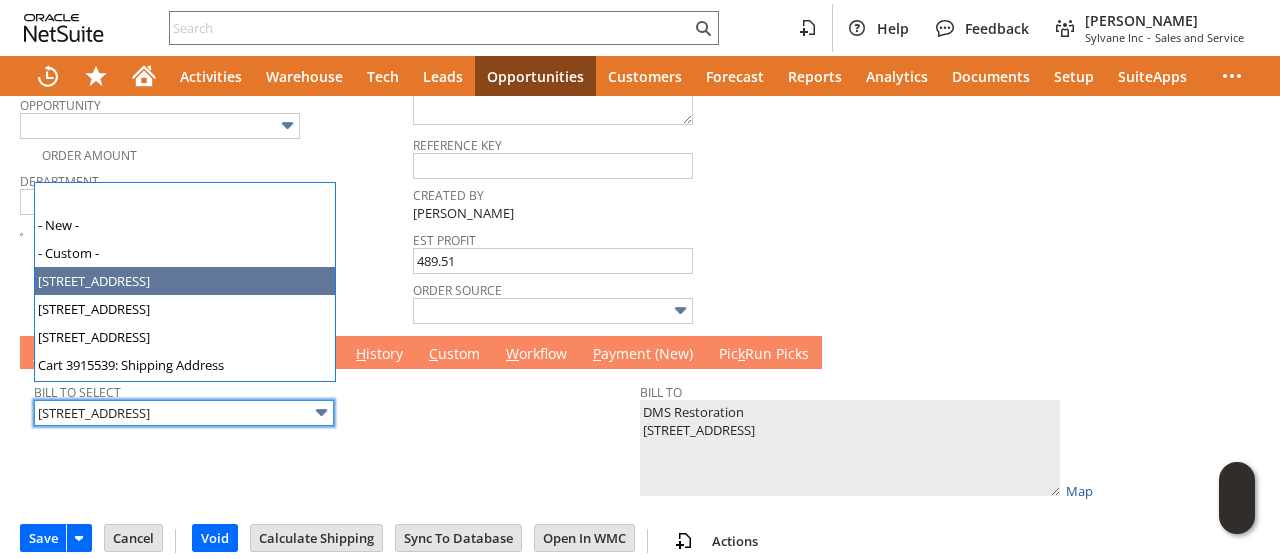 scroll, scrollTop: 26, scrollLeft: 0, axis: vertical 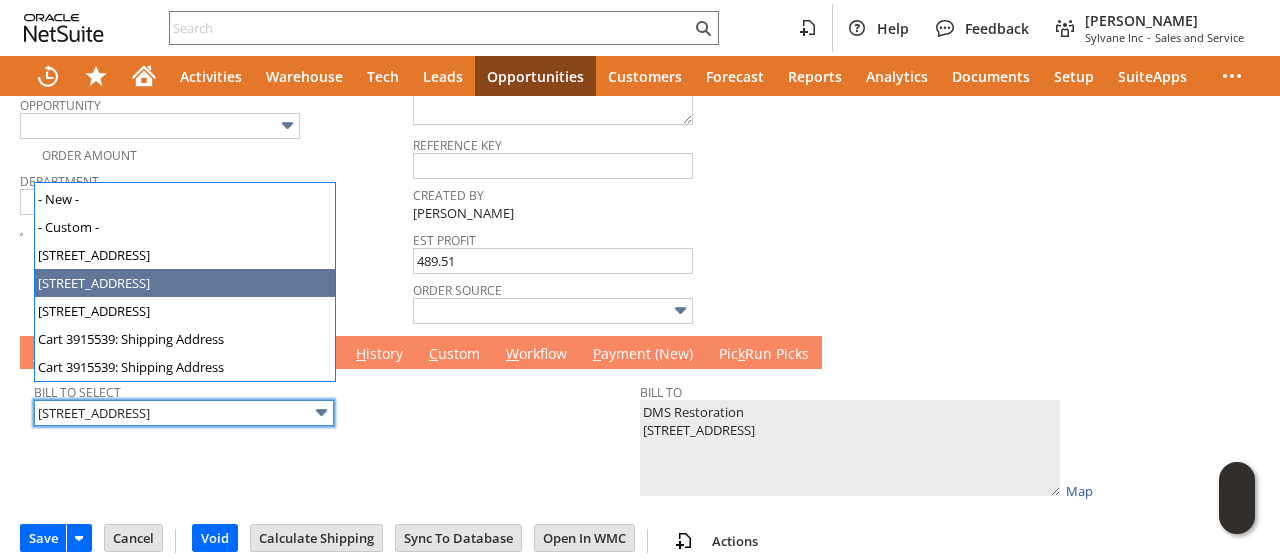 type on "905 W Main St" 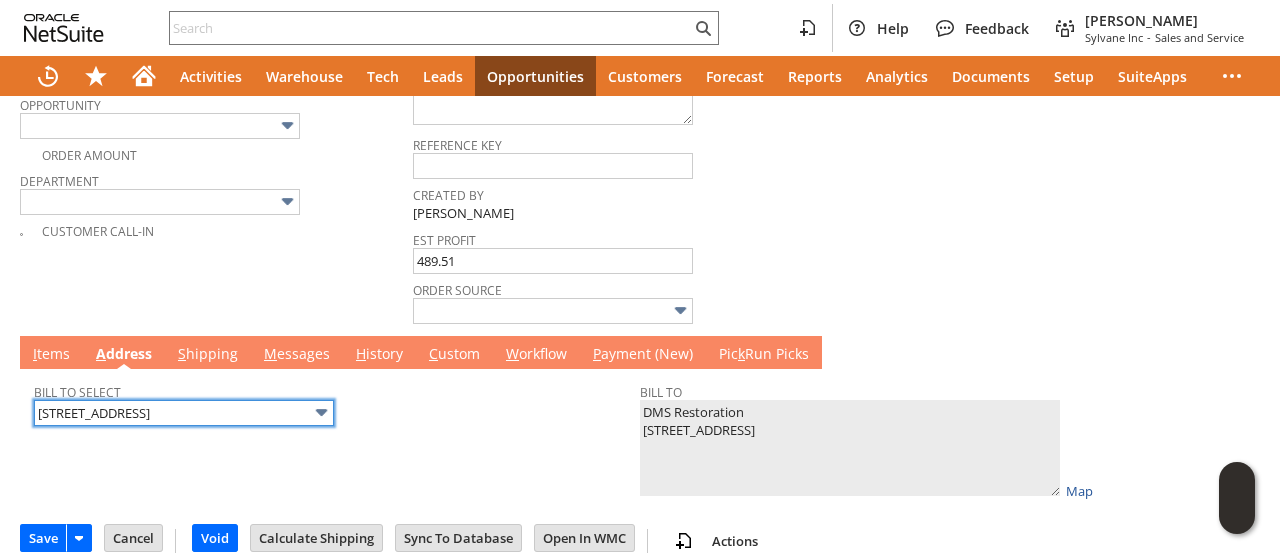 type on "Attn: Joey Miller
DMS Restoration
905 W Main St
Unit C
Elizabeth City NC 27909
United States" 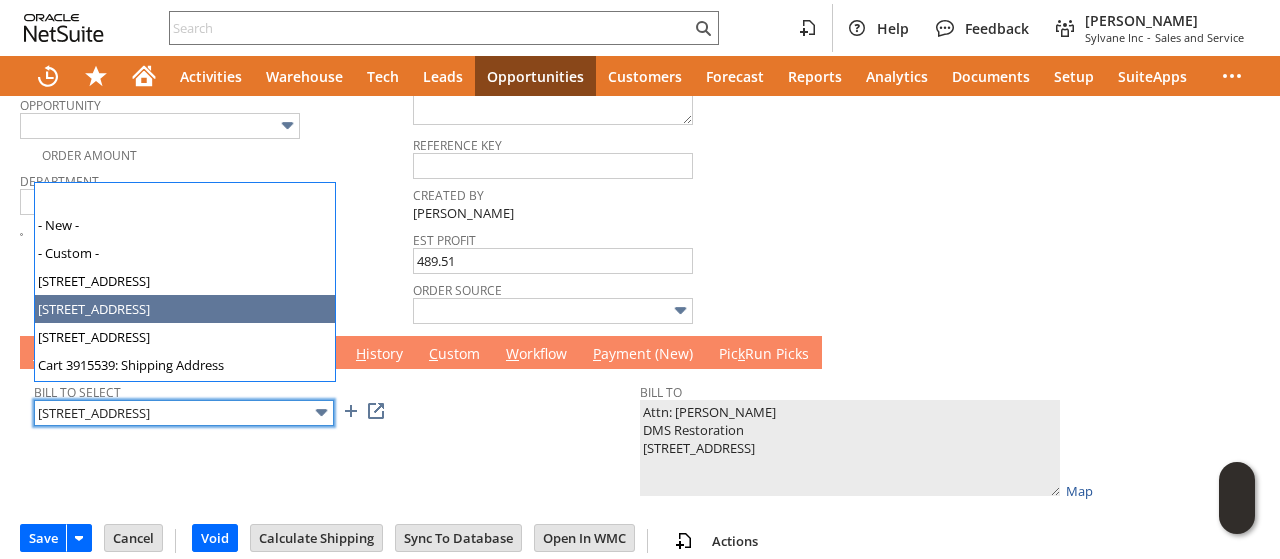 click on "905 W Main St" at bounding box center (184, 413) 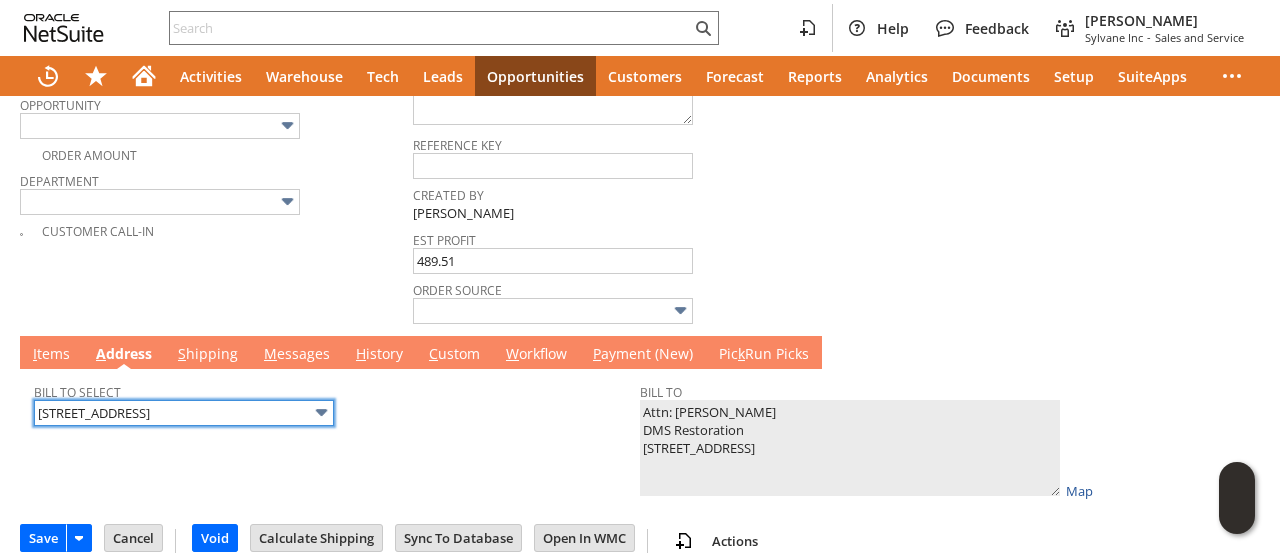 type on "917 Riverside Ave" 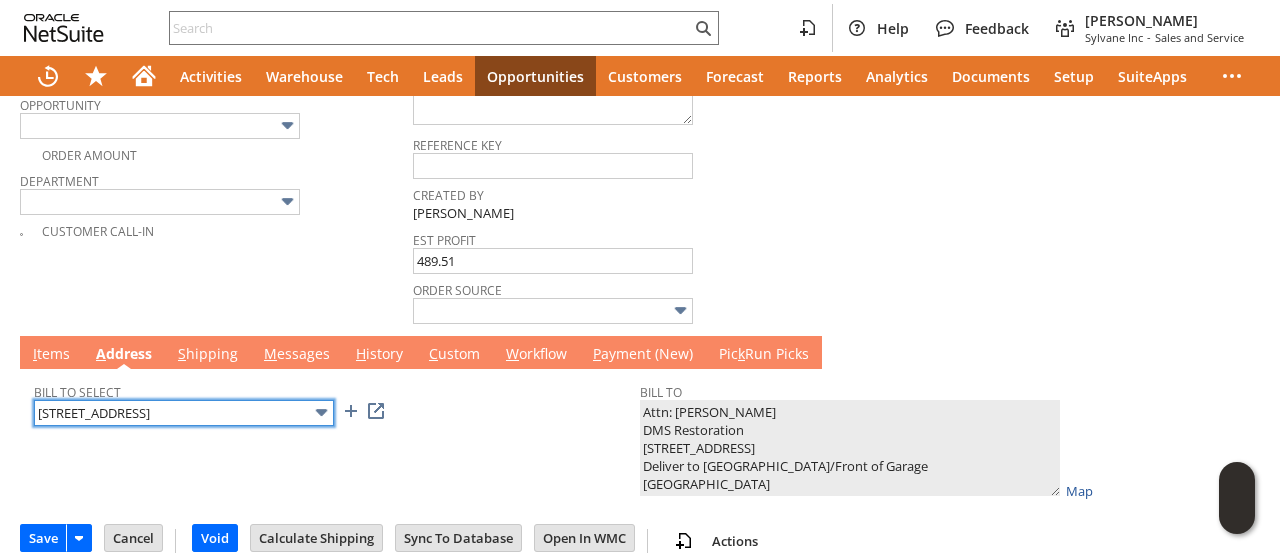 click on "917 Riverside Ave" at bounding box center (184, 413) 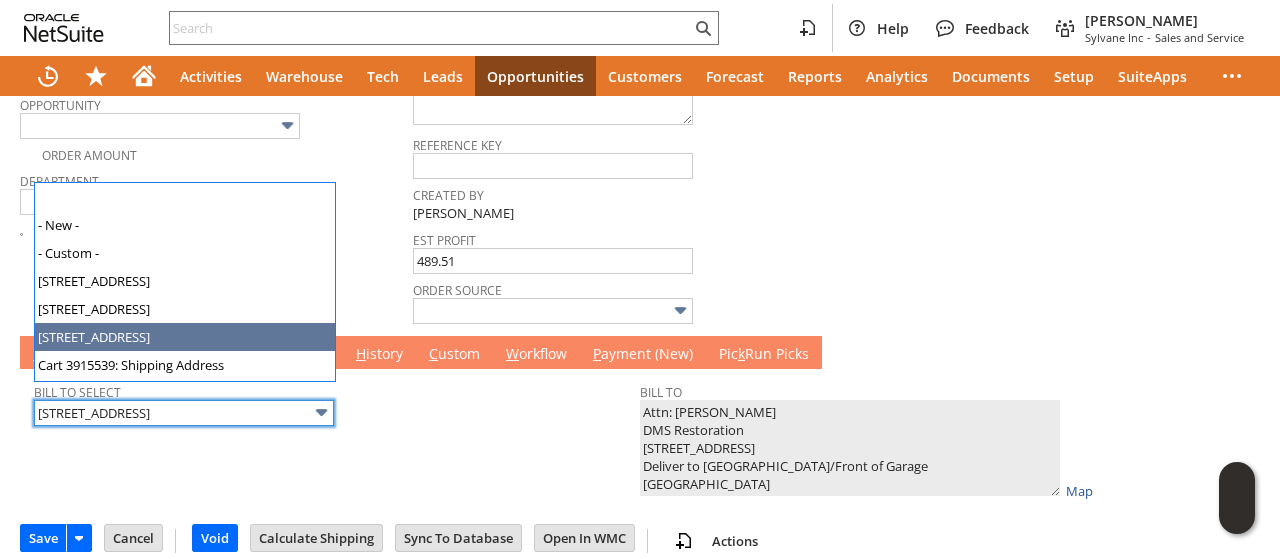 scroll, scrollTop: 26, scrollLeft: 0, axis: vertical 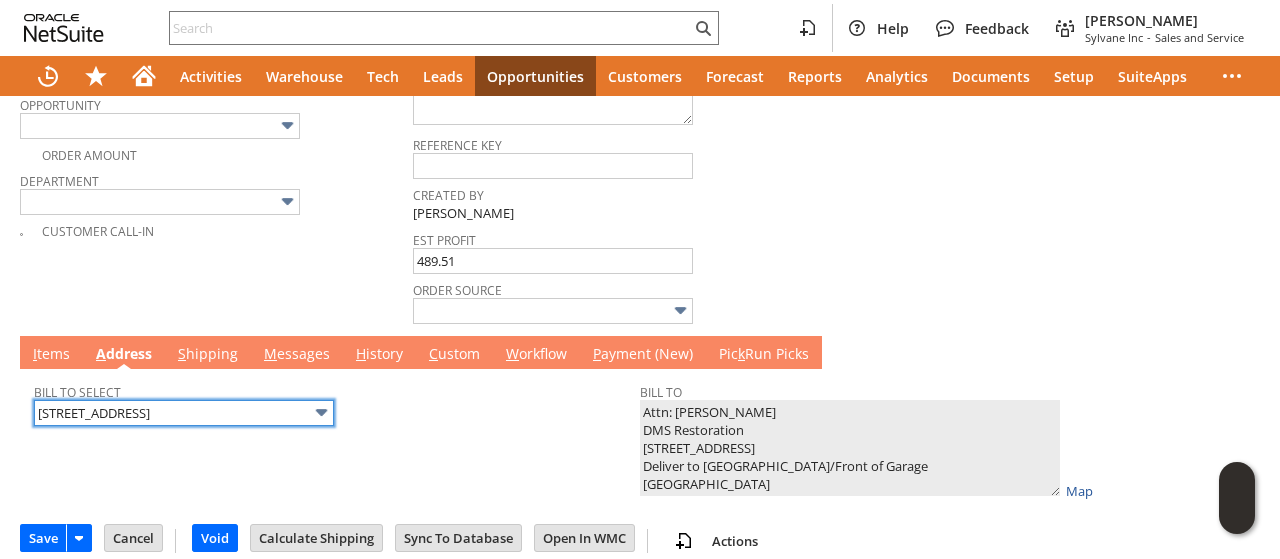 type on "1626 Peartree Rd" 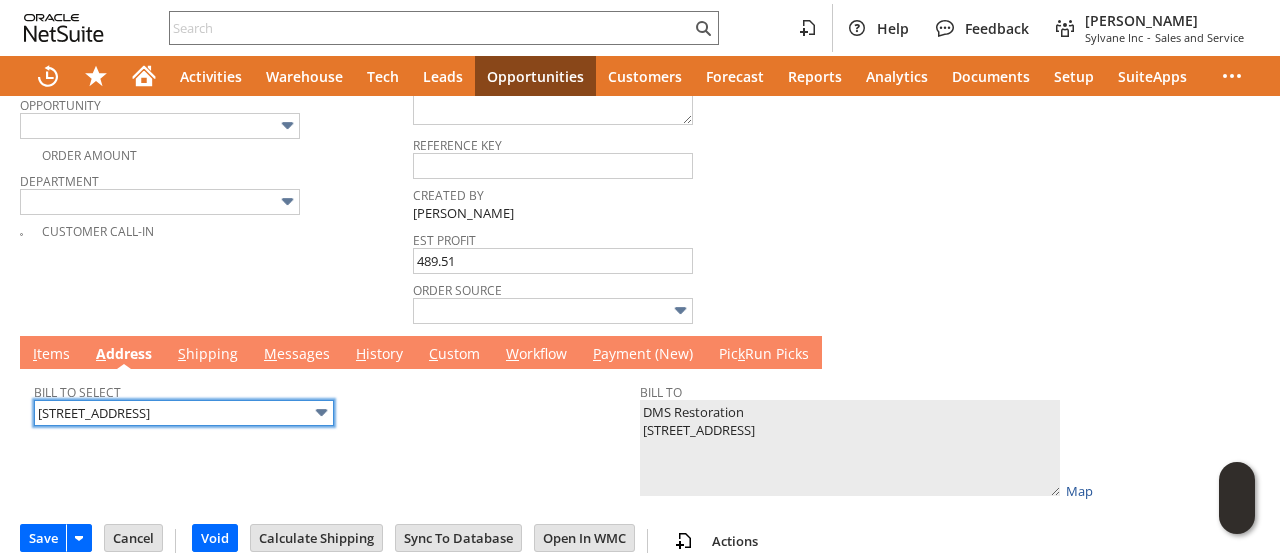 scroll, scrollTop: 0, scrollLeft: 0, axis: both 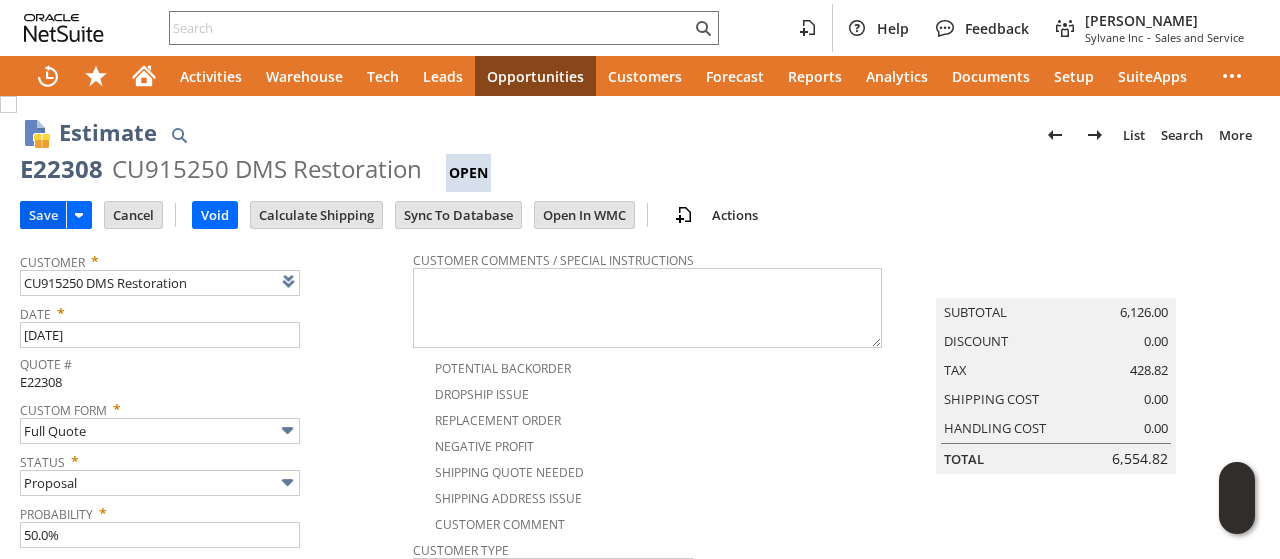 click on "Save" at bounding box center [43, 215] 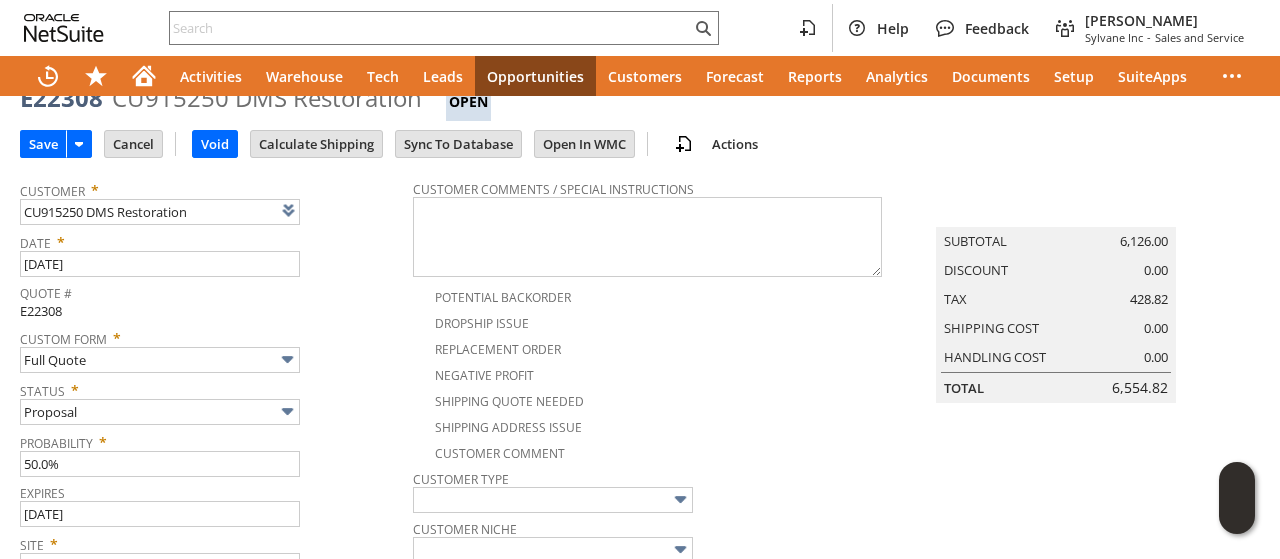 scroll, scrollTop: 0, scrollLeft: 0, axis: both 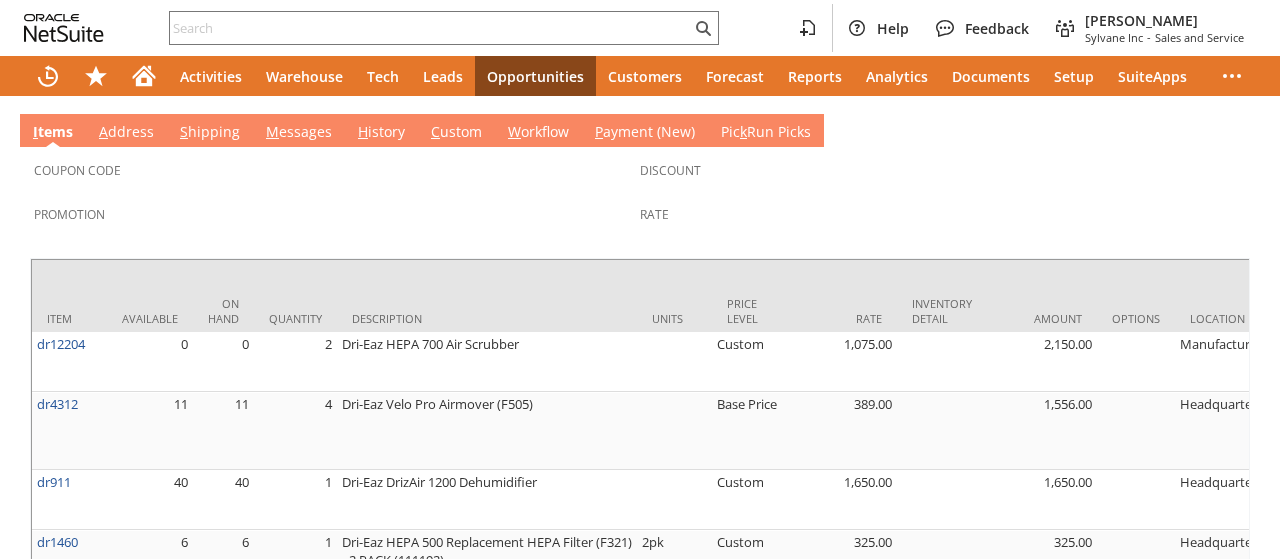 click on "M essages" at bounding box center [299, 133] 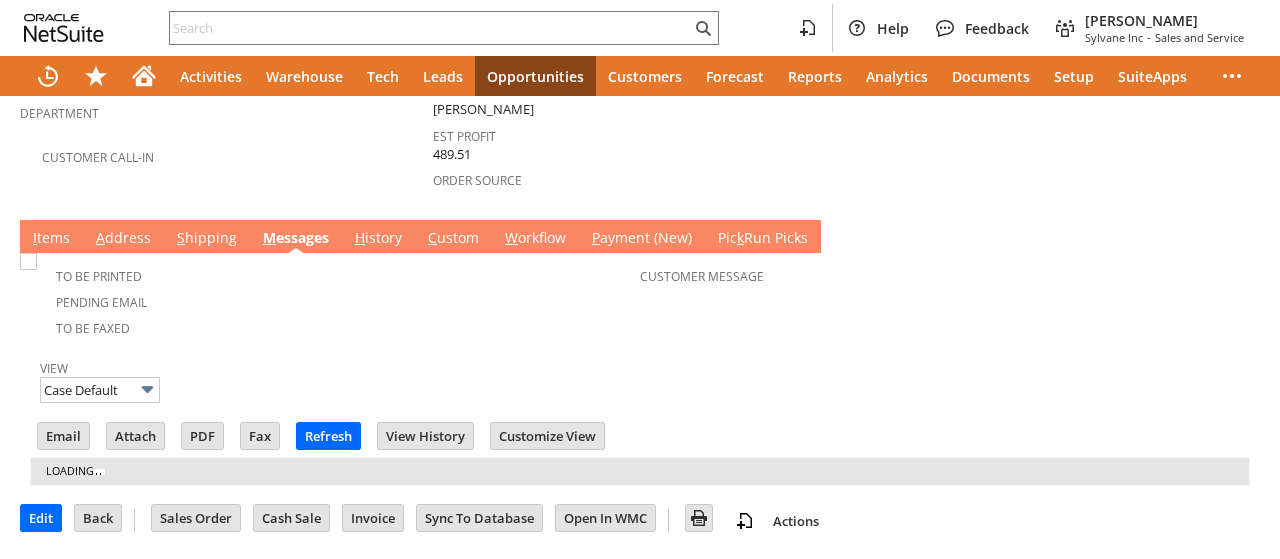scroll, scrollTop: 656, scrollLeft: 0, axis: vertical 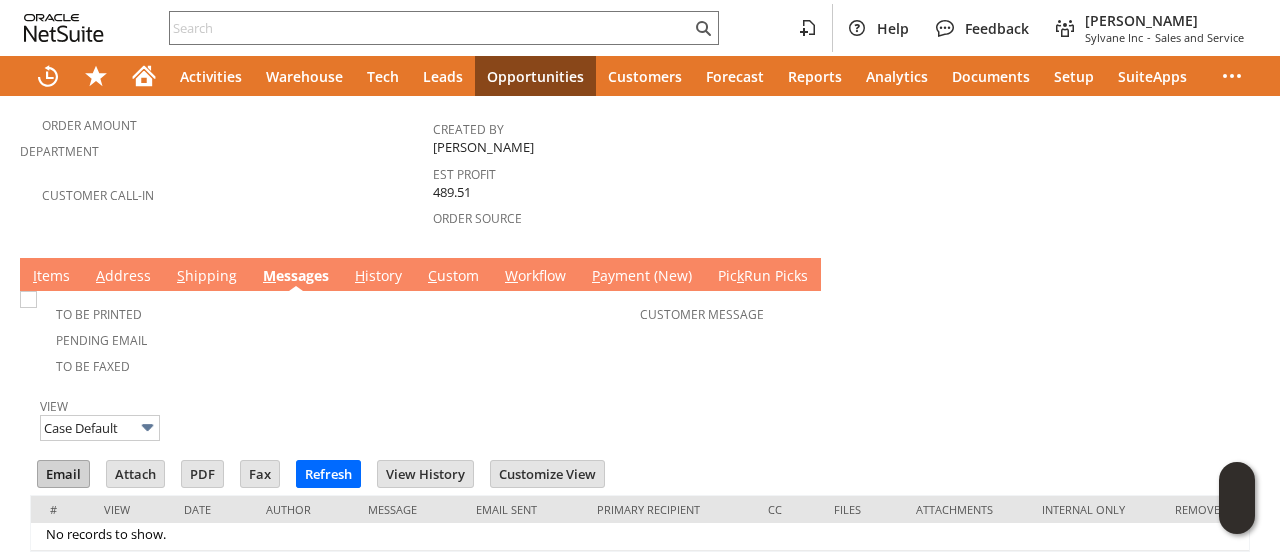 click on "Email" at bounding box center [63, 474] 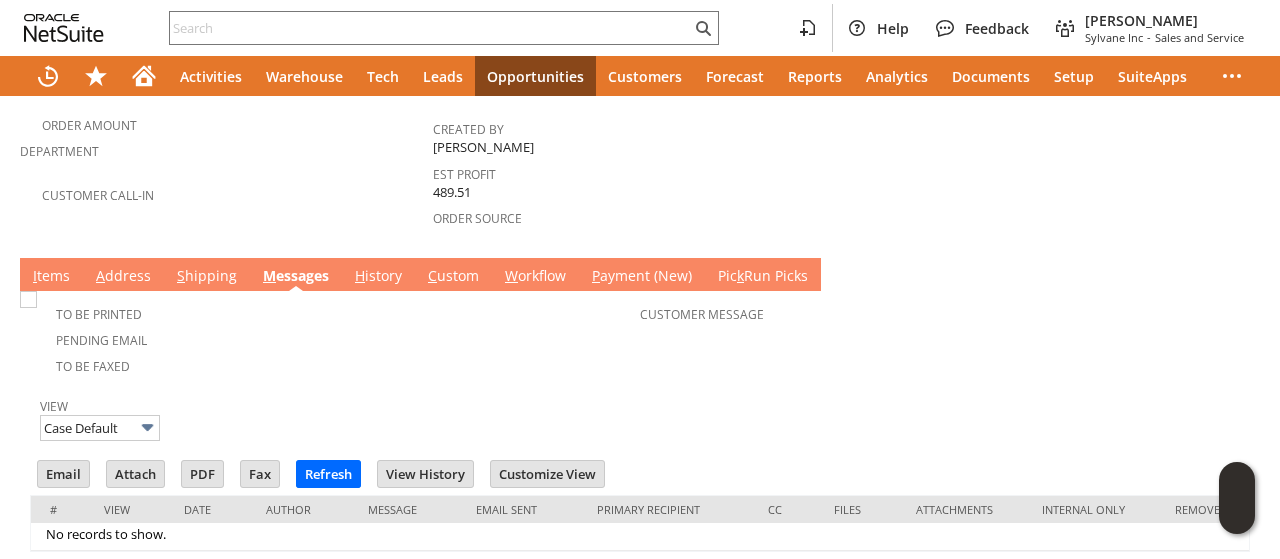 click on "View
Case Default" at bounding box center (640, 417) 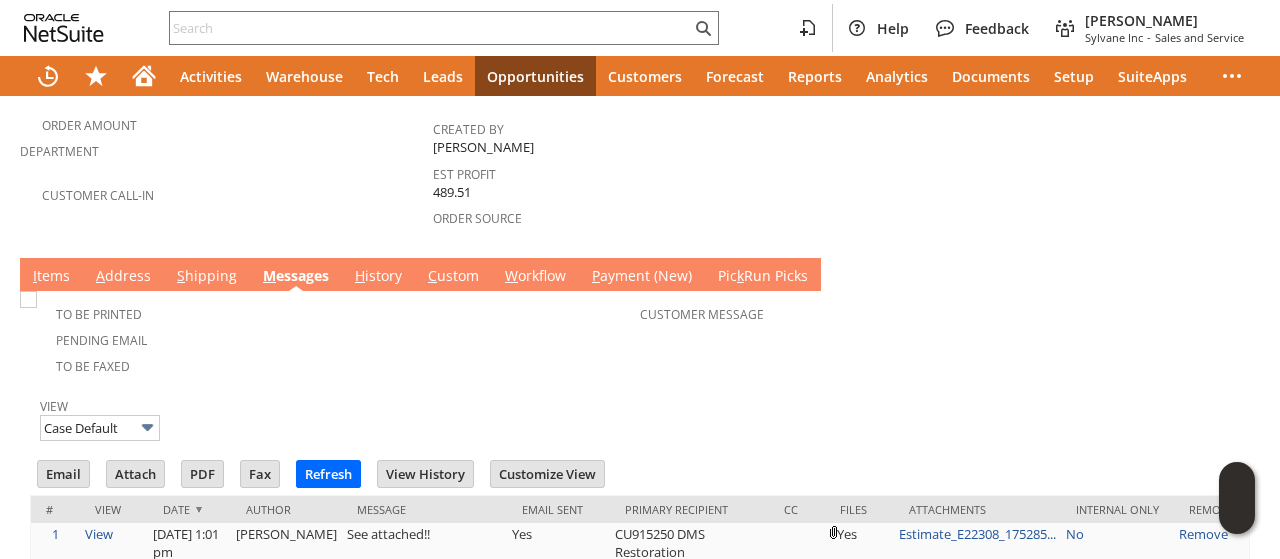 scroll, scrollTop: 0, scrollLeft: 0, axis: both 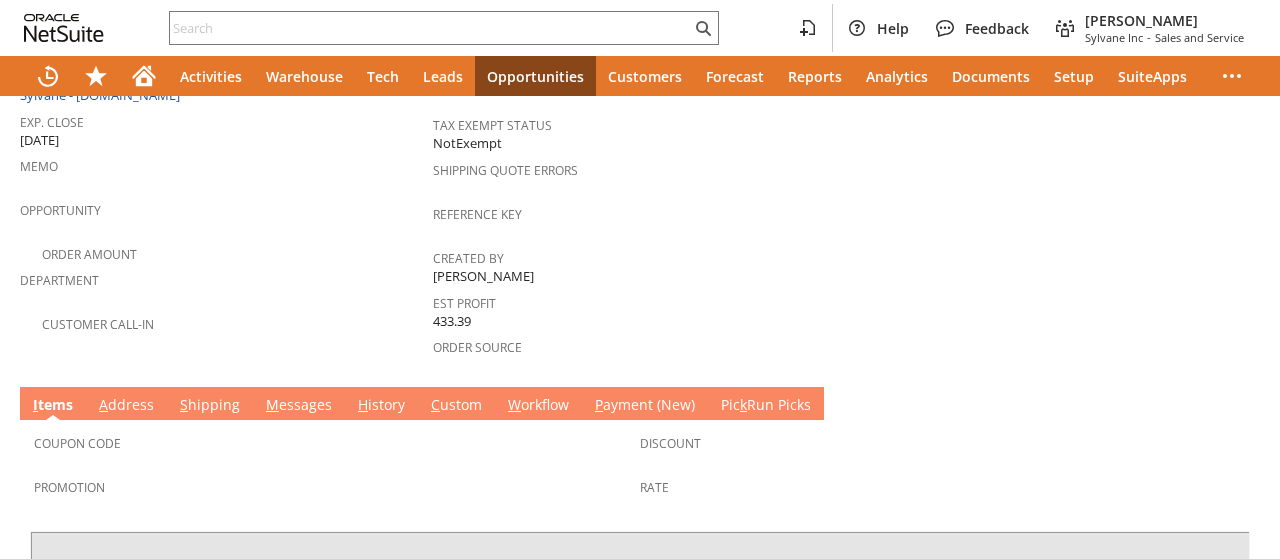 drag, startPoint x: 204, startPoint y: 381, endPoint x: 224, endPoint y: 325, distance: 59.464275 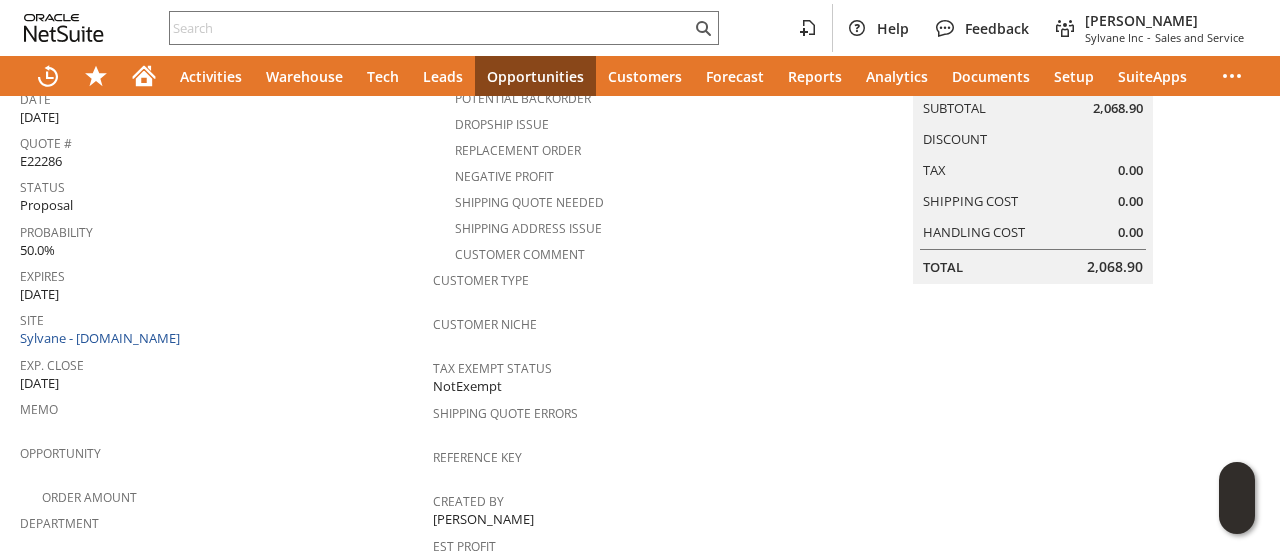 scroll, scrollTop: 606, scrollLeft: 0, axis: vertical 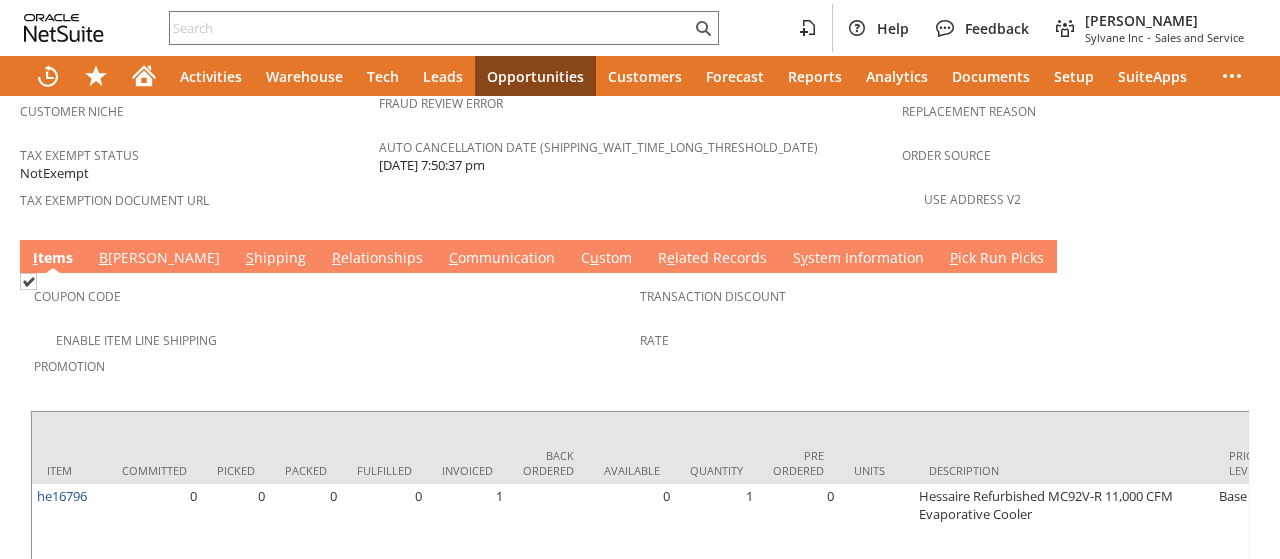 click on "S hipping" at bounding box center (276, 259) 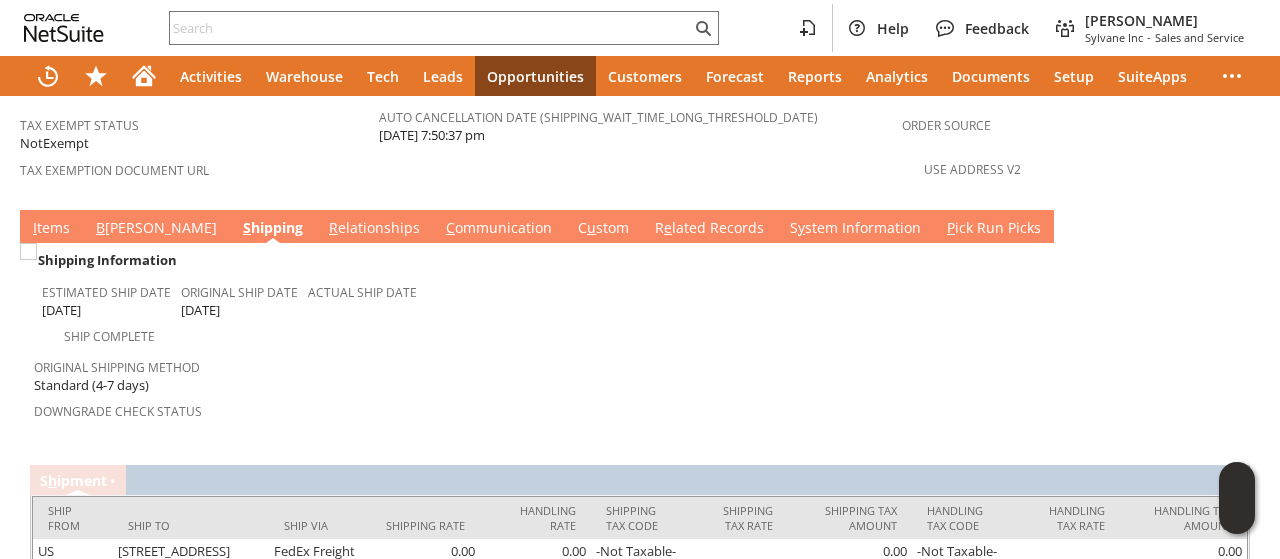 scroll, scrollTop: 1498, scrollLeft: 0, axis: vertical 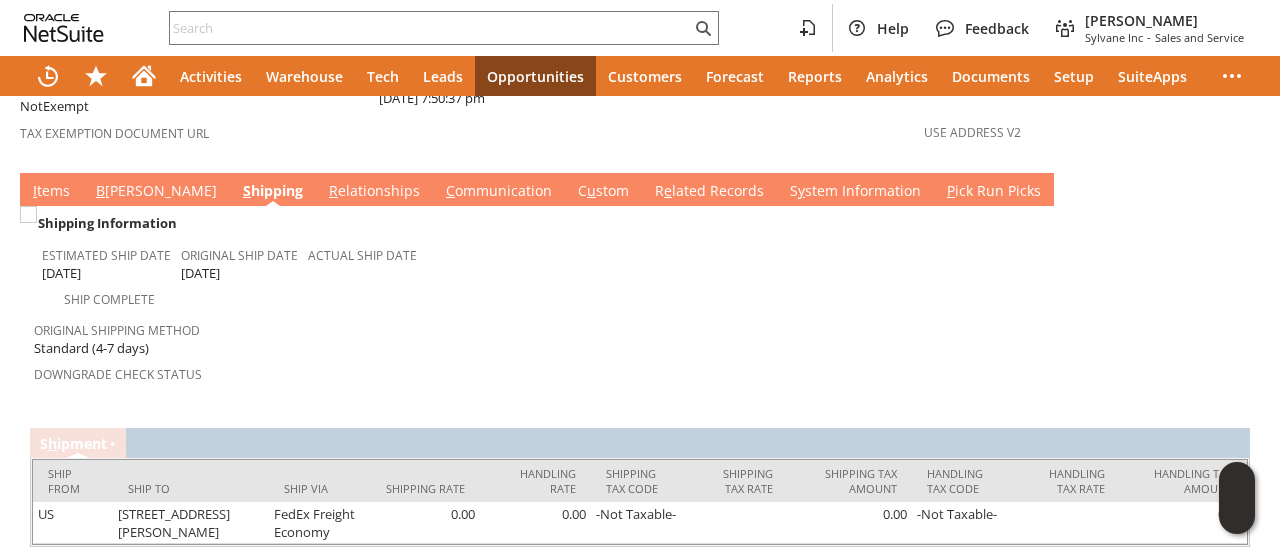 click on "I tems" at bounding box center (51, 192) 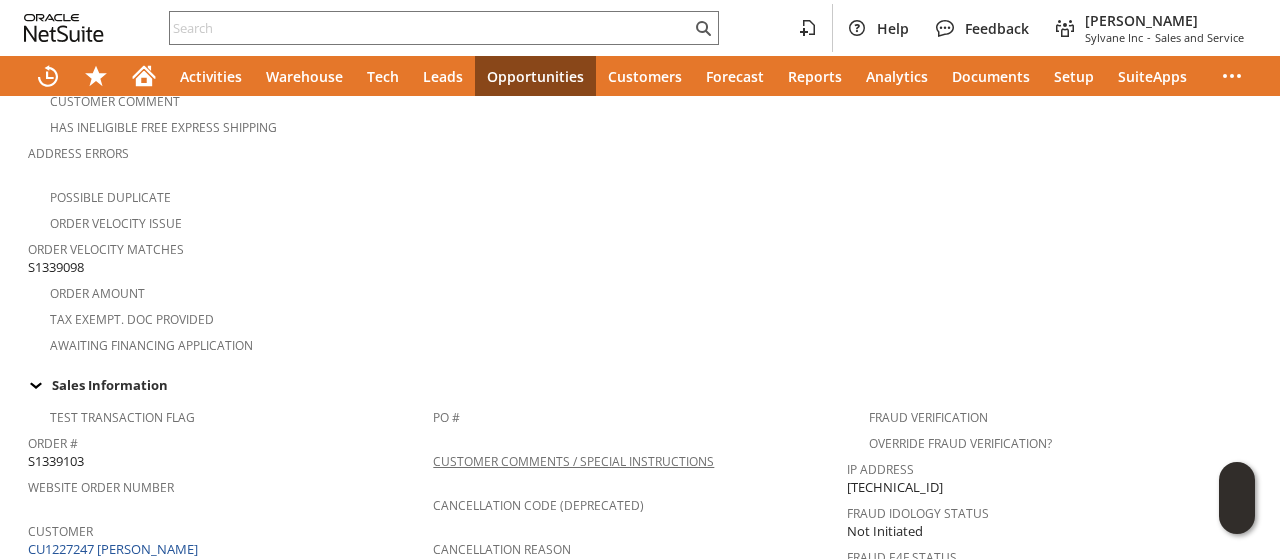 scroll, scrollTop: 1284, scrollLeft: 0, axis: vertical 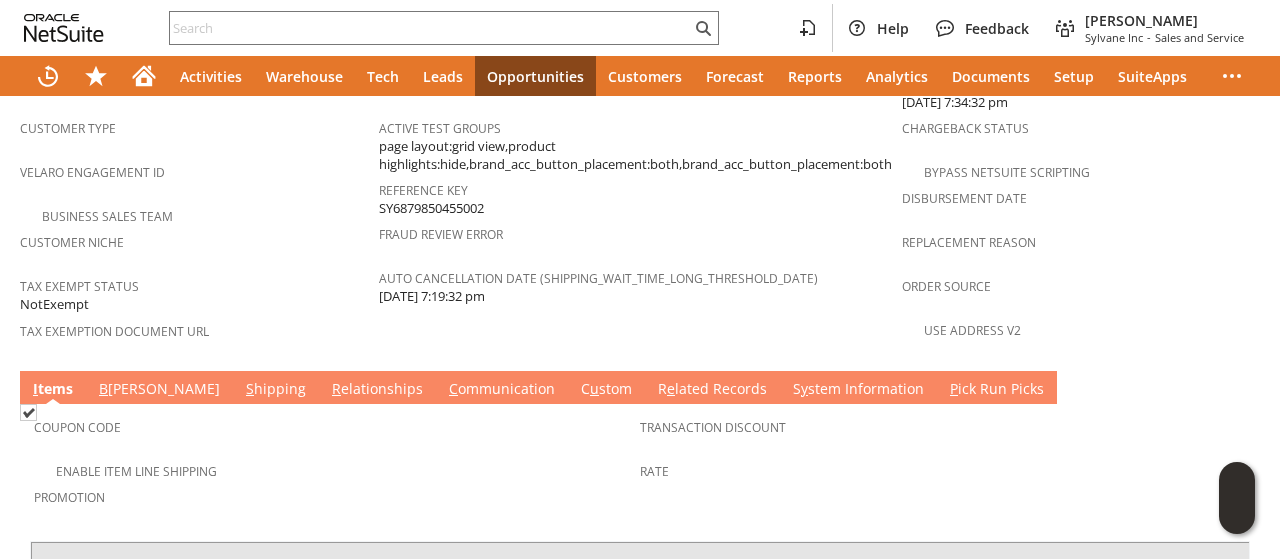 click on "S hipping" at bounding box center (276, 390) 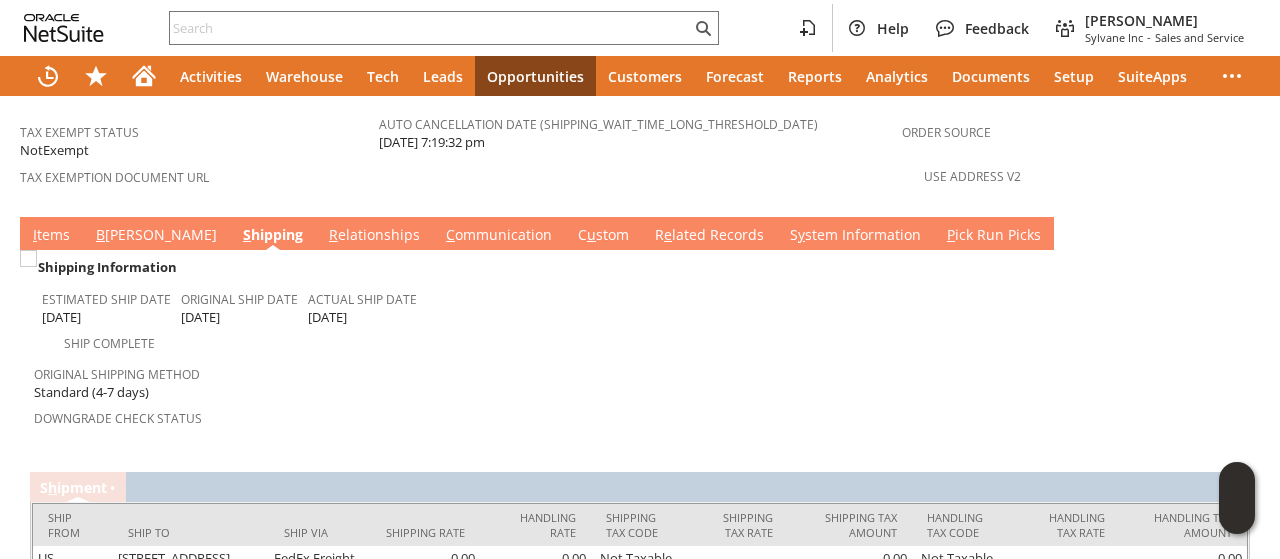 scroll, scrollTop: 1498, scrollLeft: 0, axis: vertical 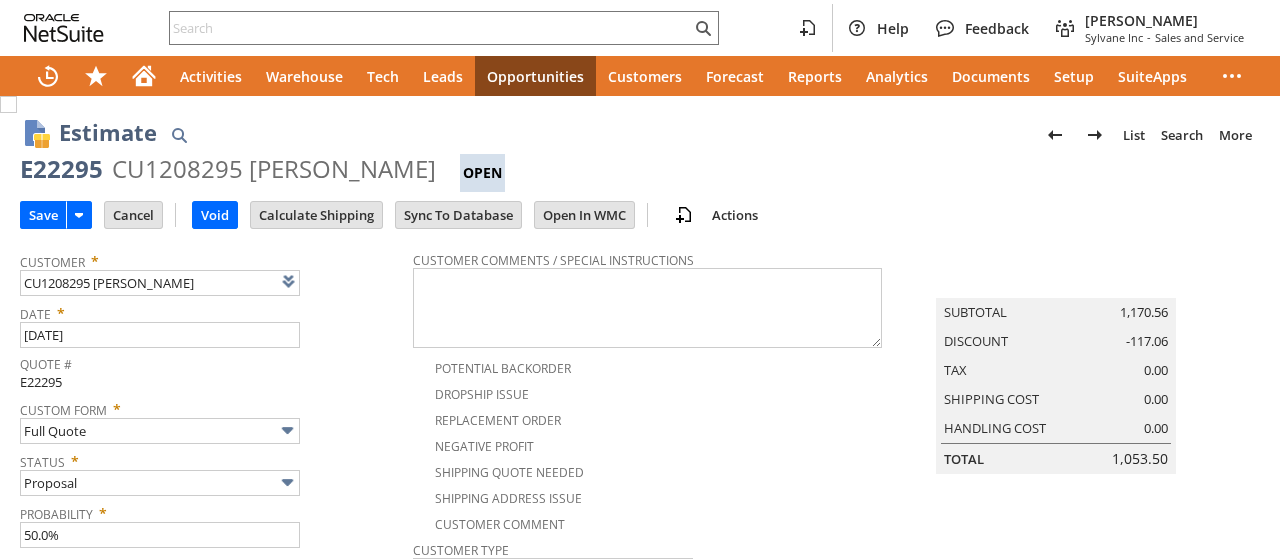 click at bounding box center [288, 281] 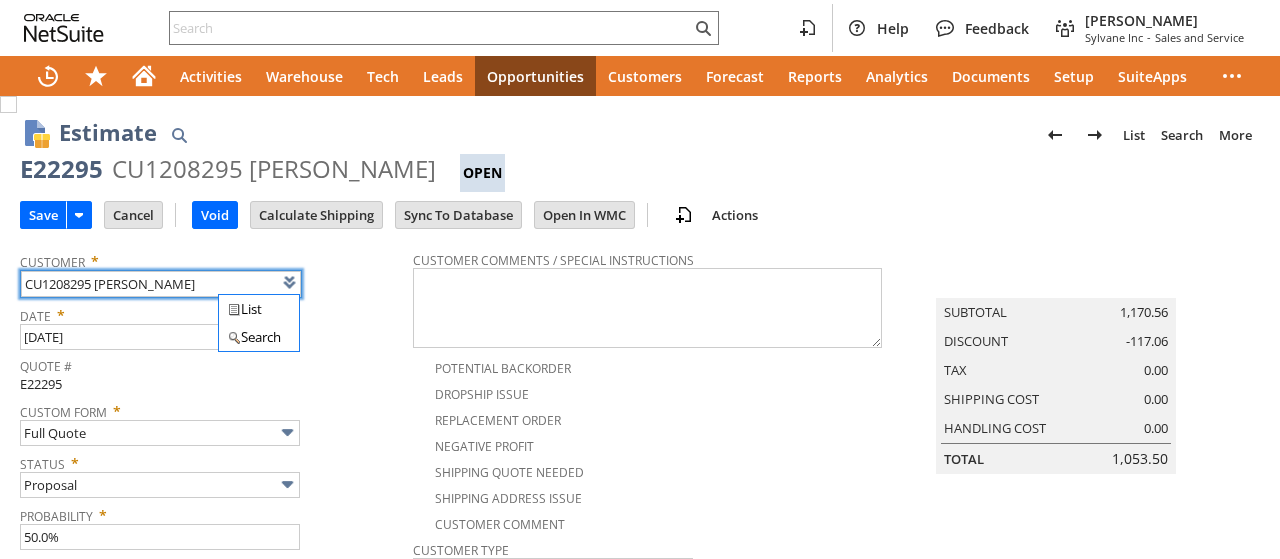 scroll, scrollTop: 0, scrollLeft: 0, axis: both 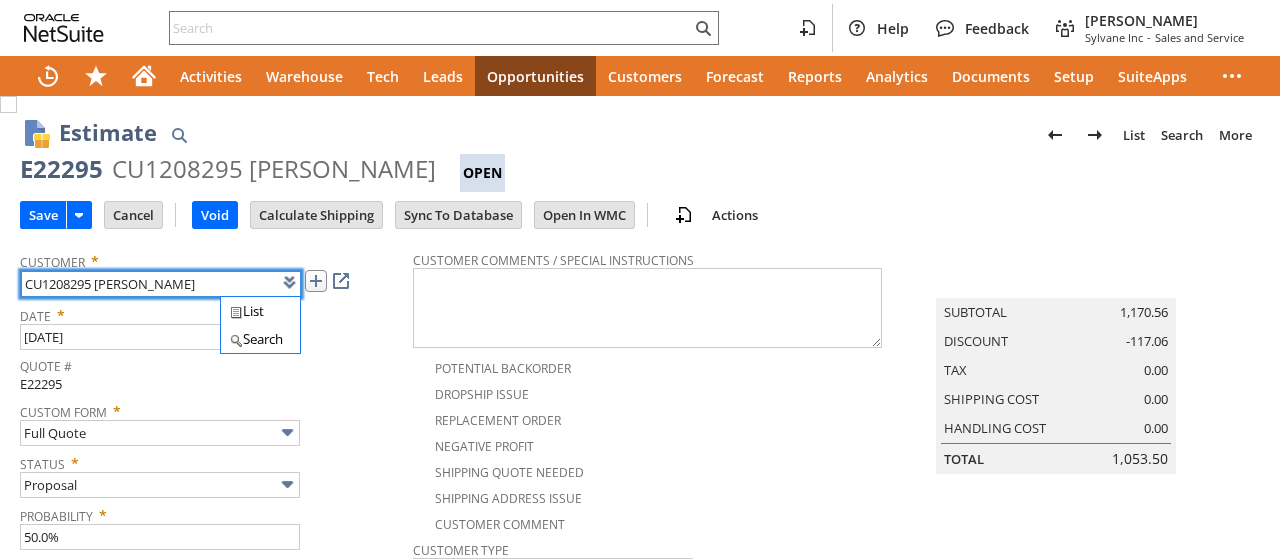 type on "Intelligent Recommendations ⁰" 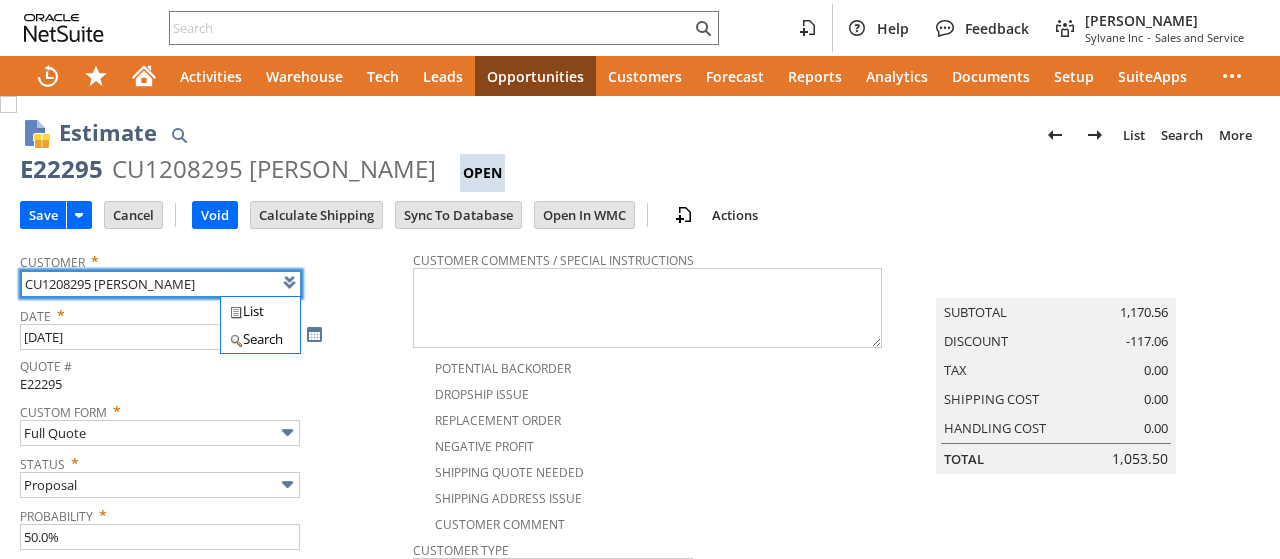 scroll, scrollTop: 0, scrollLeft: 0, axis: both 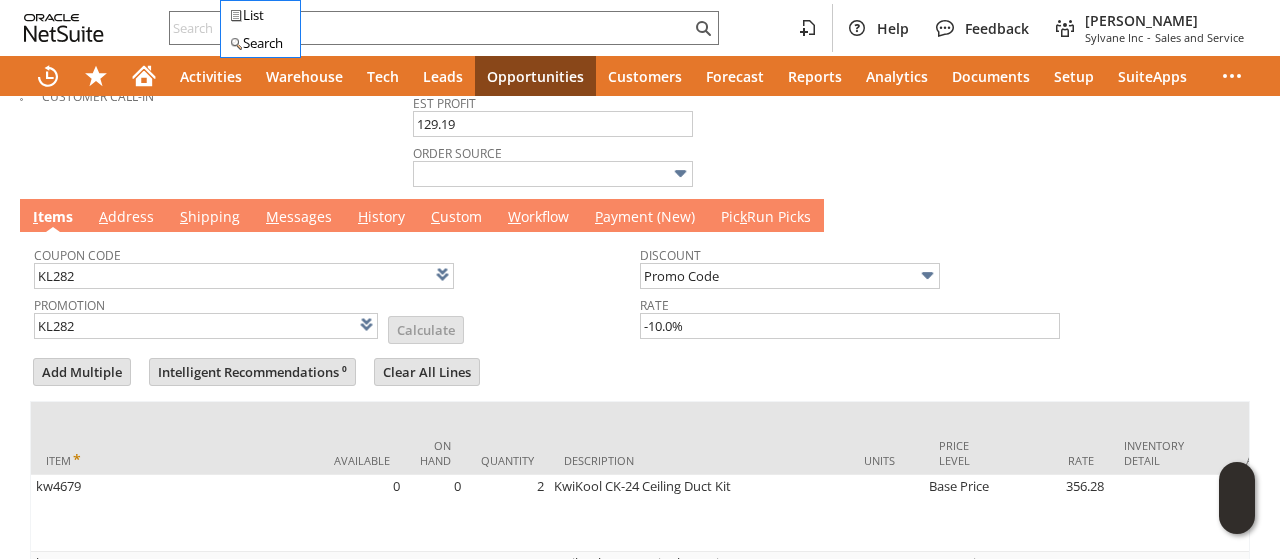 click on "M essages" at bounding box center (299, 218) 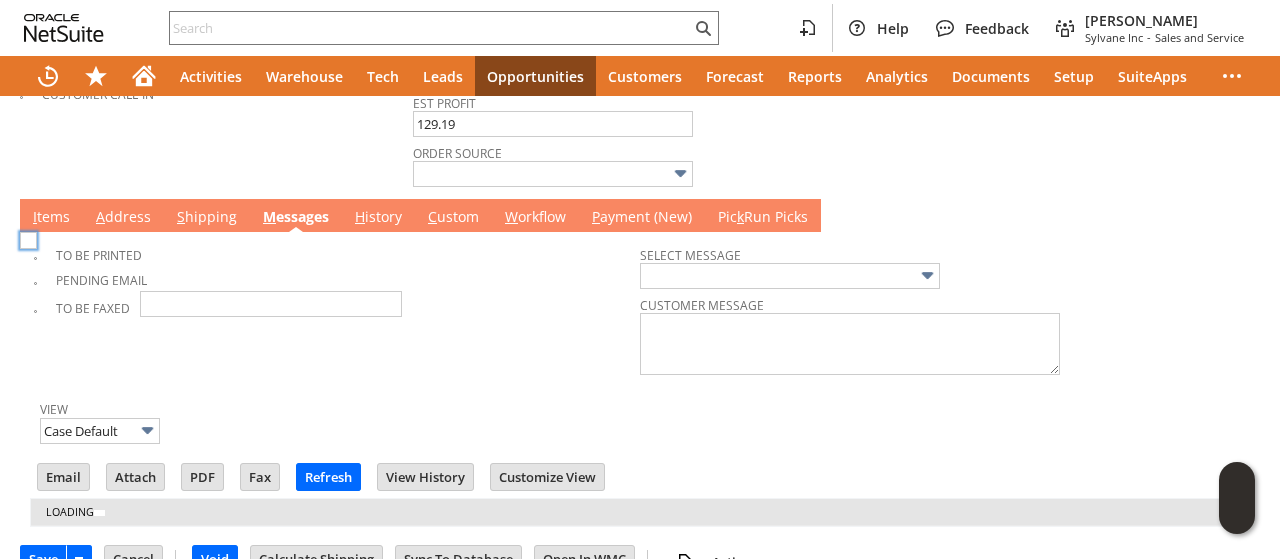 scroll, scrollTop: 798, scrollLeft: 0, axis: vertical 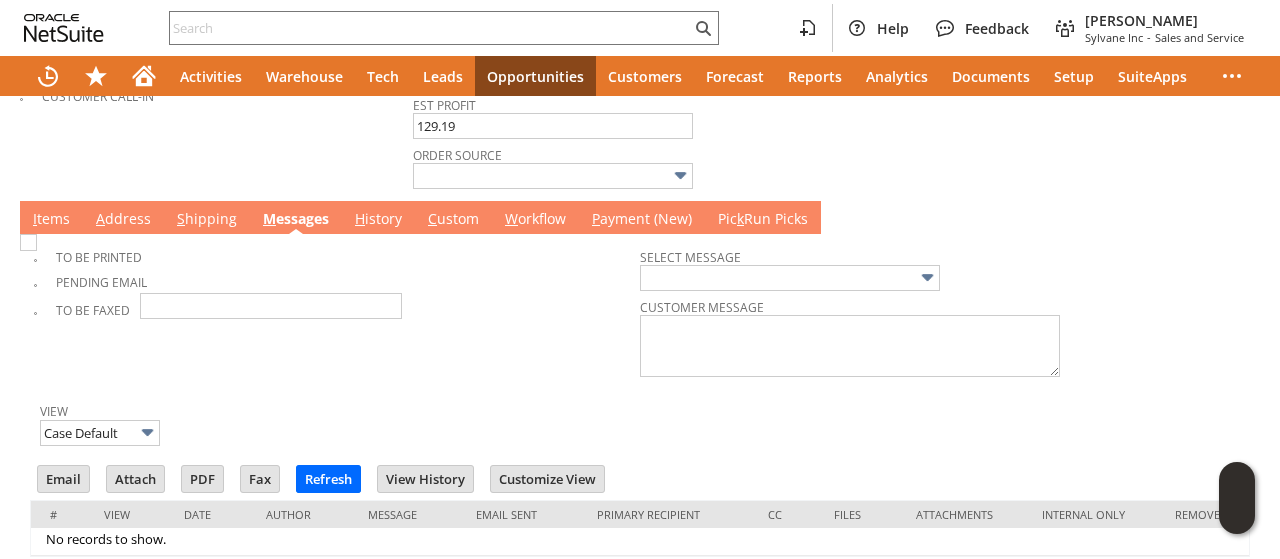 click at bounding box center [28, 242] 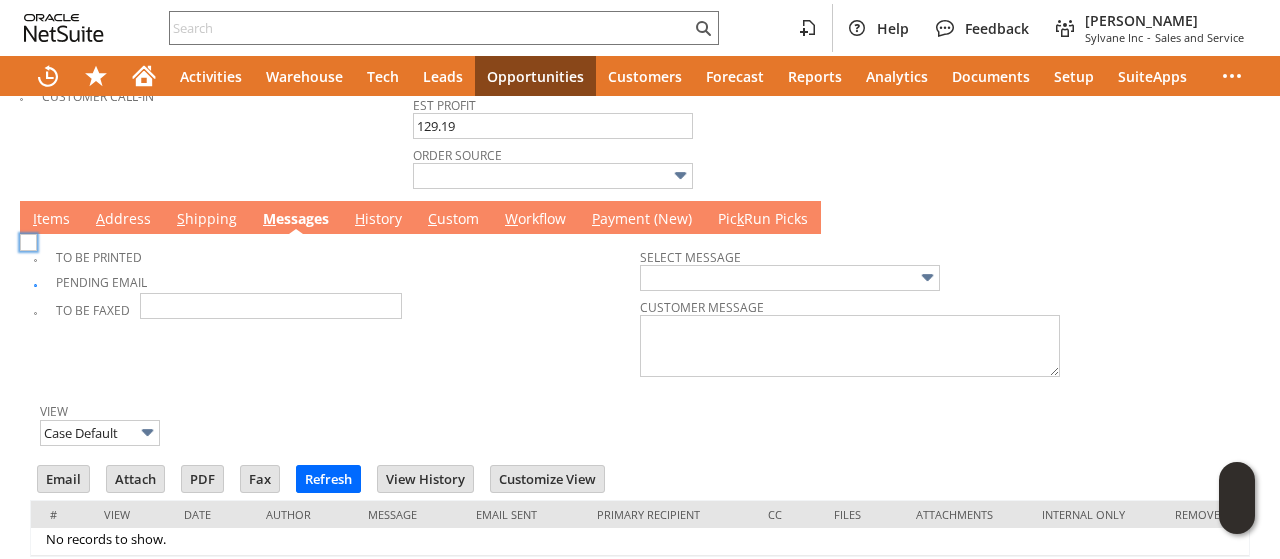 checkbox on "true" 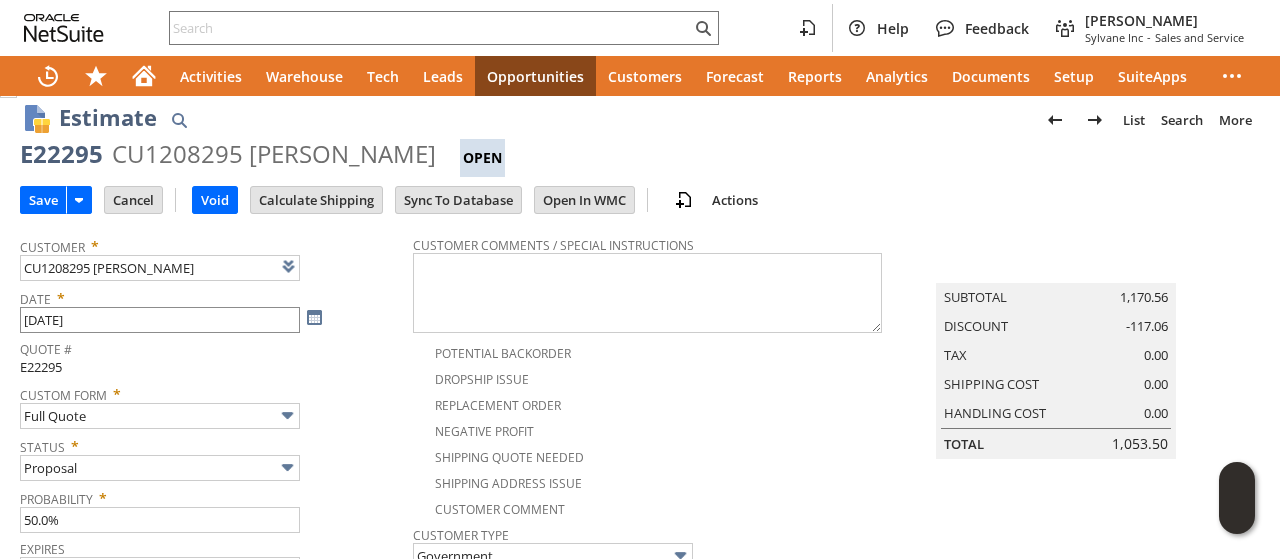 scroll, scrollTop: 0, scrollLeft: 0, axis: both 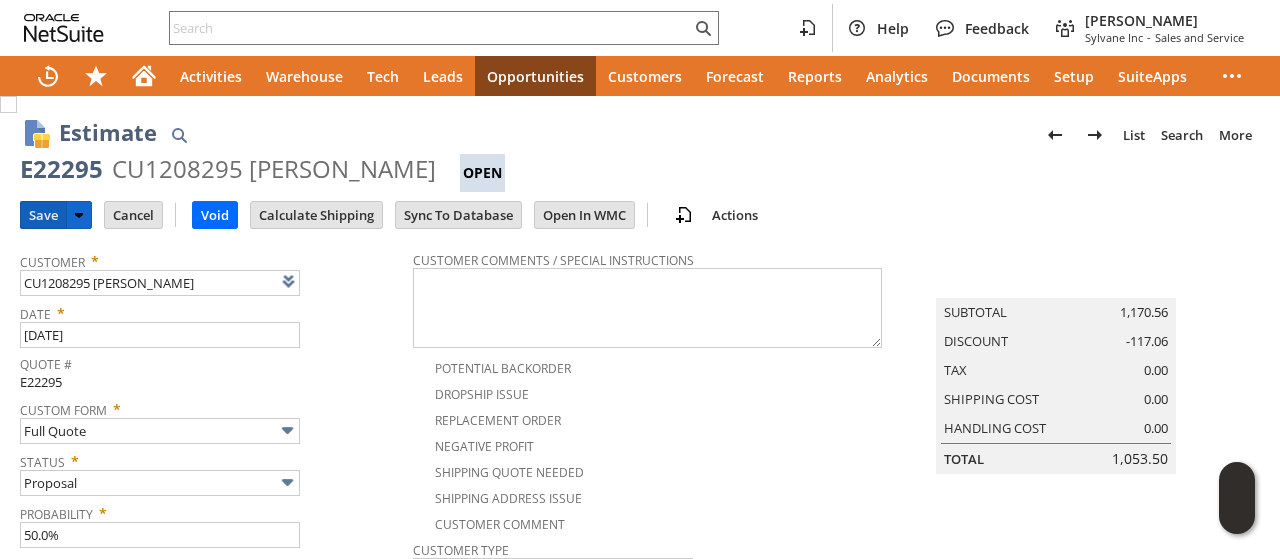 click on "Save" at bounding box center (43, 215) 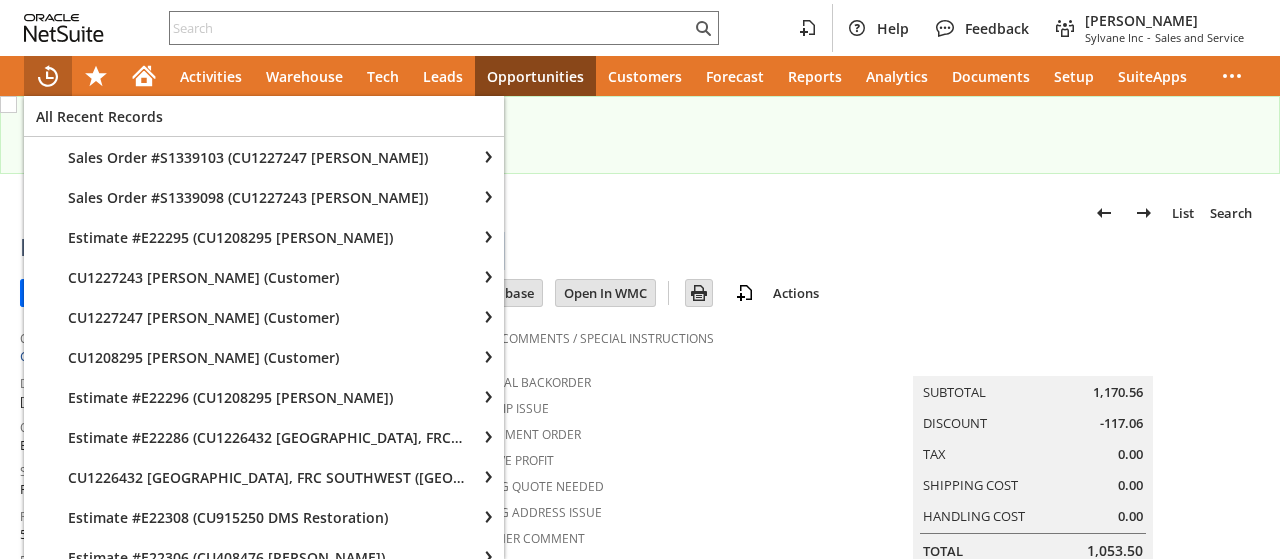 scroll, scrollTop: 0, scrollLeft: 0, axis: both 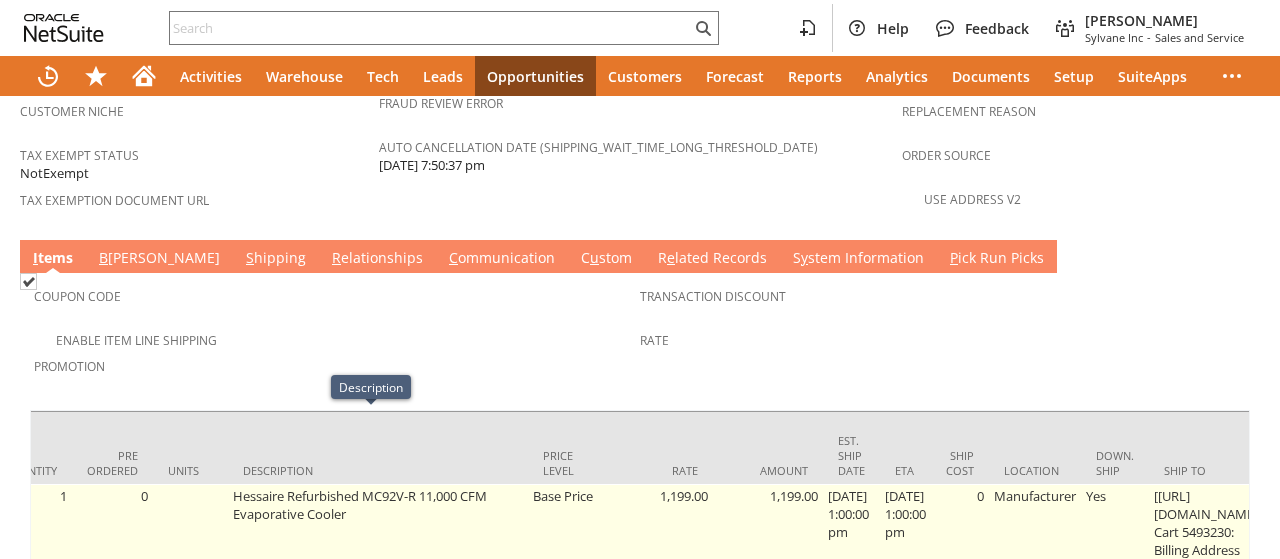 click on "Hessaire Refurbished MC92V-R 11,000 CFM Evaporative Cooler" at bounding box center [378, 541] 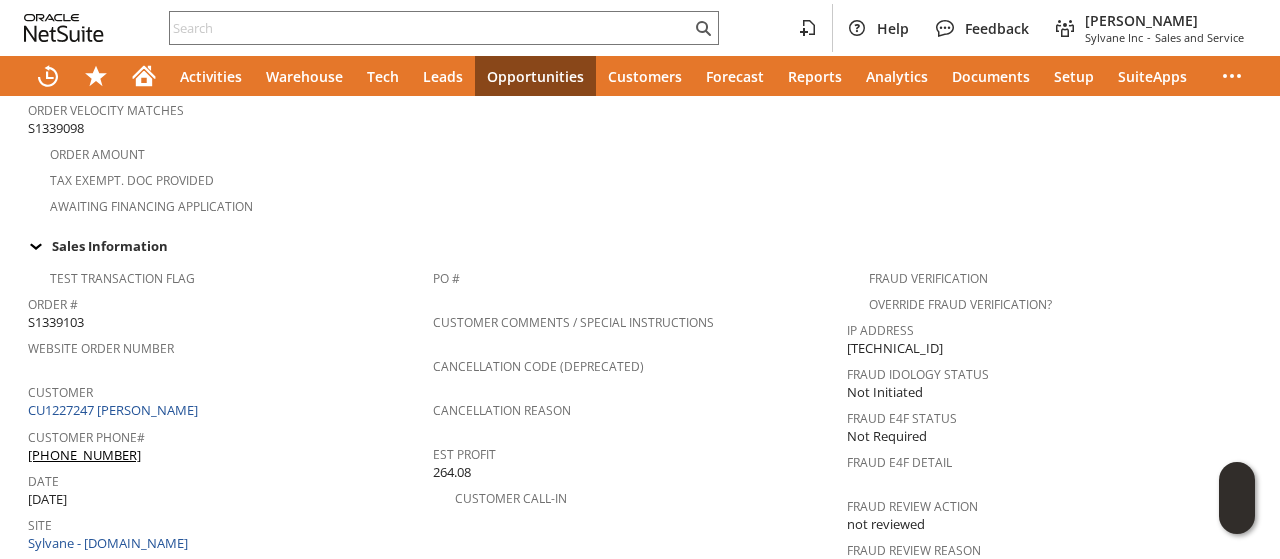 scroll, scrollTop: 0, scrollLeft: 0, axis: both 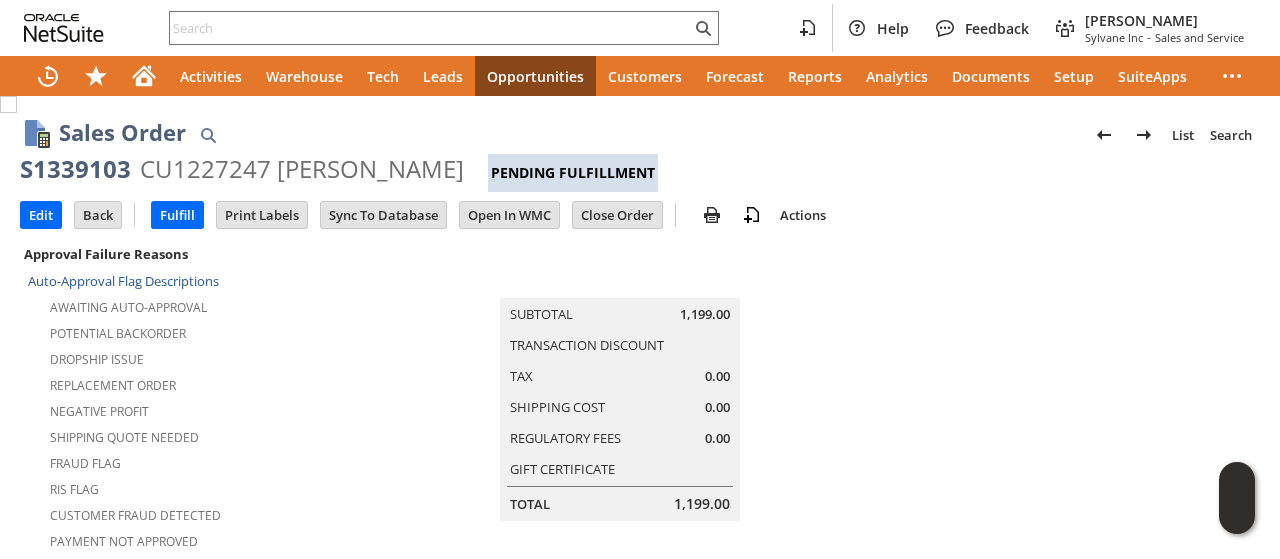 click at bounding box center (1081, 545) 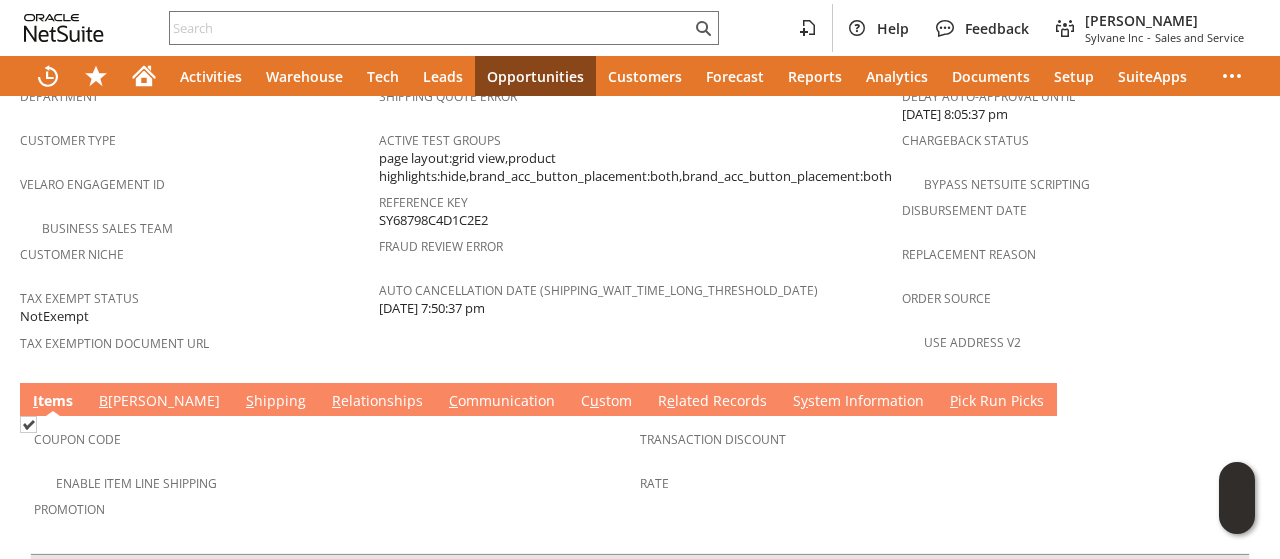 scroll, scrollTop: 1484, scrollLeft: 0, axis: vertical 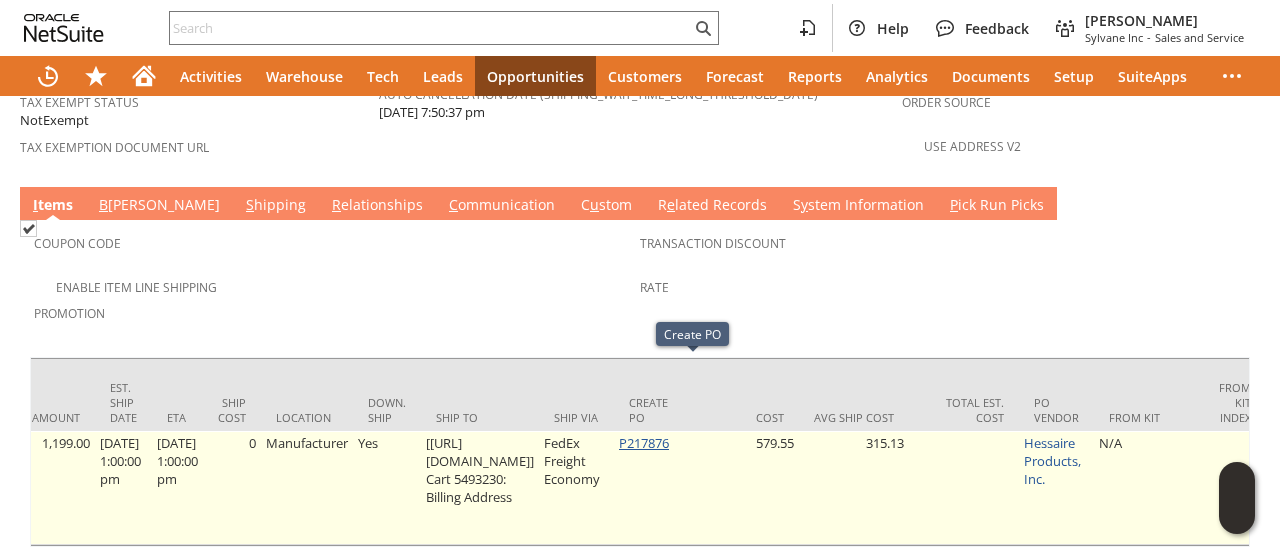 click on "P217876" at bounding box center [644, 443] 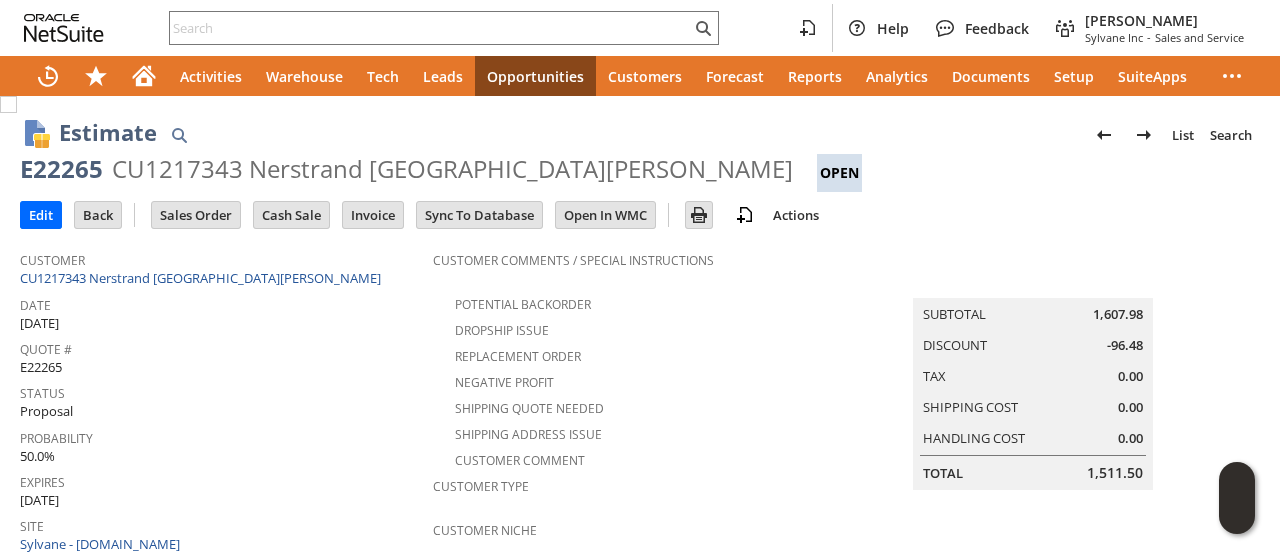 scroll, scrollTop: 0, scrollLeft: 0, axis: both 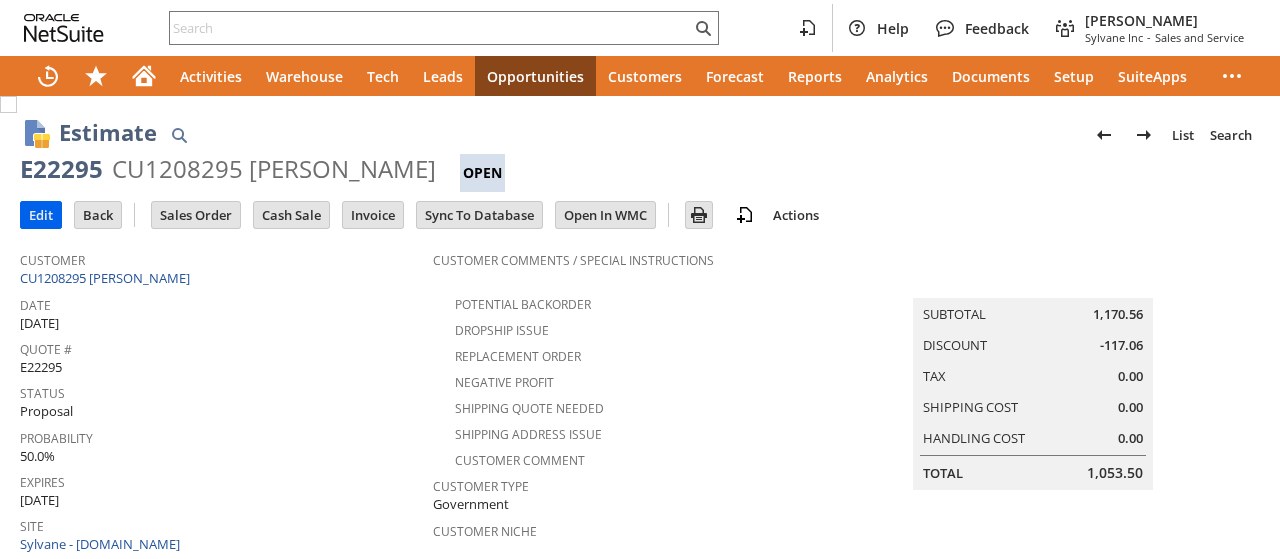 click on "Edit" at bounding box center (41, 215) 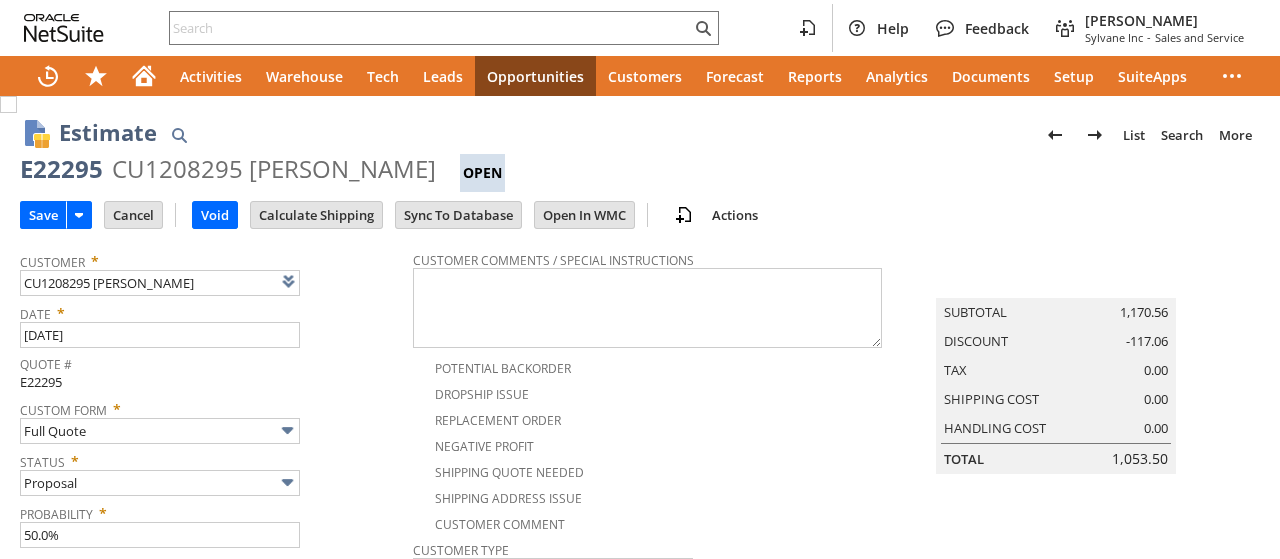 scroll, scrollTop: 0, scrollLeft: 0, axis: both 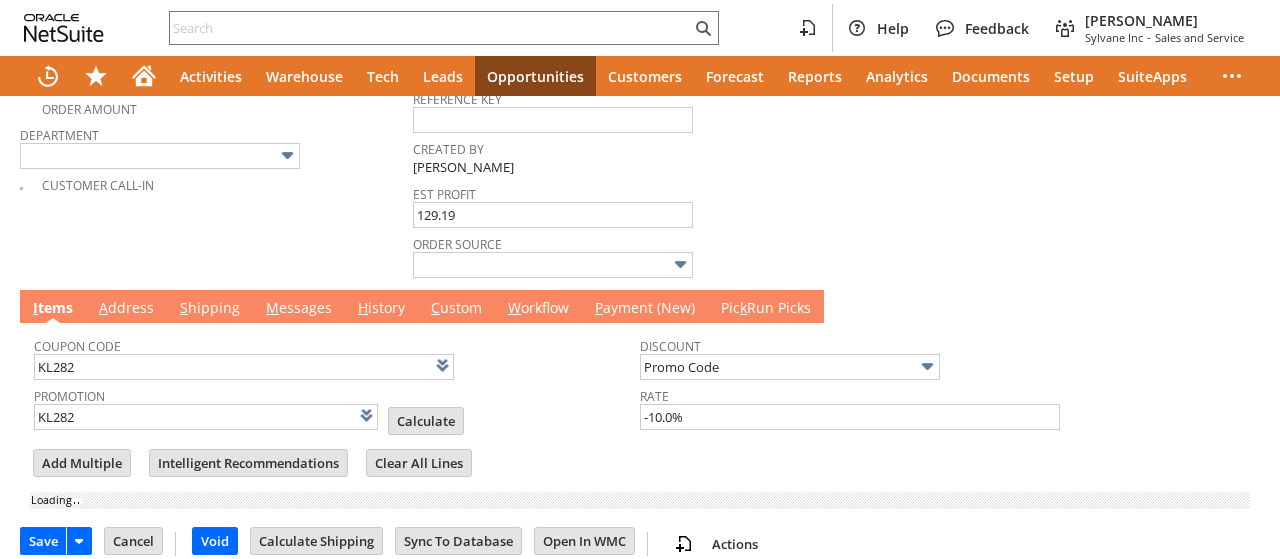 type on "Add" 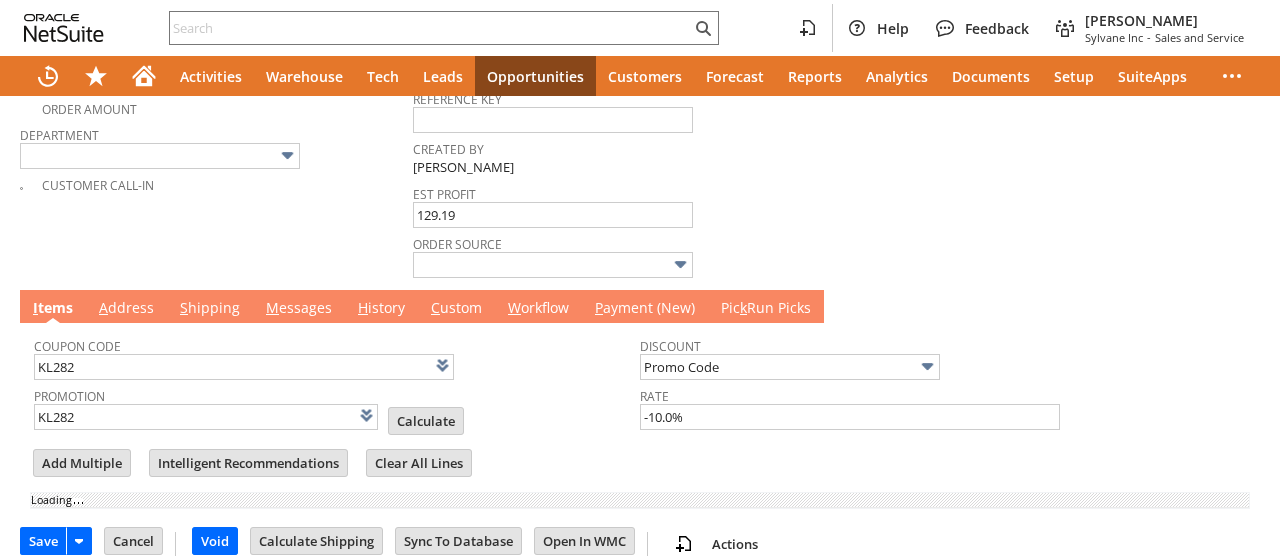 type on "Copy Previous" 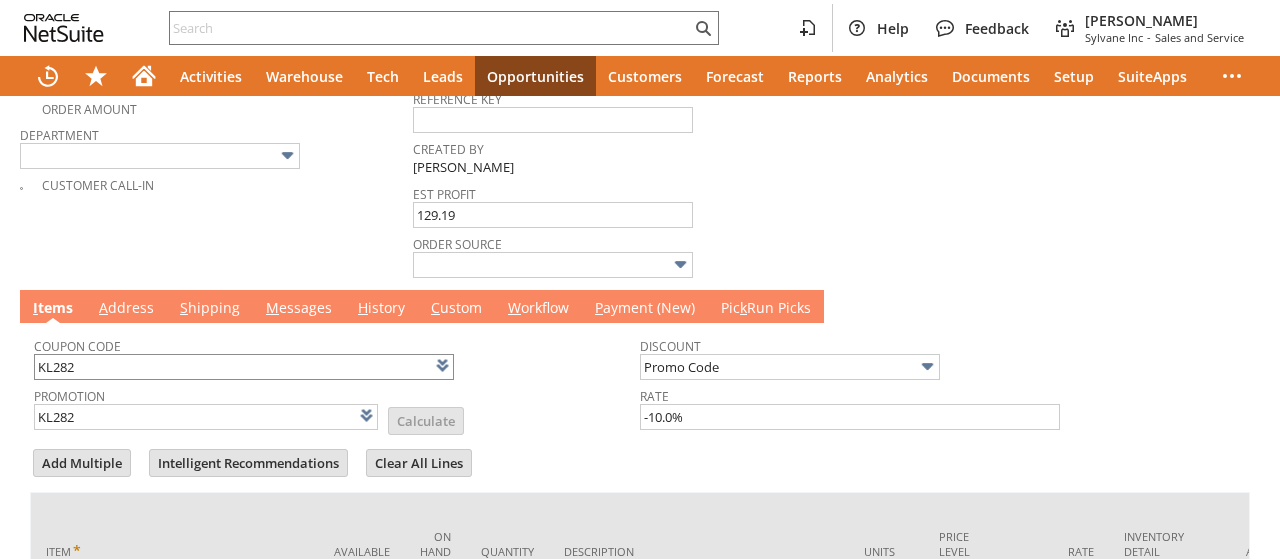 scroll, scrollTop: 1000, scrollLeft: 0, axis: vertical 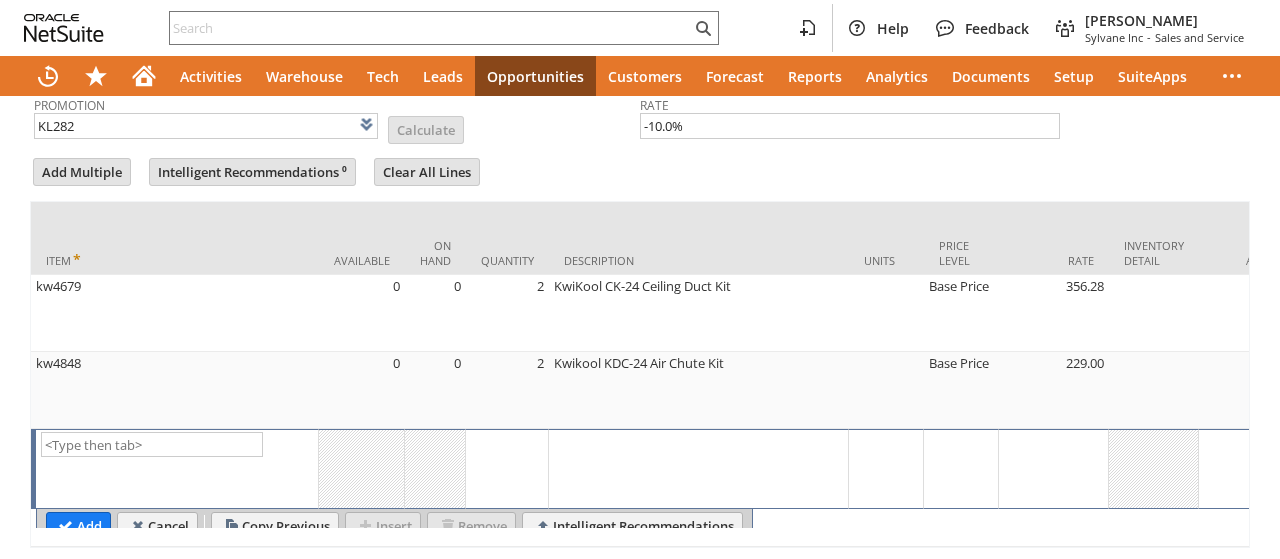 type on "Intelligent Recommendations ⁰" 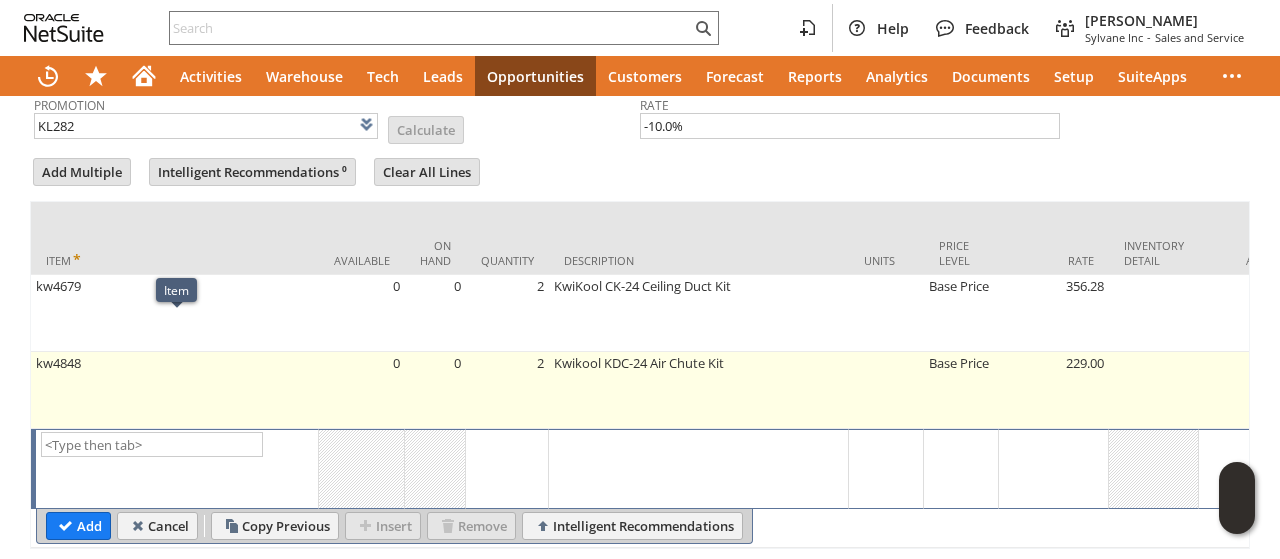 click on "kw4848" at bounding box center [175, 390] 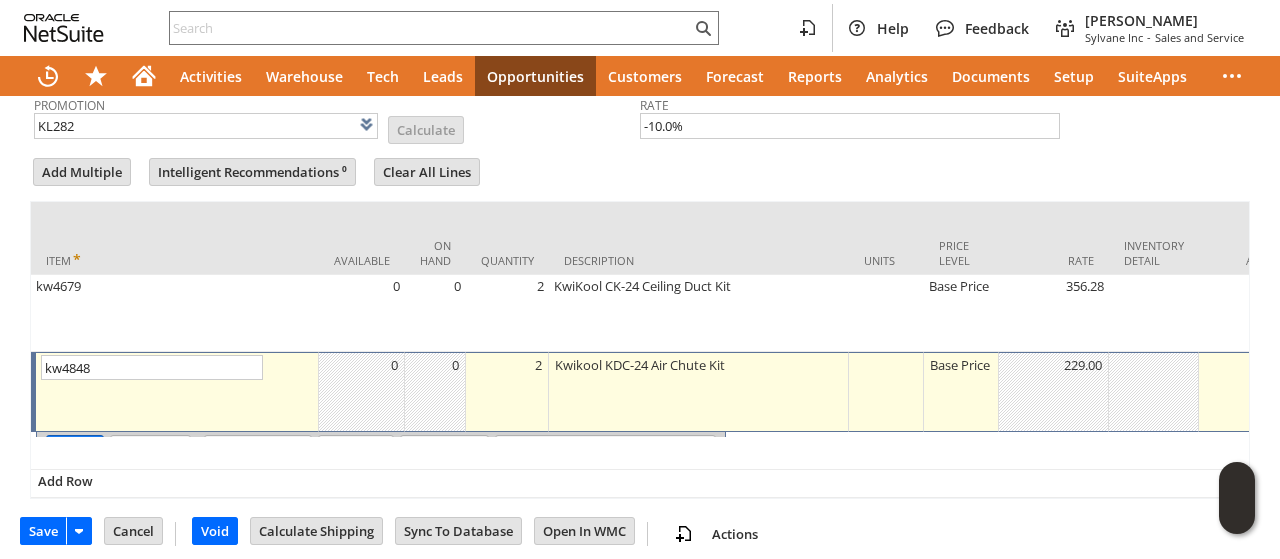 scroll, scrollTop: 969, scrollLeft: 0, axis: vertical 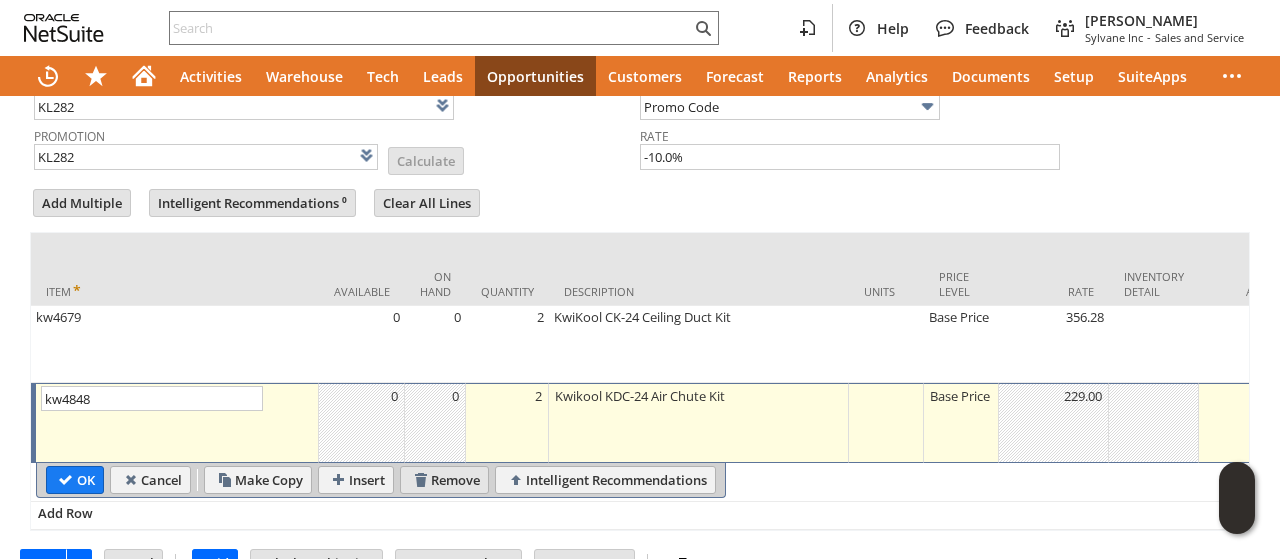 click on "Remove" at bounding box center (444, 480) 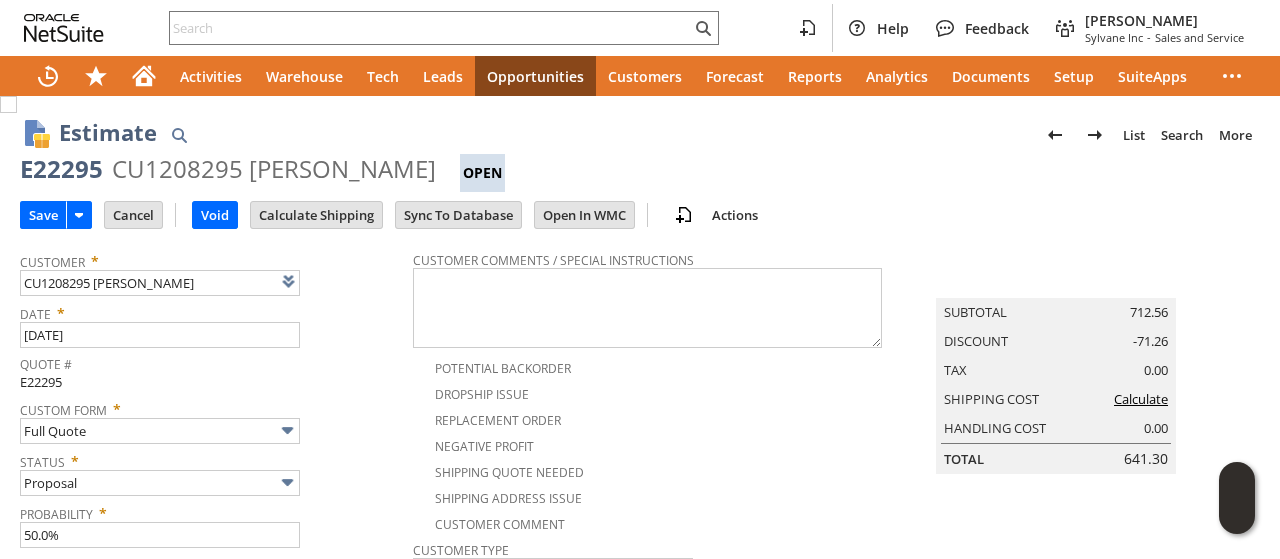scroll, scrollTop: 800, scrollLeft: 0, axis: vertical 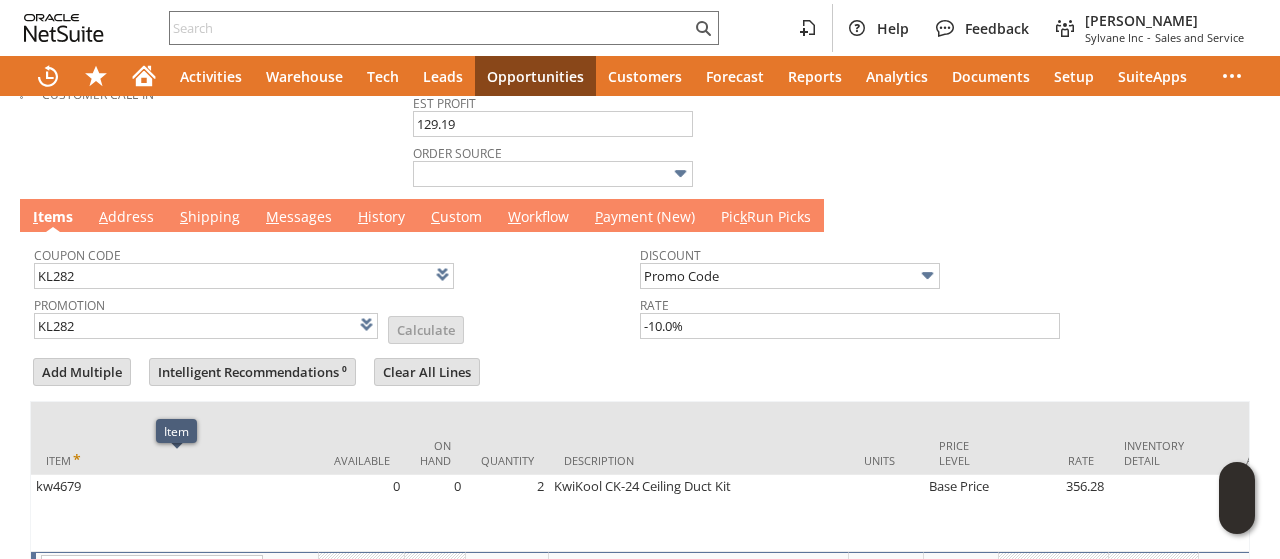click on "M essages" at bounding box center (299, 218) 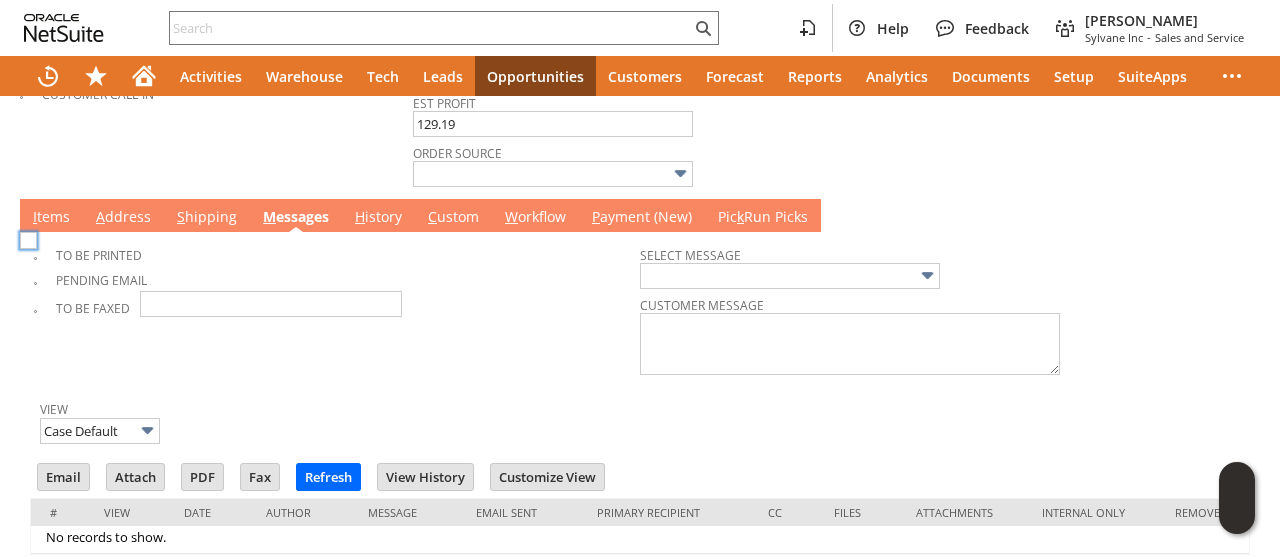 scroll, scrollTop: 0, scrollLeft: 0, axis: both 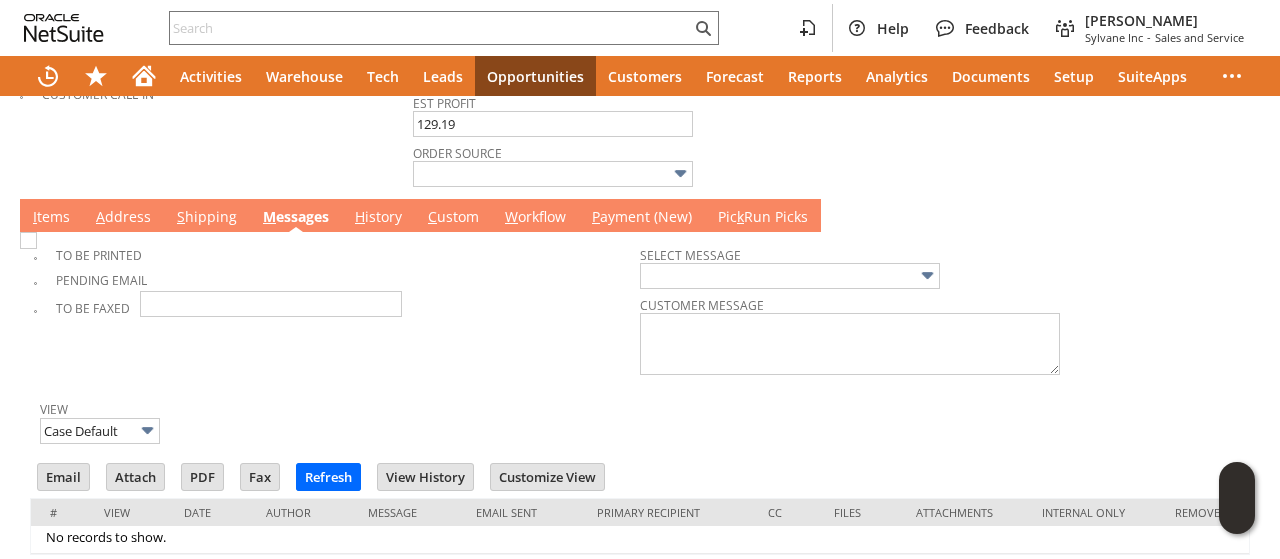 click at bounding box center [28, 240] 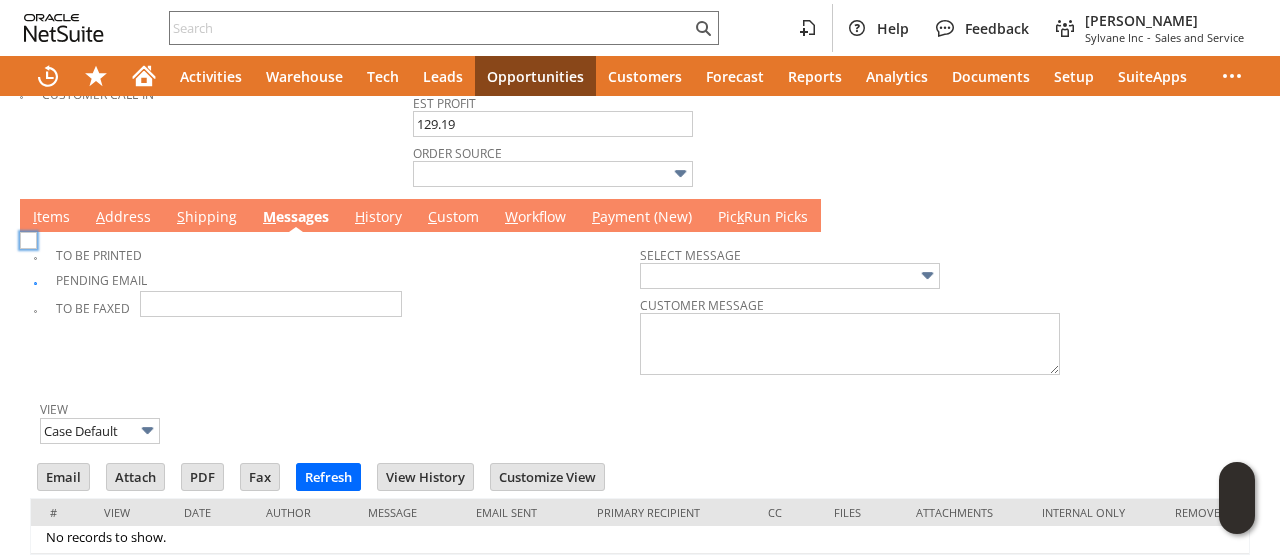 checkbox on "true" 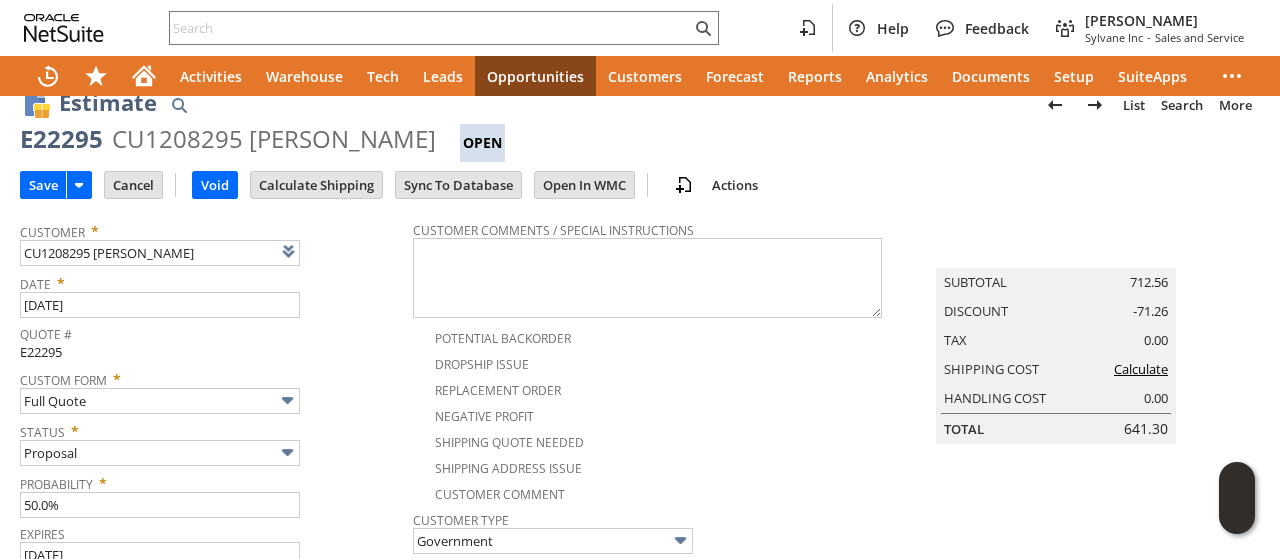 scroll, scrollTop: 0, scrollLeft: 0, axis: both 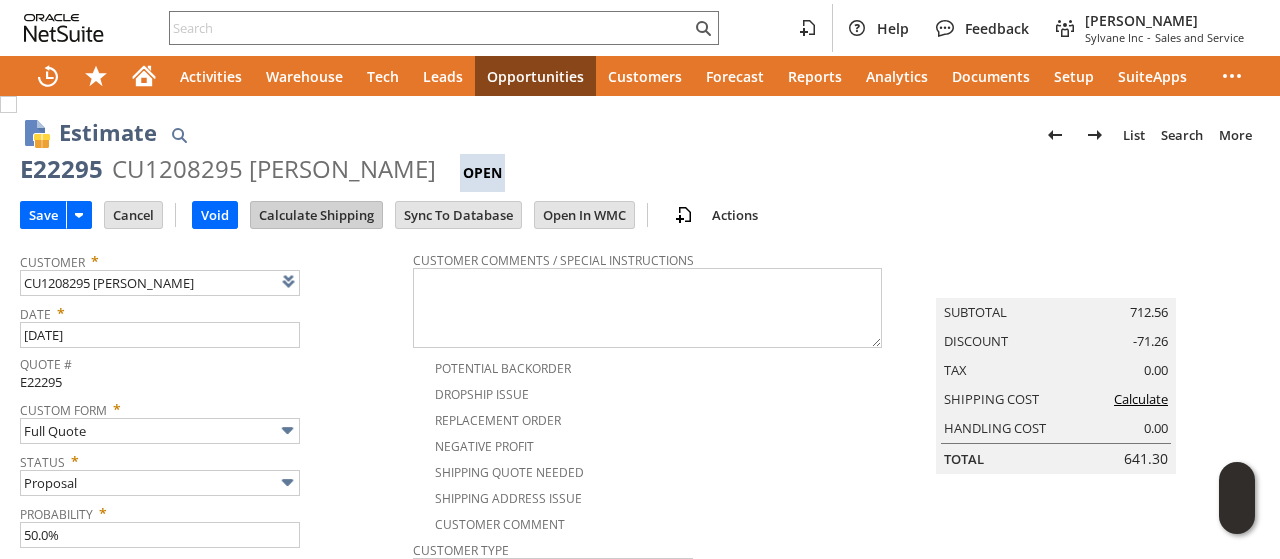 click on "Calculate Shipping" at bounding box center (316, 215) 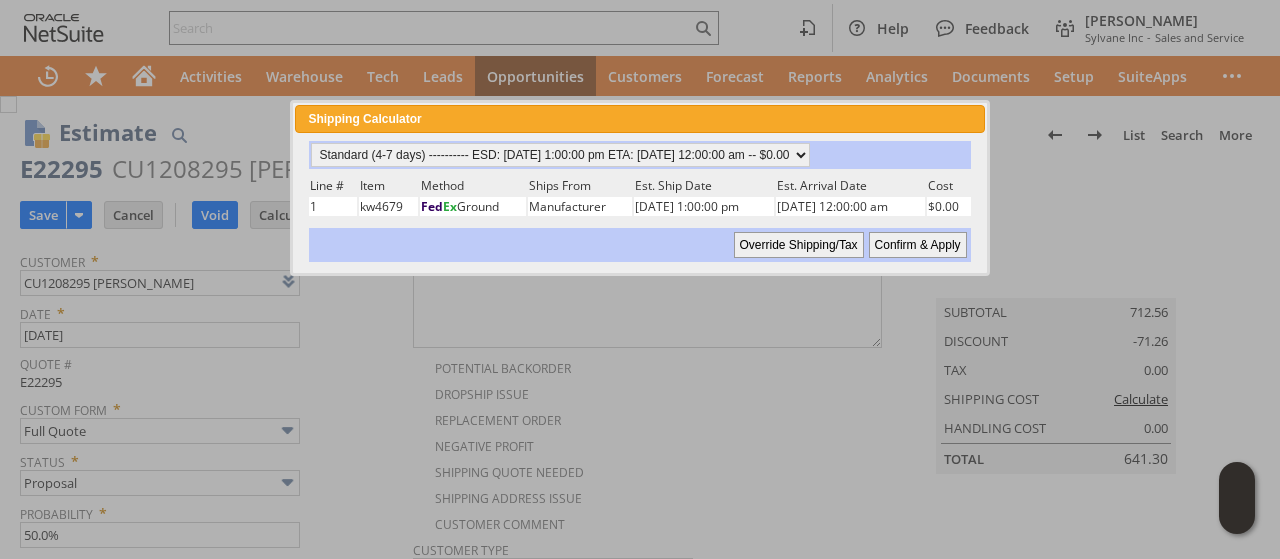 click on "Confirm & Apply" at bounding box center (918, 245) 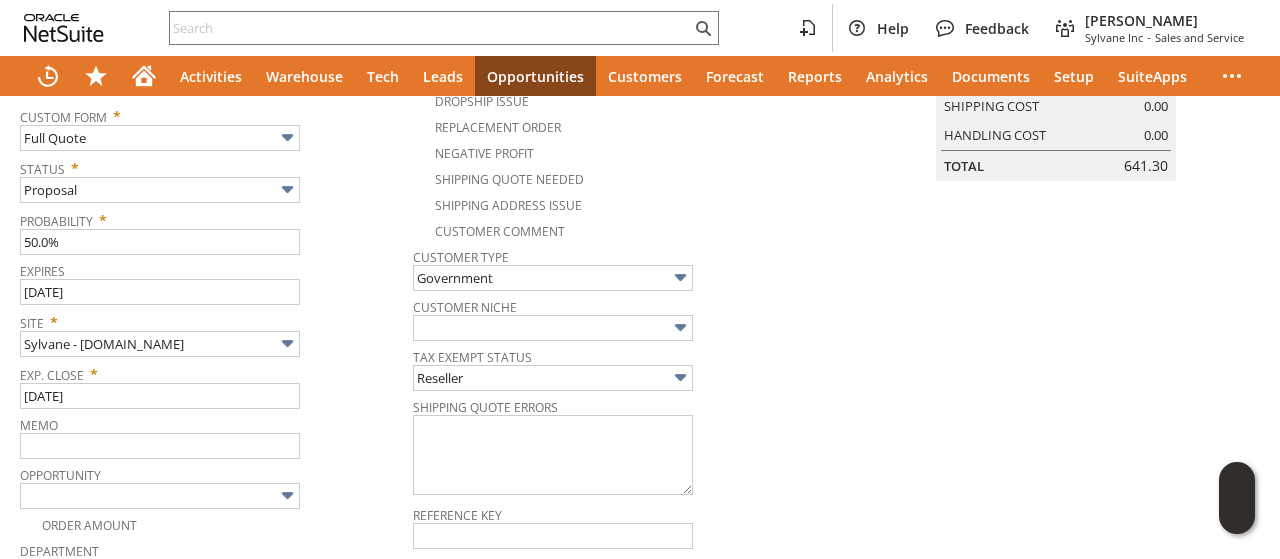 scroll, scrollTop: 0, scrollLeft: 0, axis: both 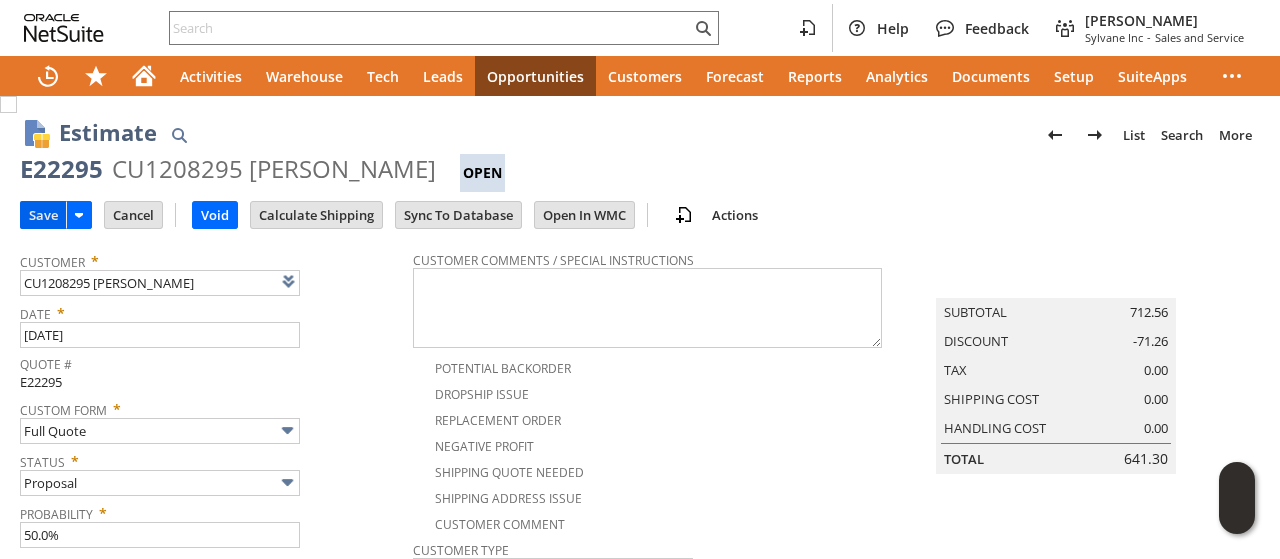 click on "Save" at bounding box center [43, 215] 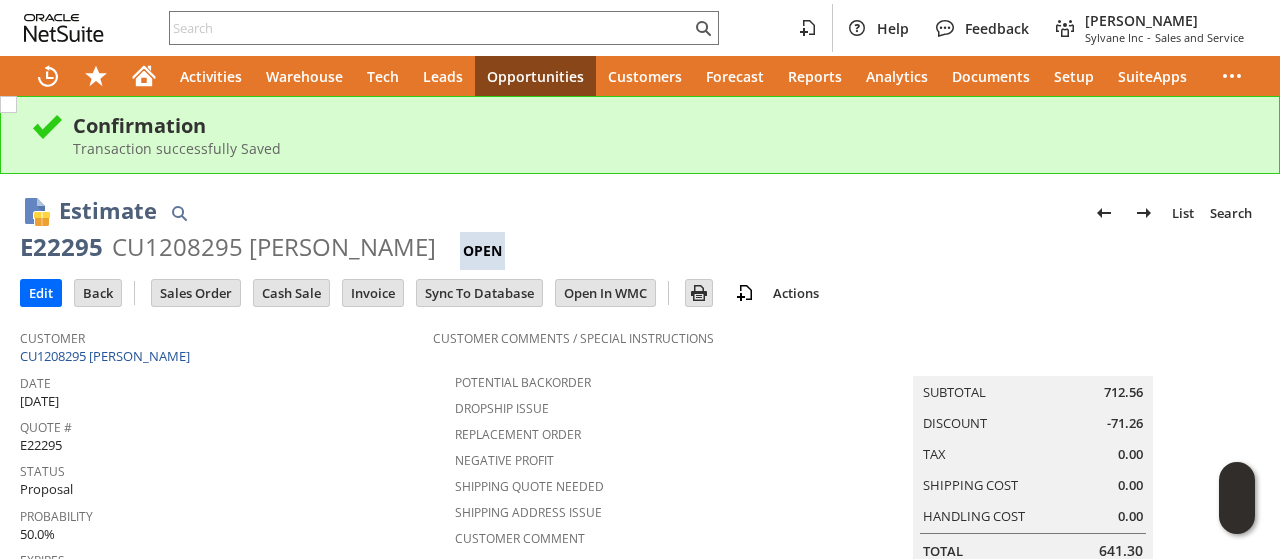 scroll, scrollTop: 0, scrollLeft: 0, axis: both 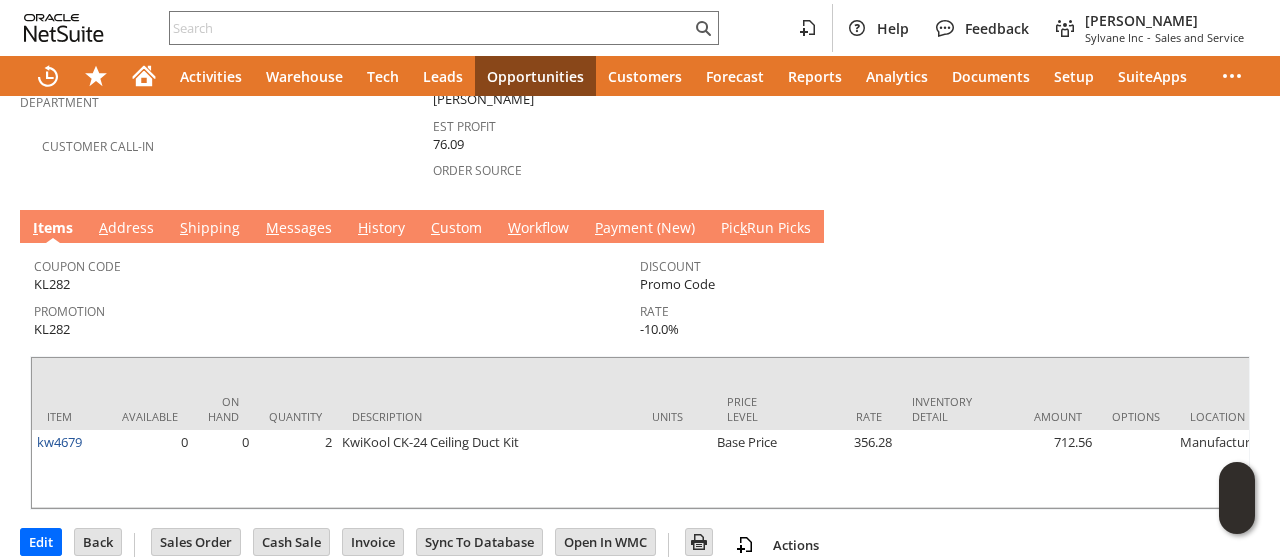 click on "M essages" at bounding box center (299, 229) 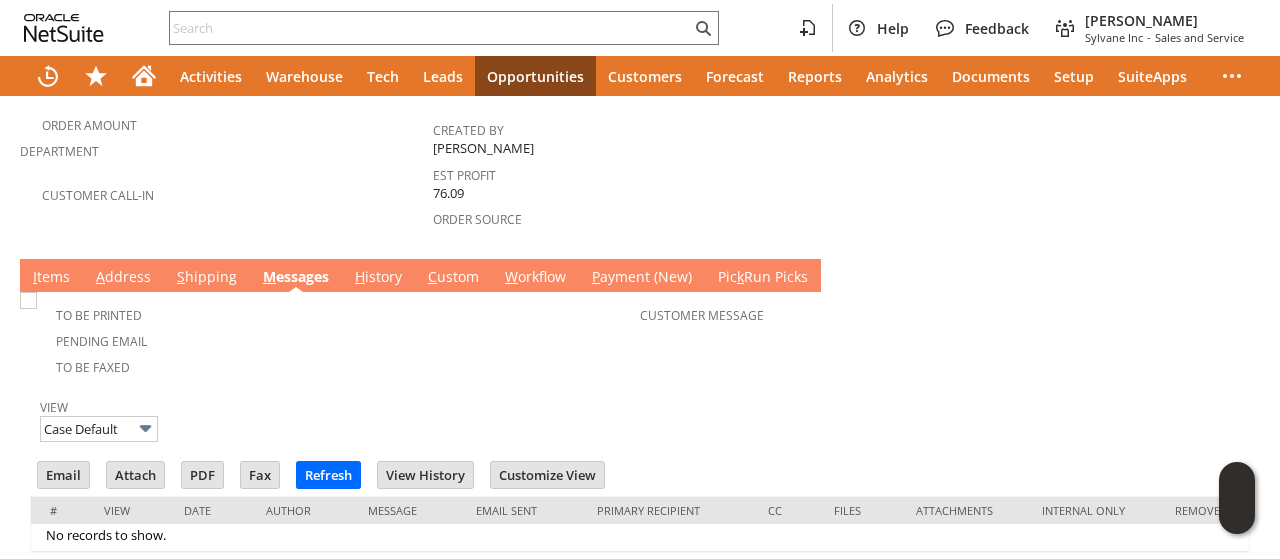 scroll, scrollTop: 0, scrollLeft: 0, axis: both 